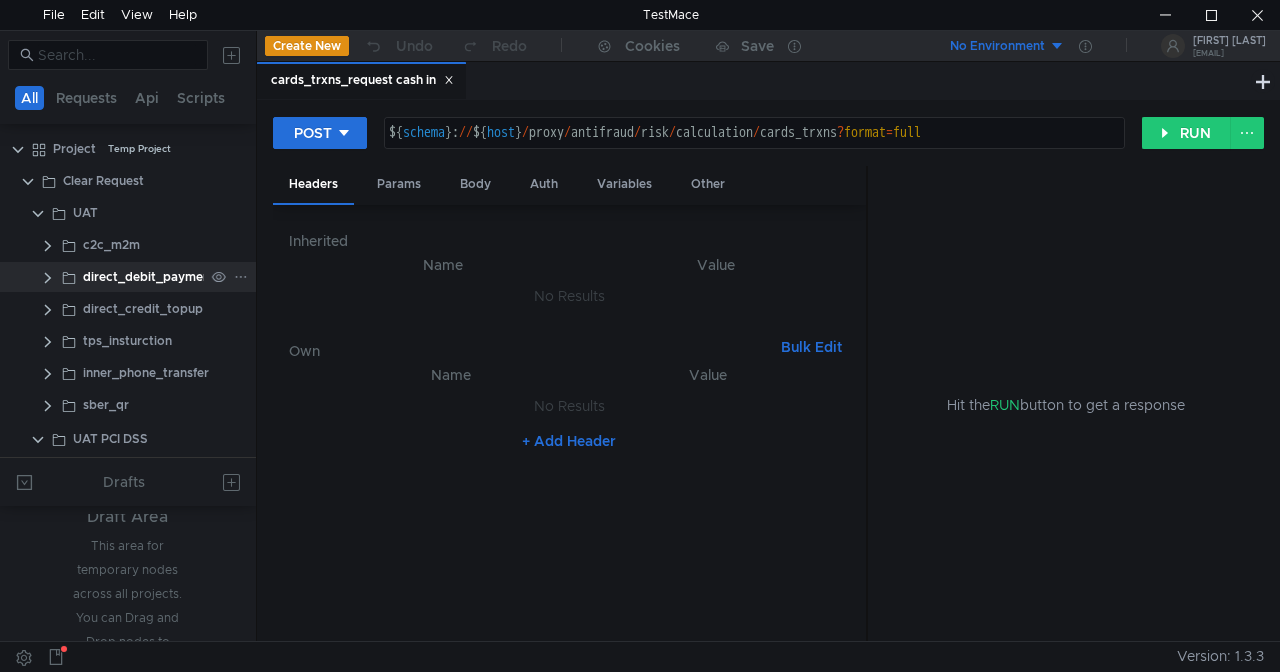 scroll, scrollTop: 0, scrollLeft: 0, axis: both 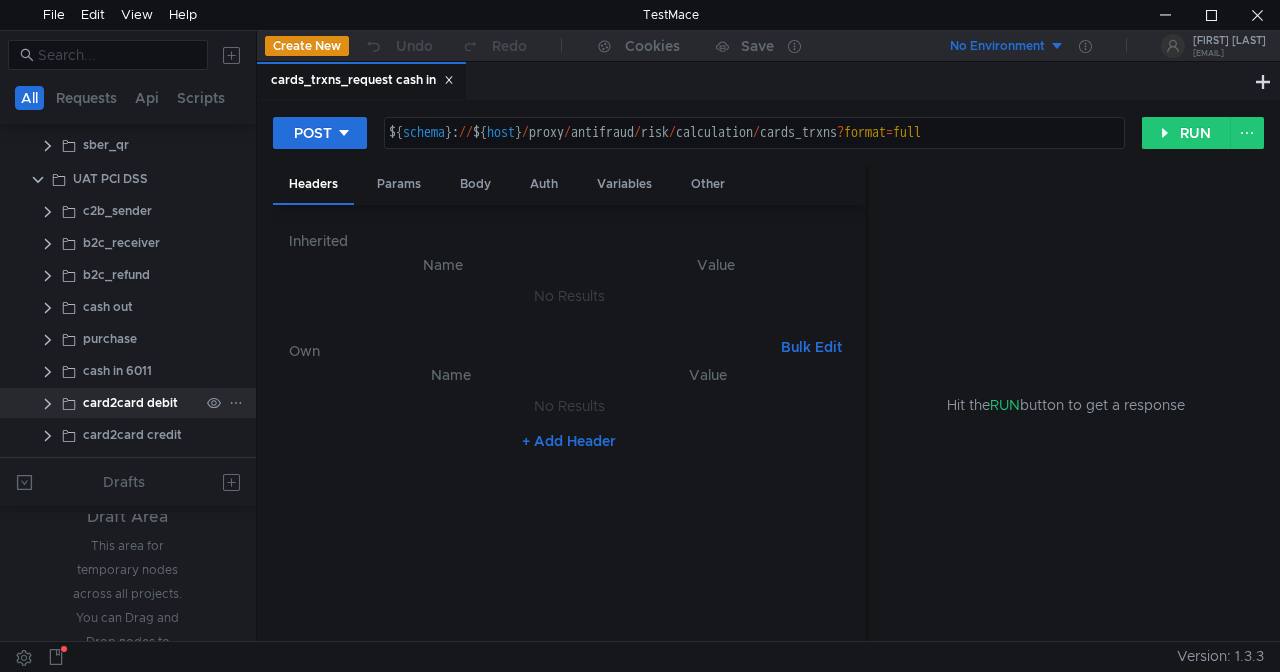 click on "card2card debit" 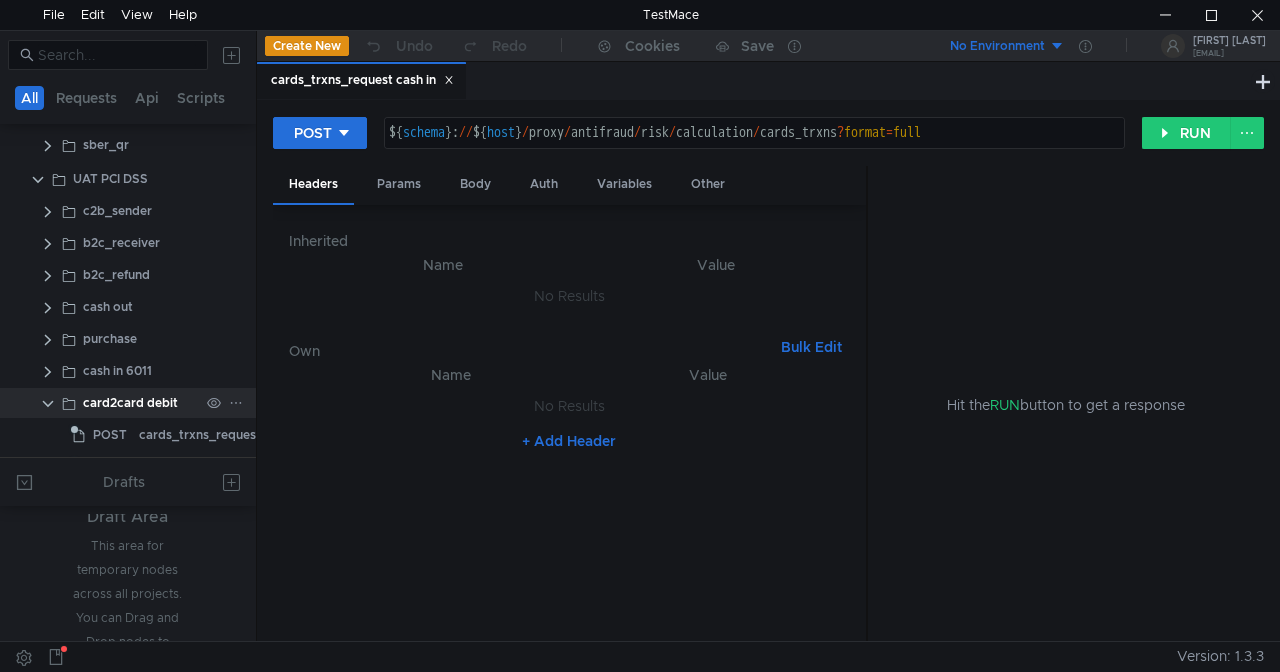 click 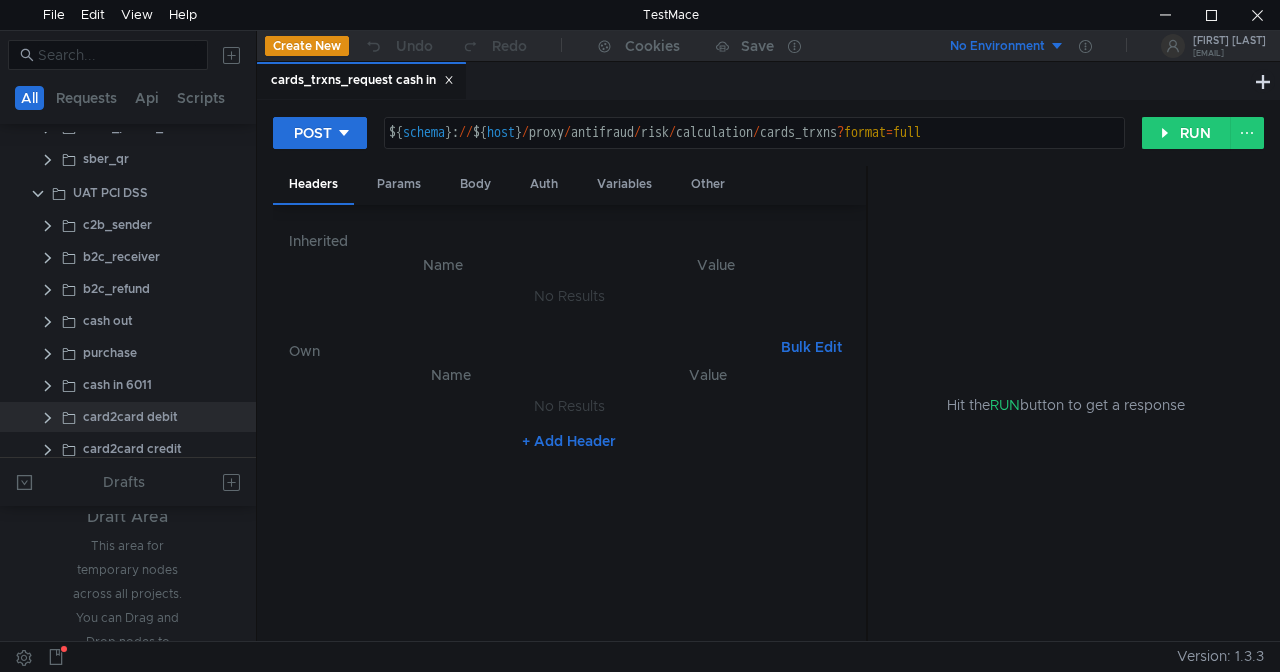 scroll, scrollTop: 260, scrollLeft: 0, axis: vertical 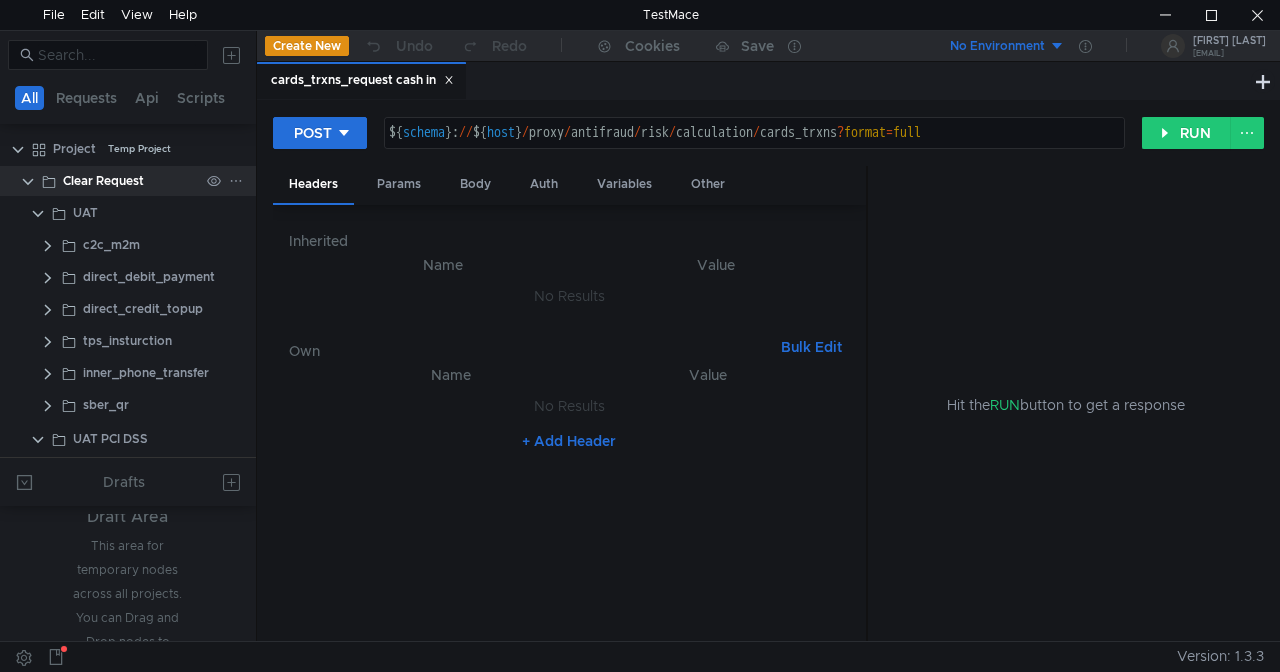click 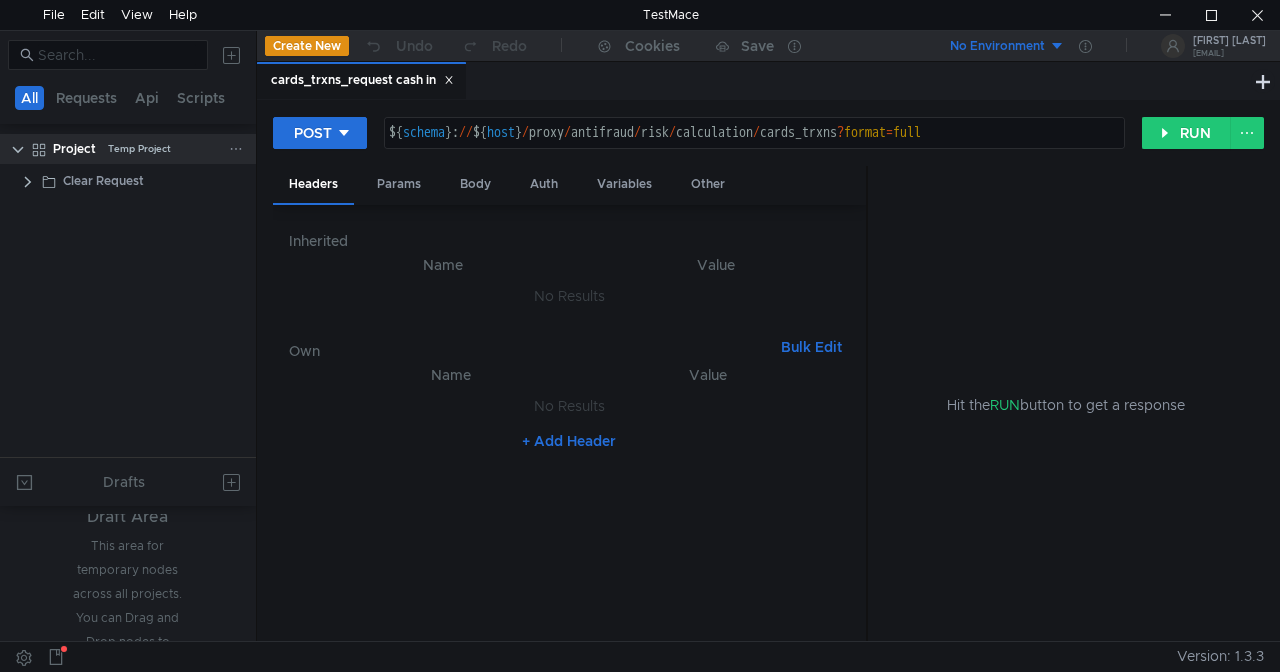 click 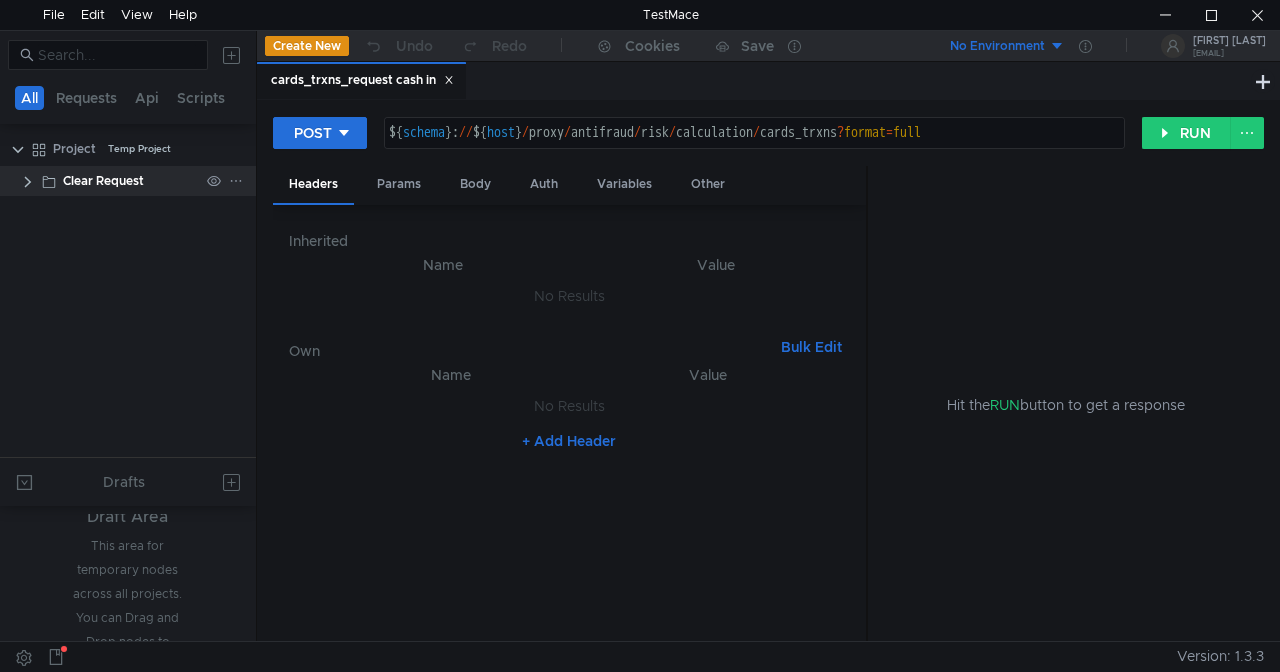 click 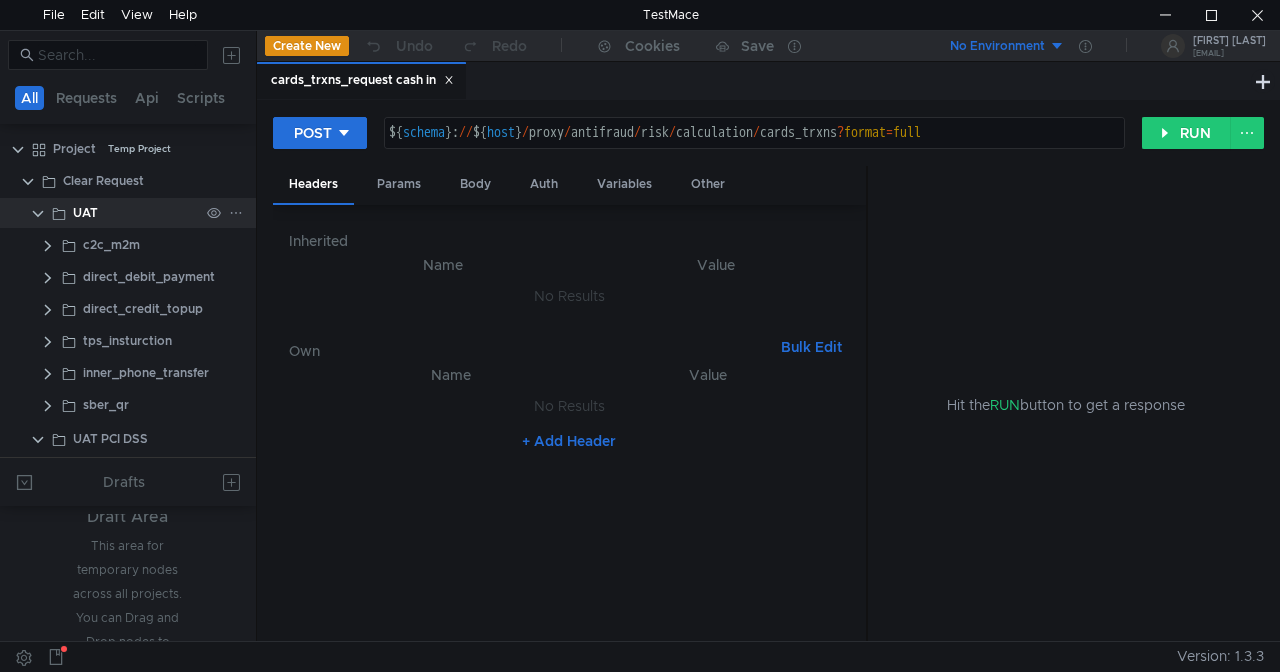 click on "UAT" 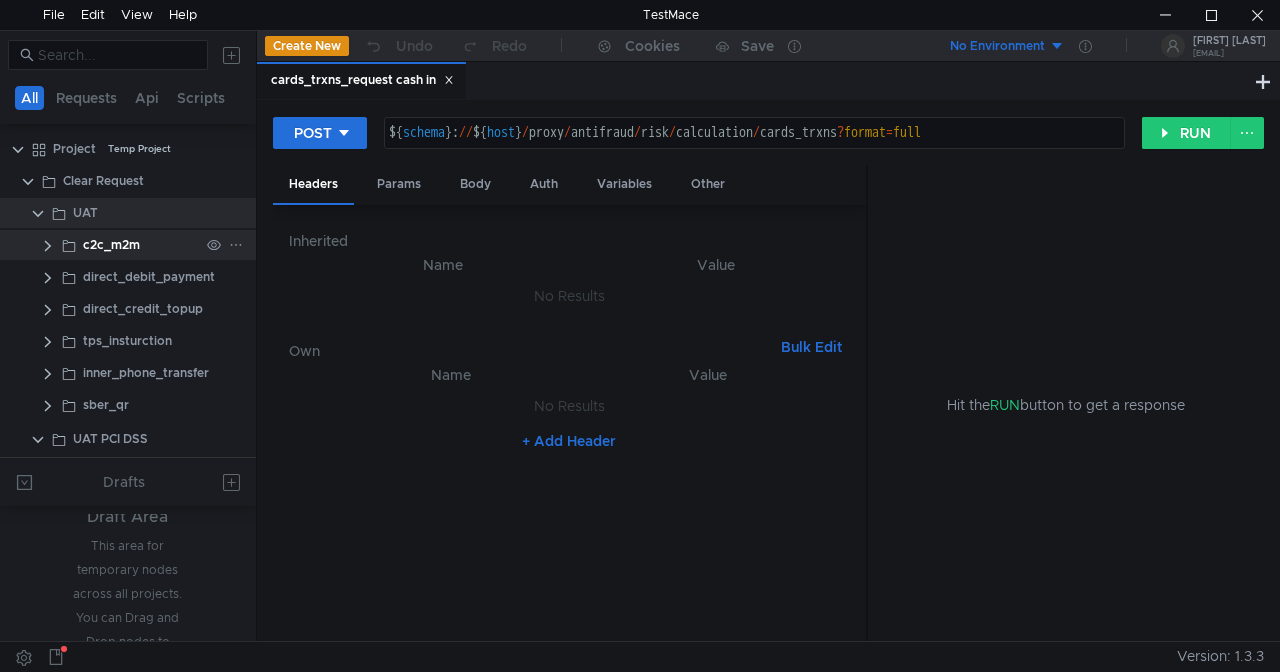 click 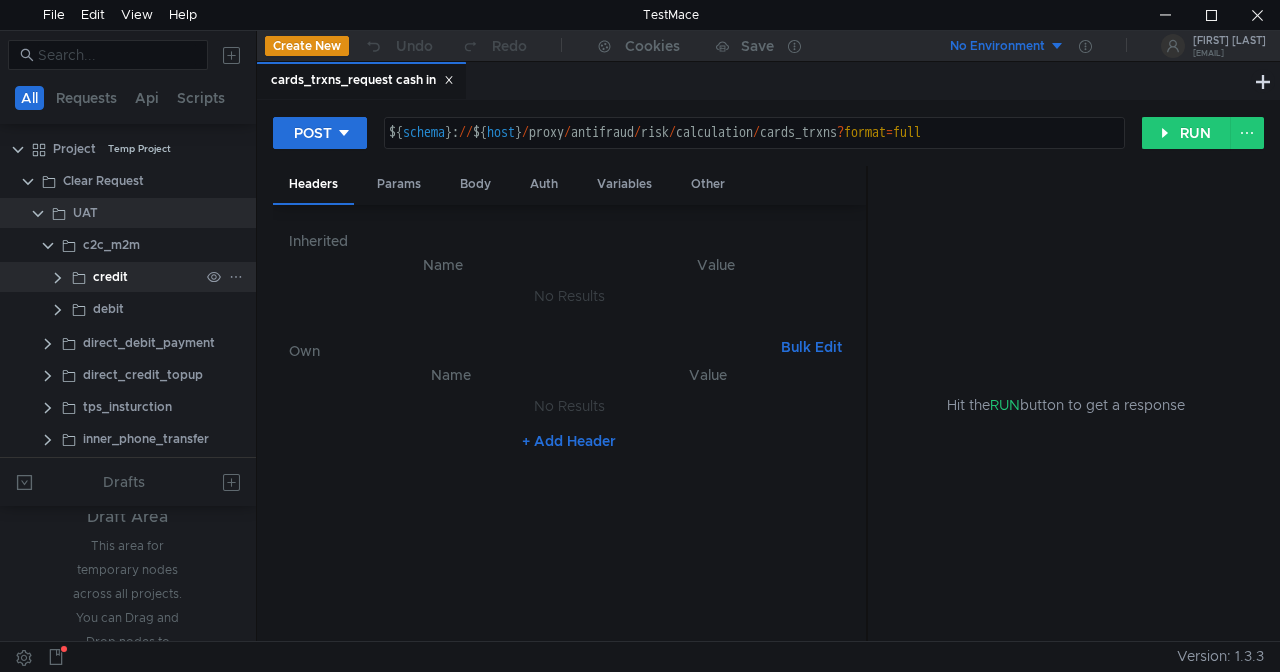 click 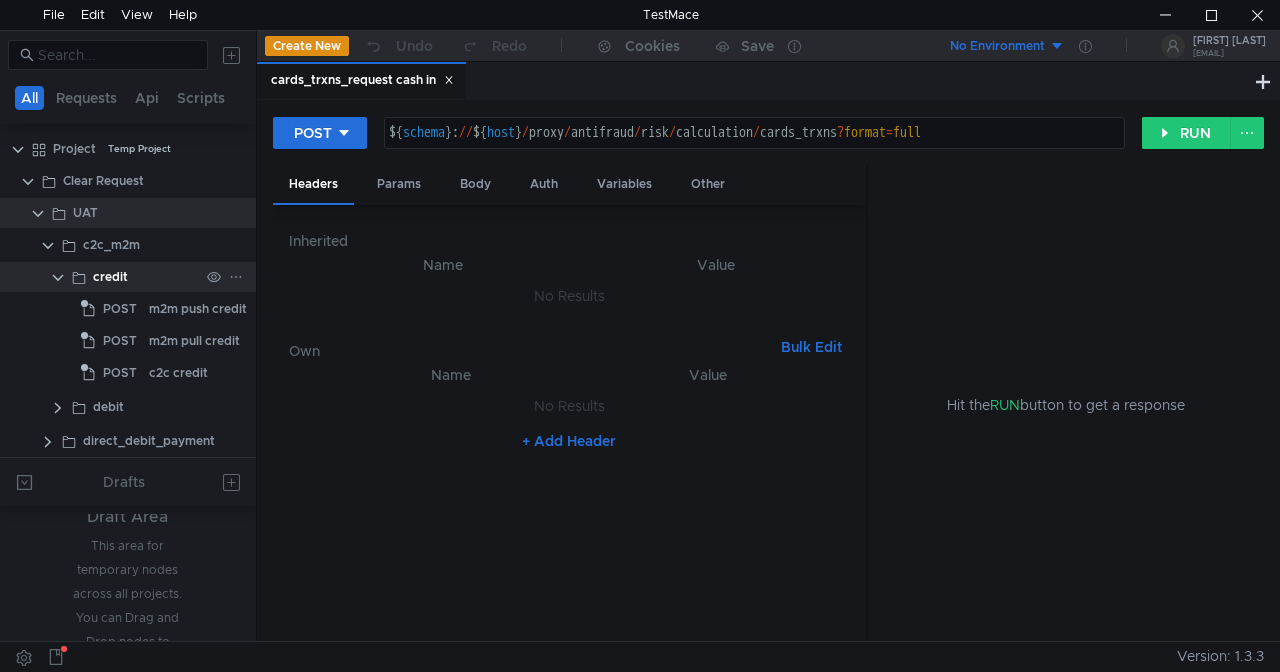 click 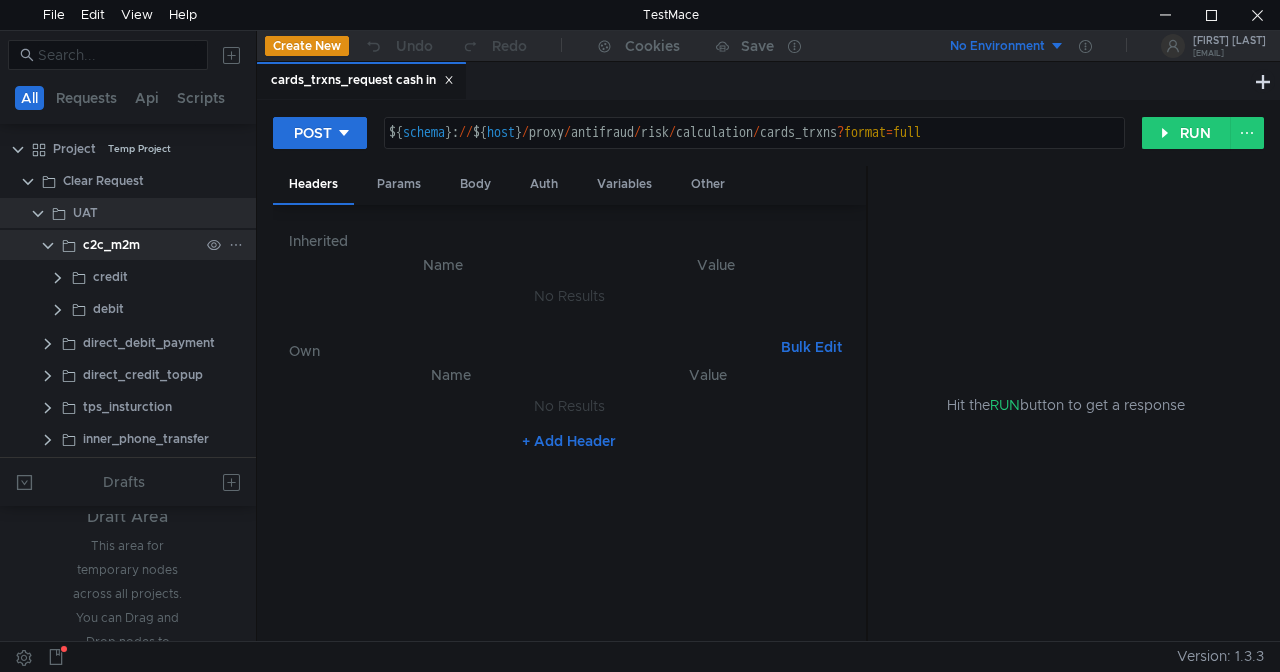 click 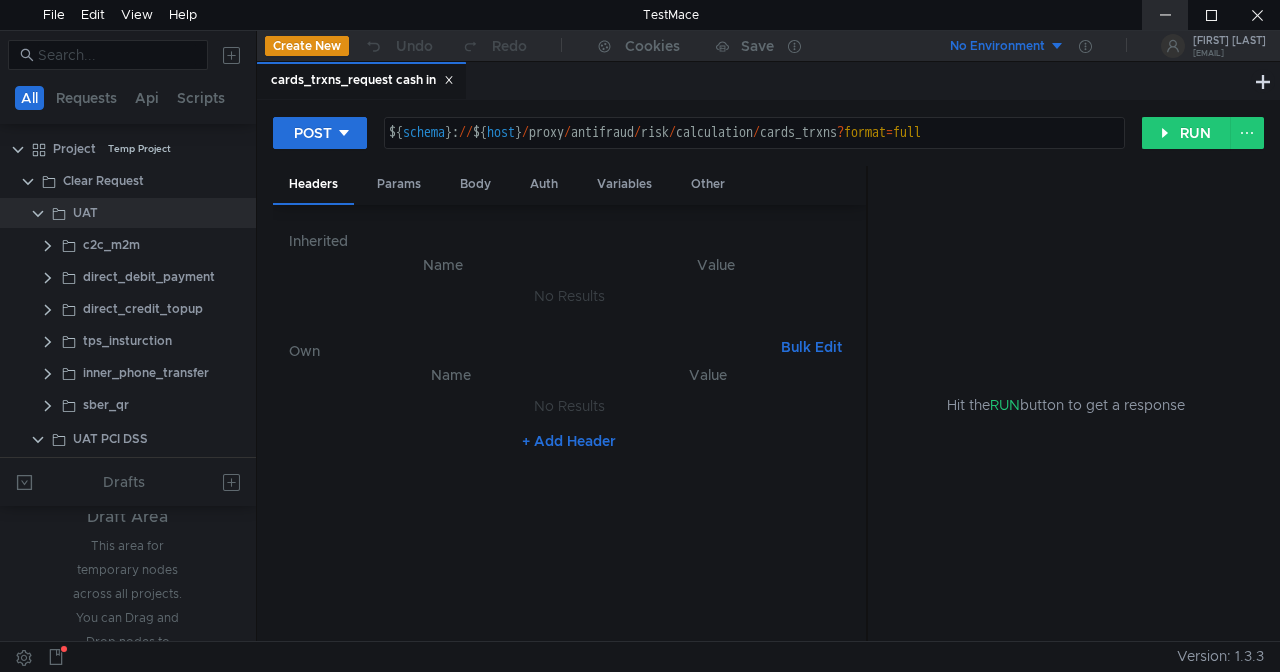 click at bounding box center [1165, 15] 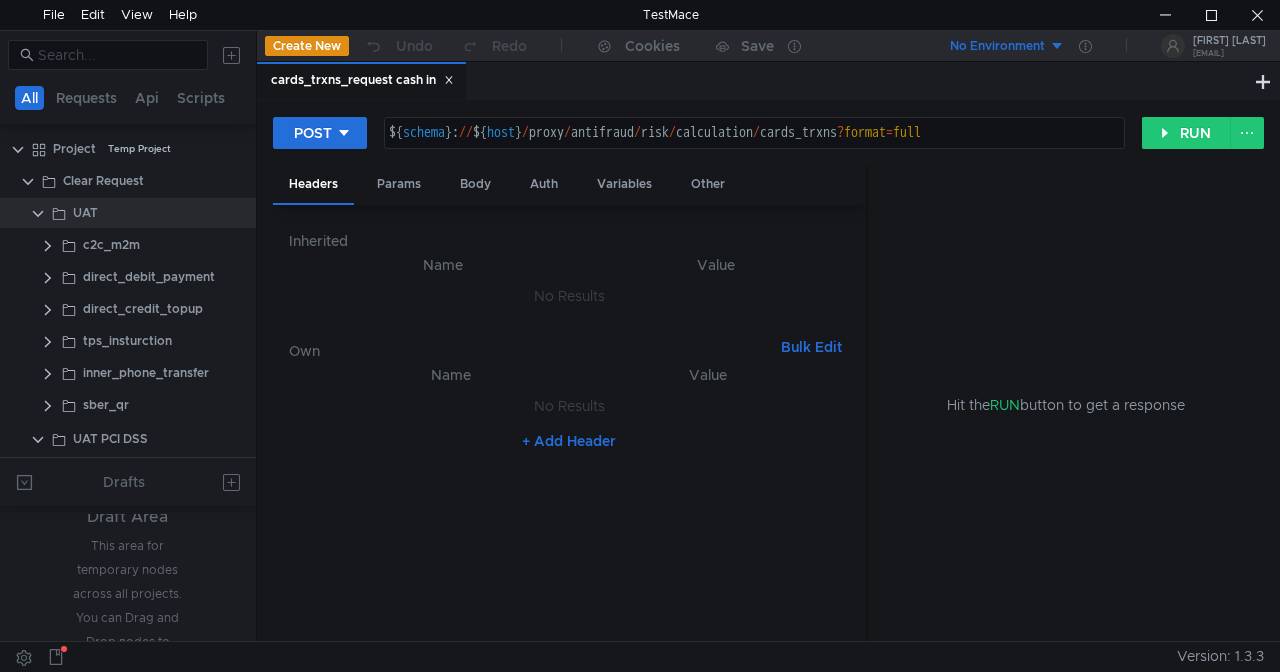 click on "No Environment" at bounding box center (995, 46) 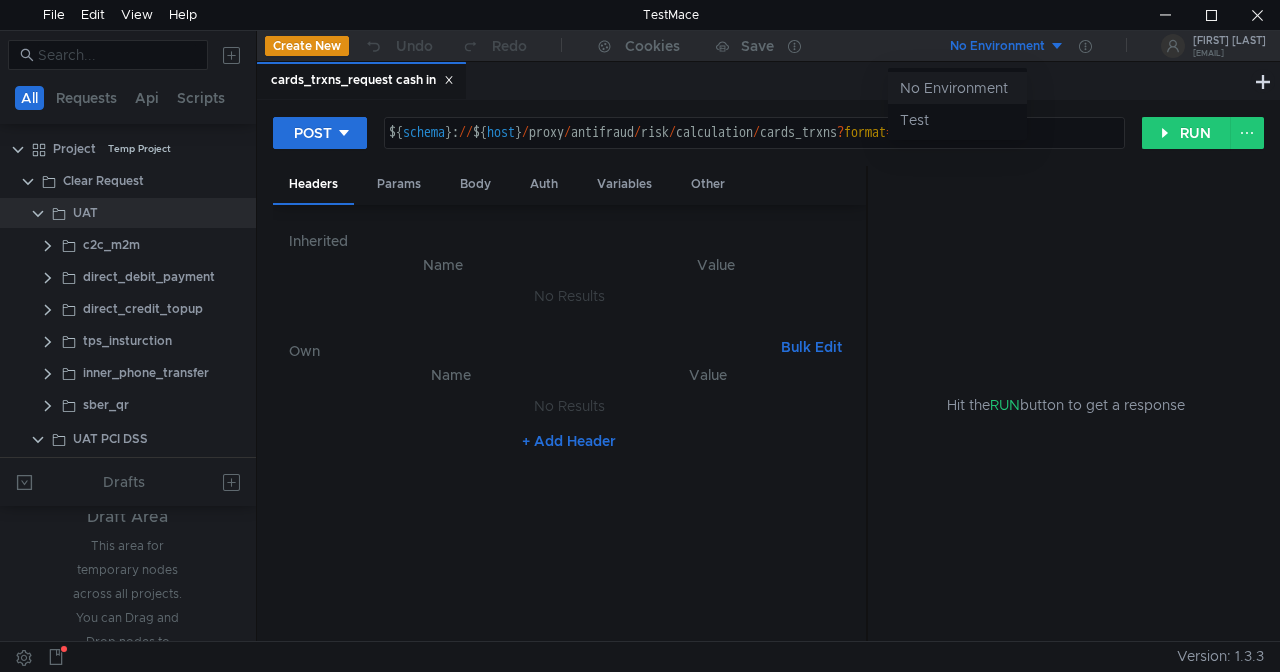 click on "No Environment" at bounding box center [957, 88] 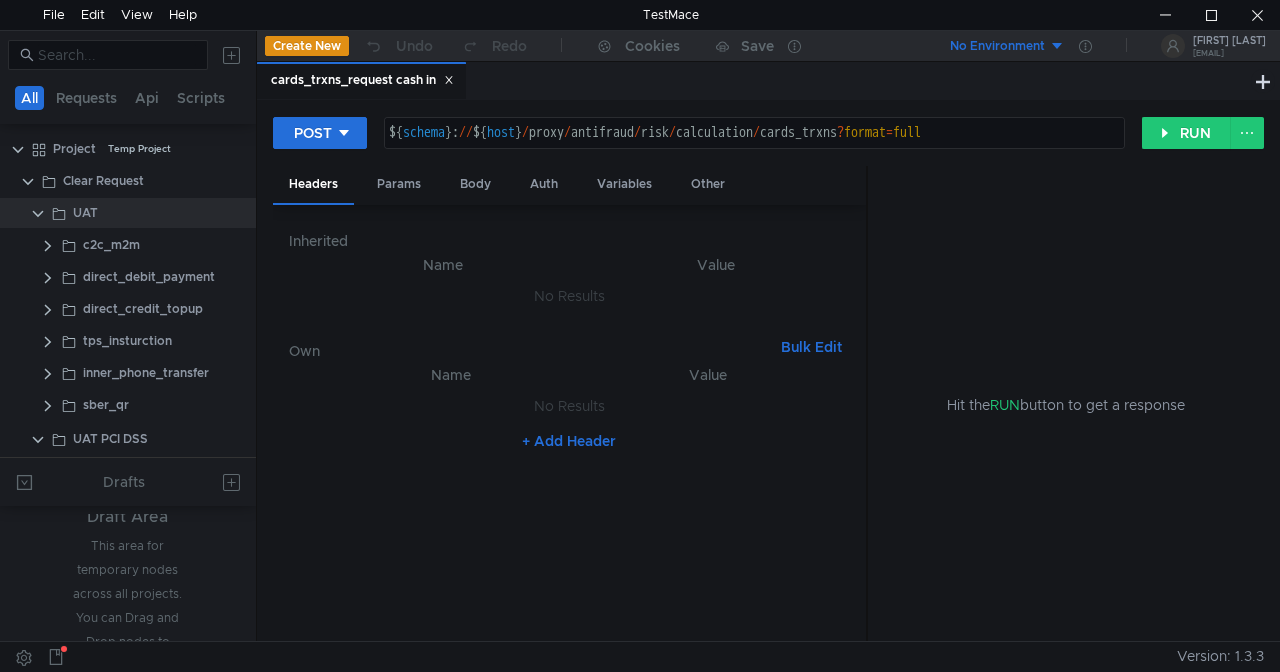 click on "No Environment" at bounding box center [995, 46] 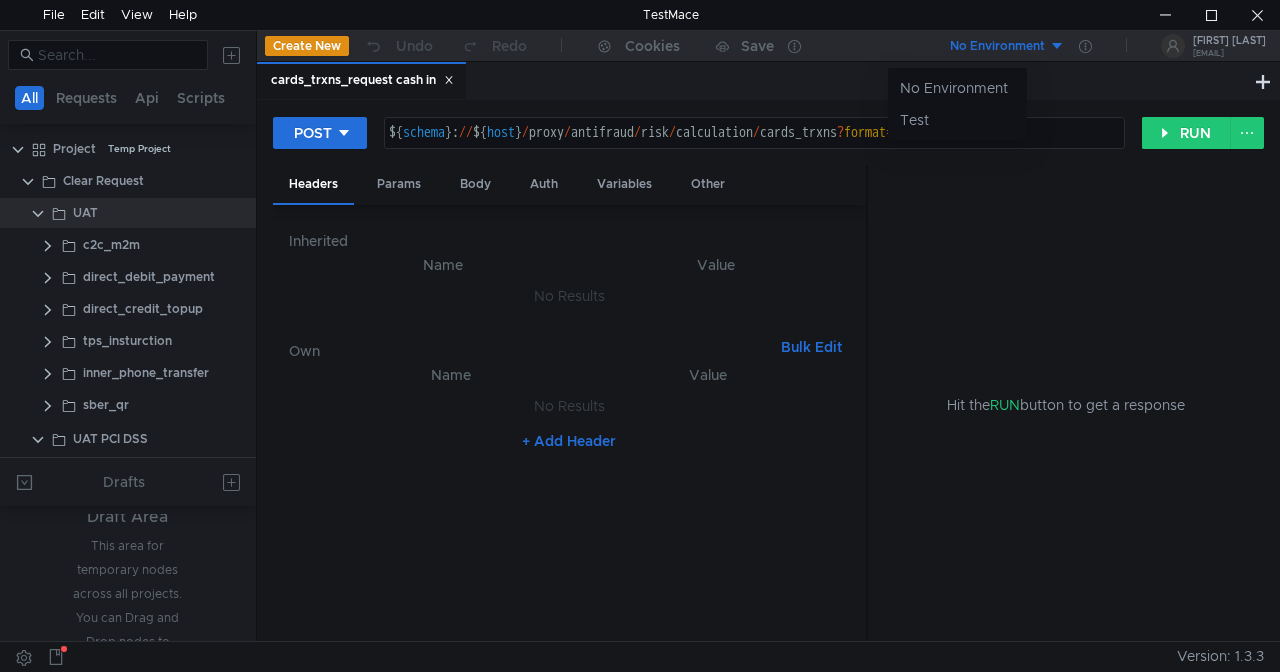 click at bounding box center [640, 336] 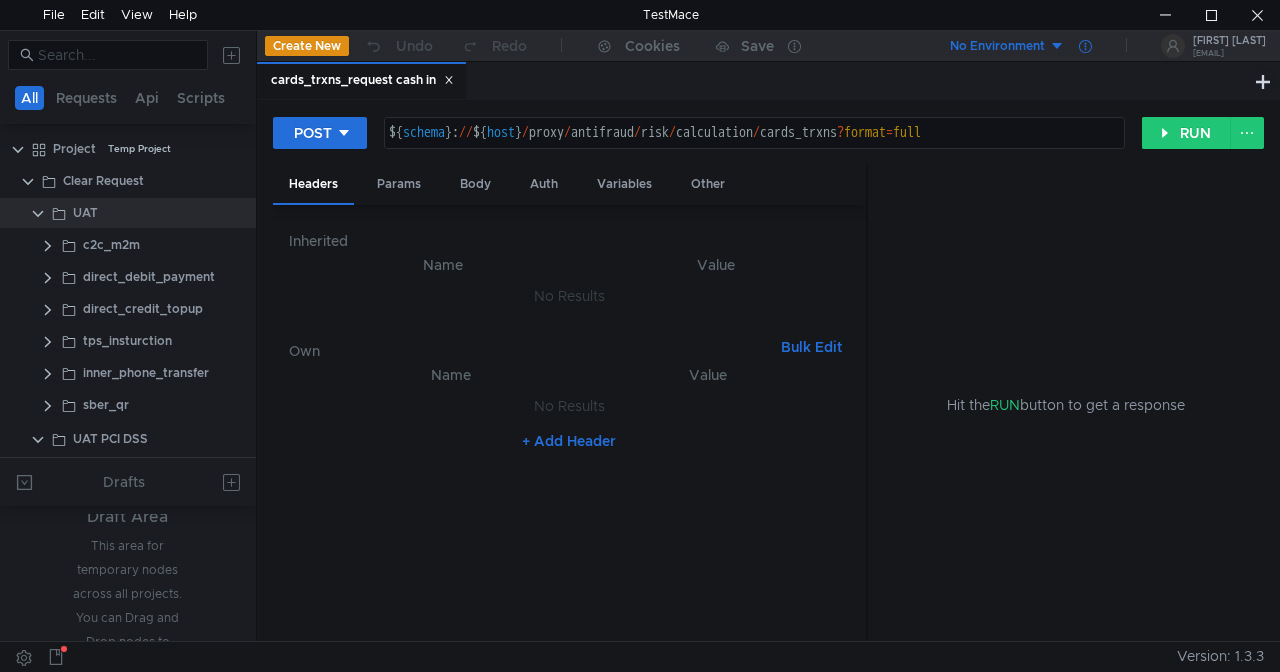 click 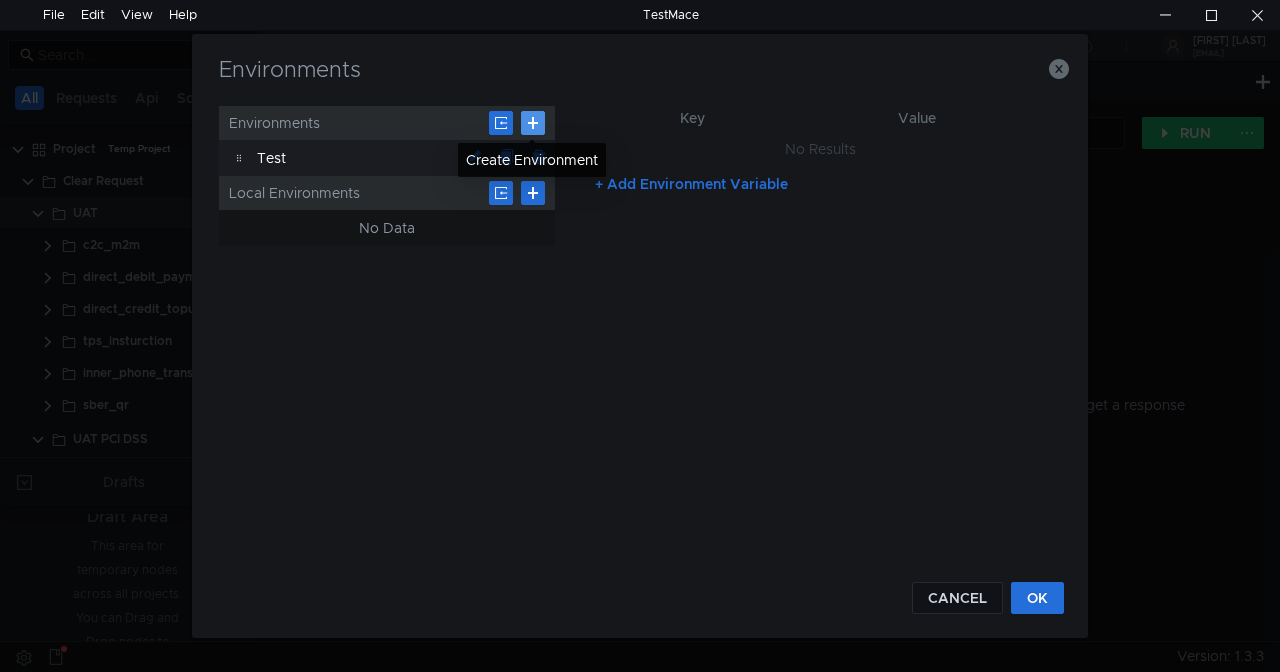 click 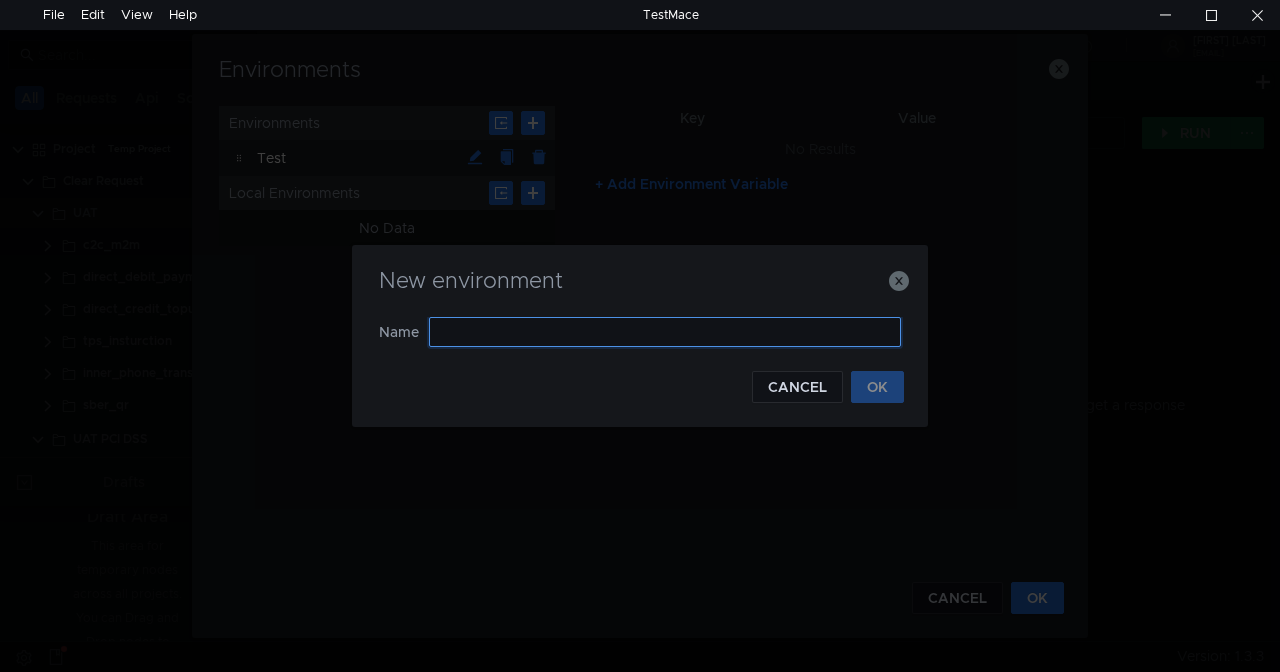 click 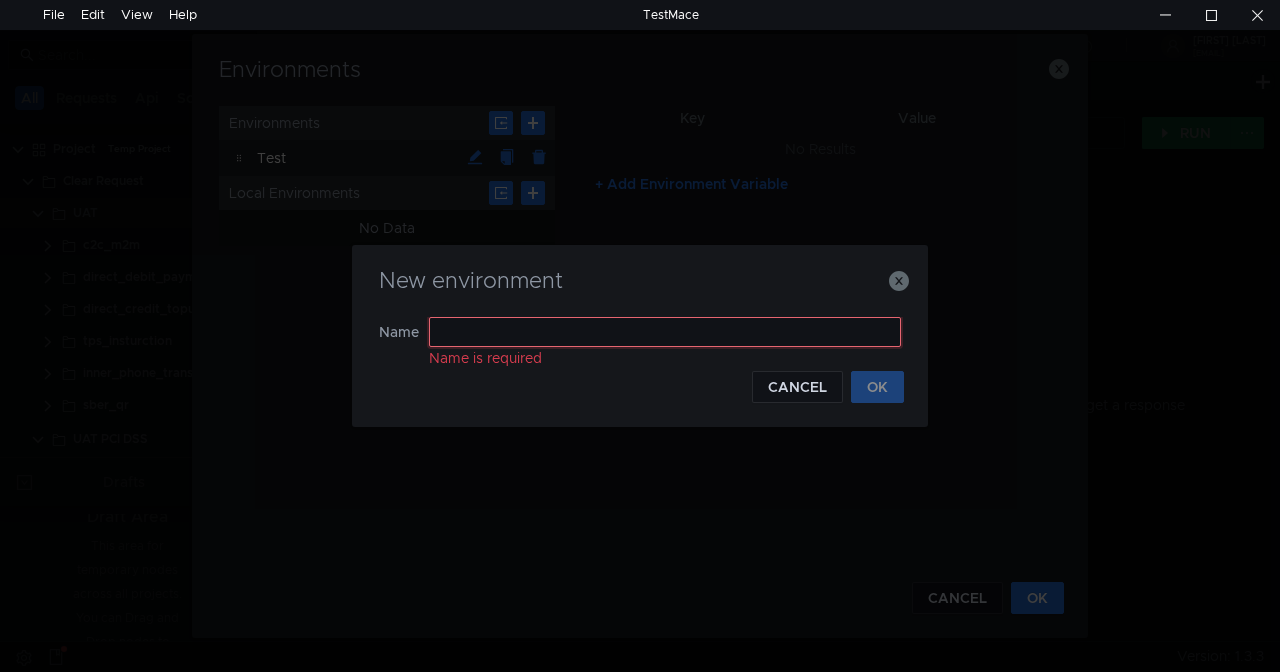 paste on "UAT PCI DSS" 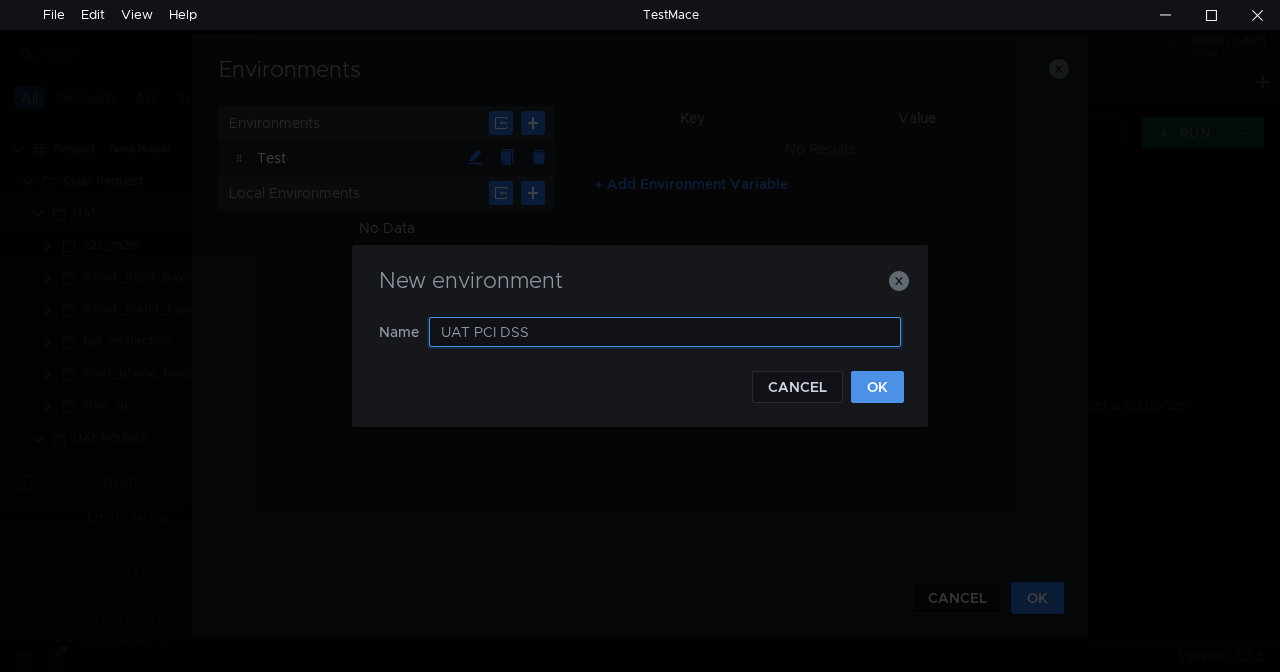type on "UAT PCI DSS" 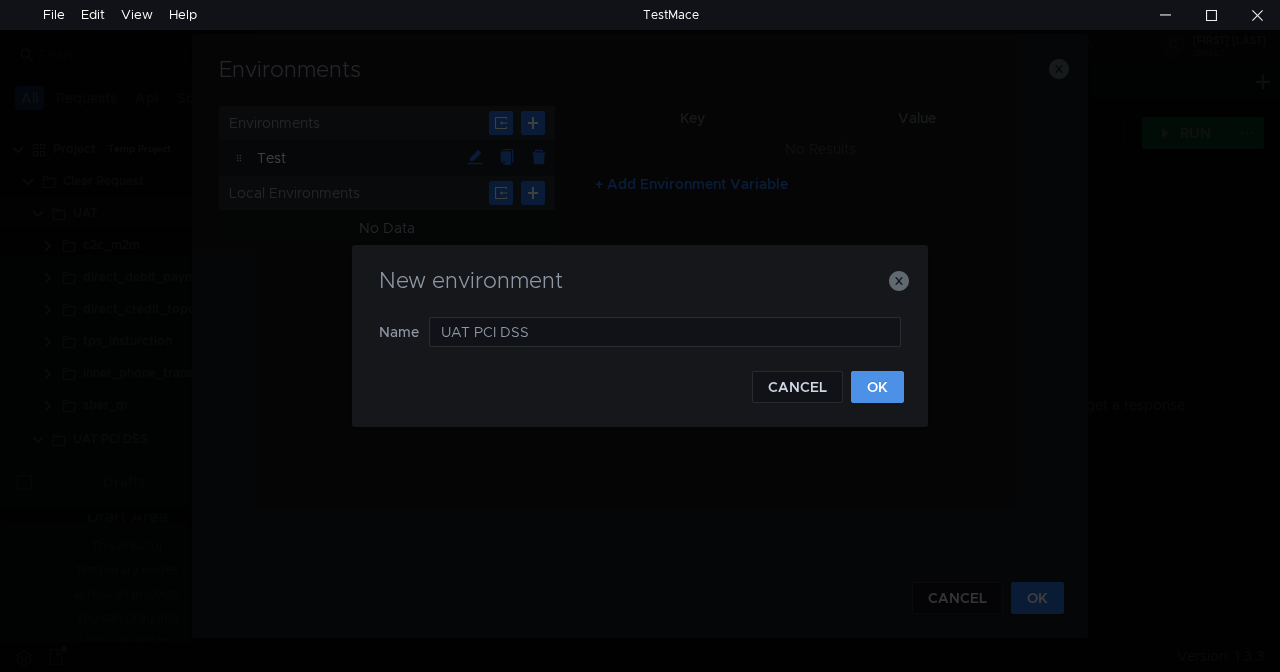 click on "OK" 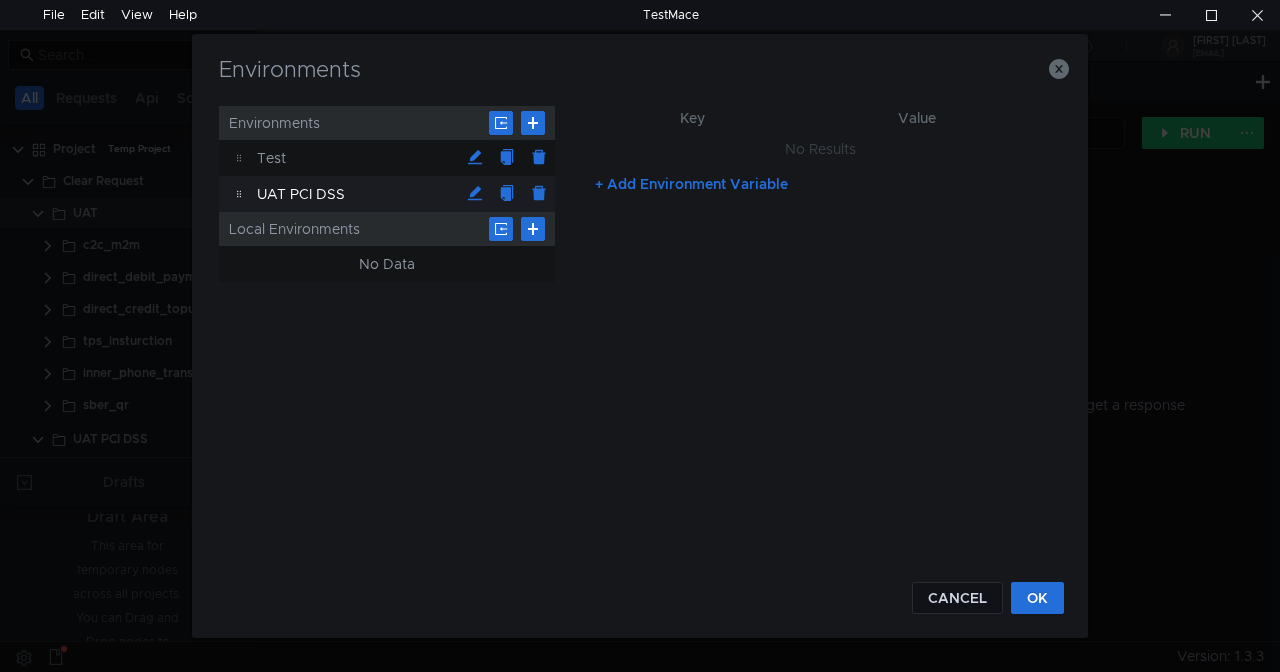 click on "+ Add Environment Variable" 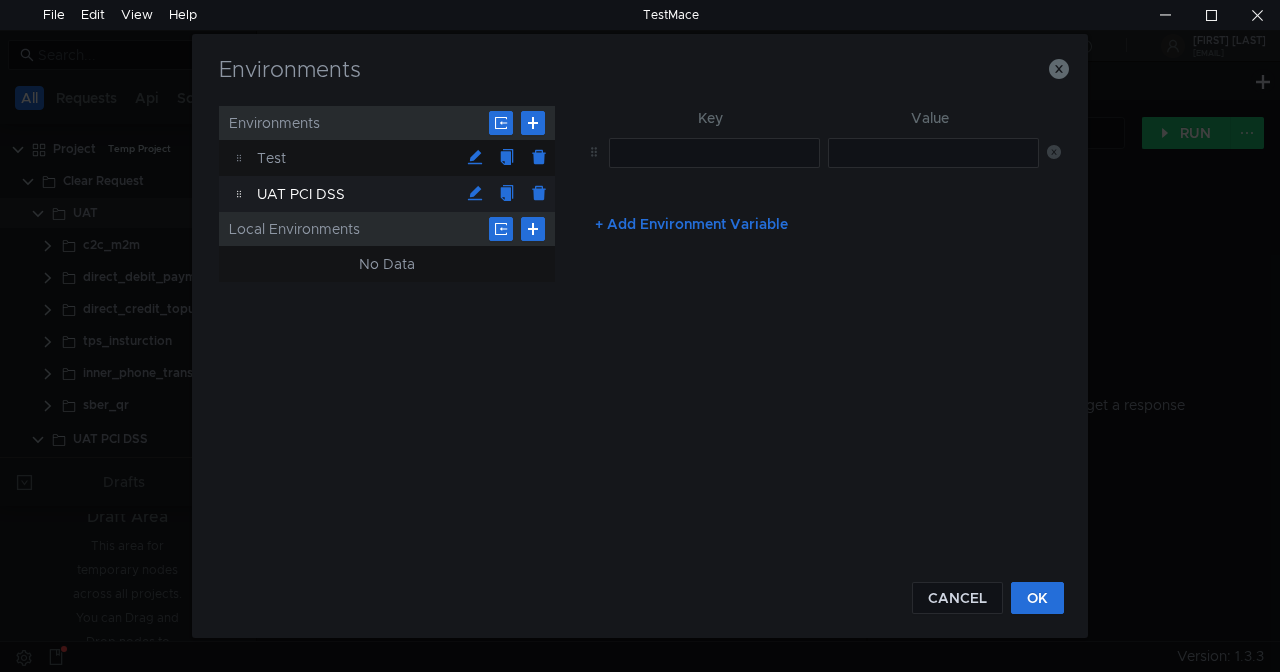 click on "UAT PCI DSS" at bounding box center (358, 194) 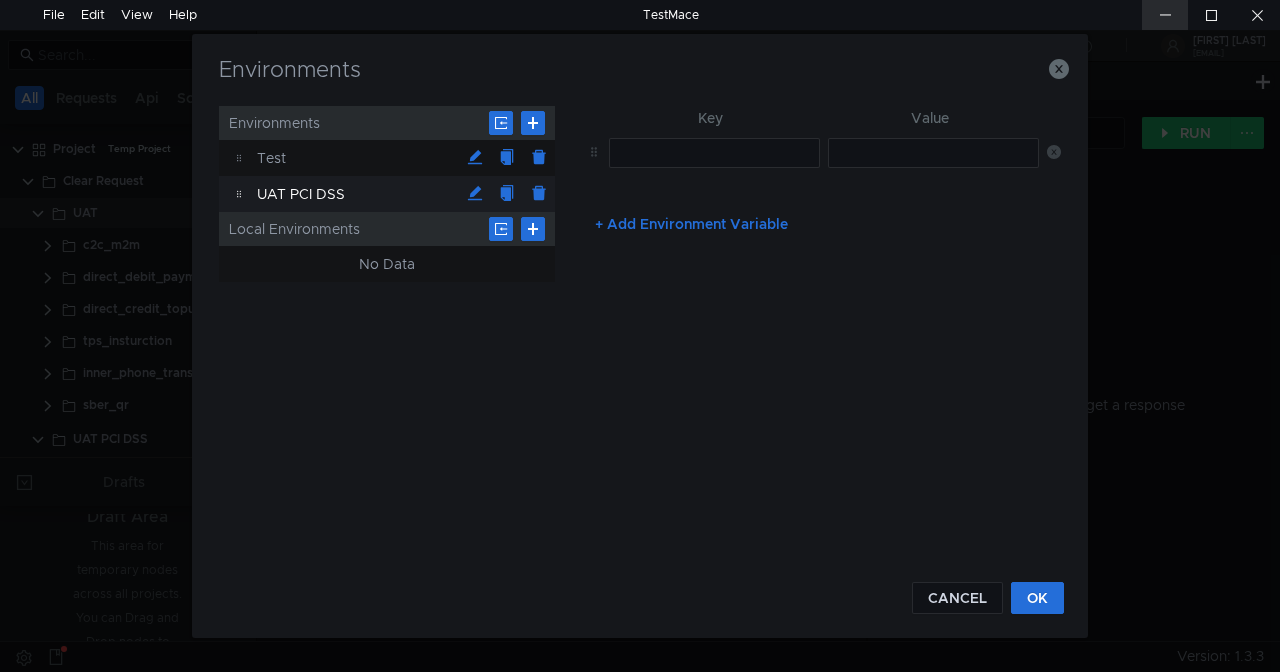 click at bounding box center [1165, 15] 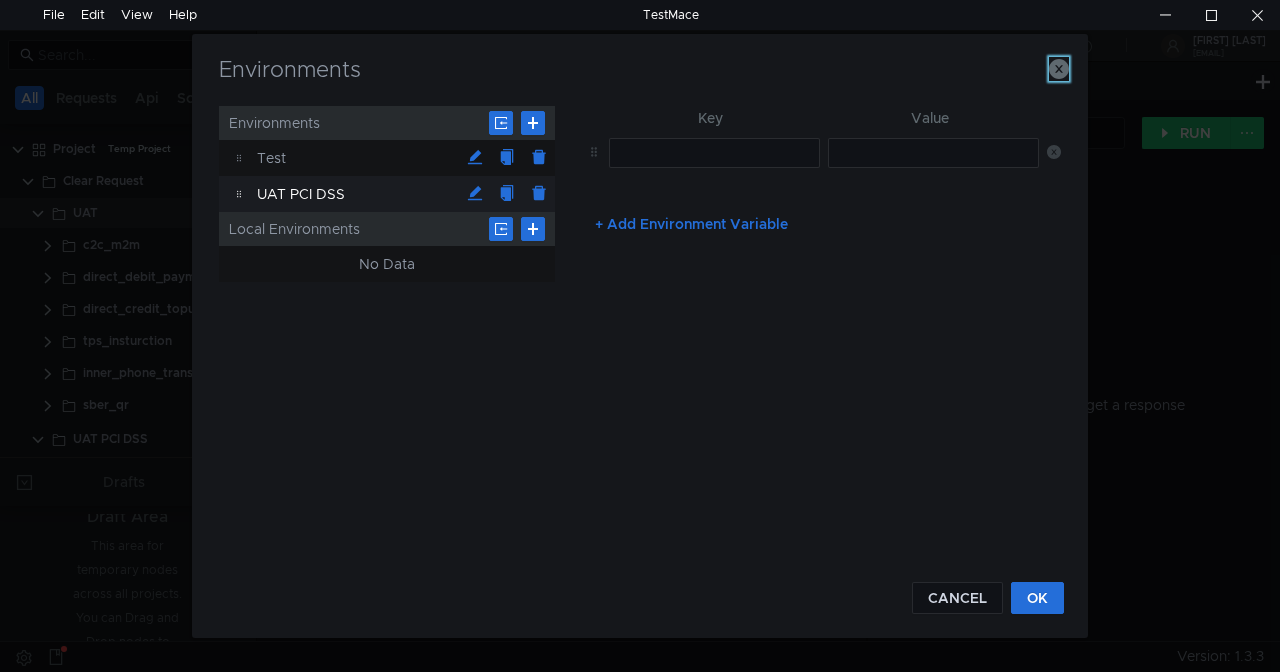 click 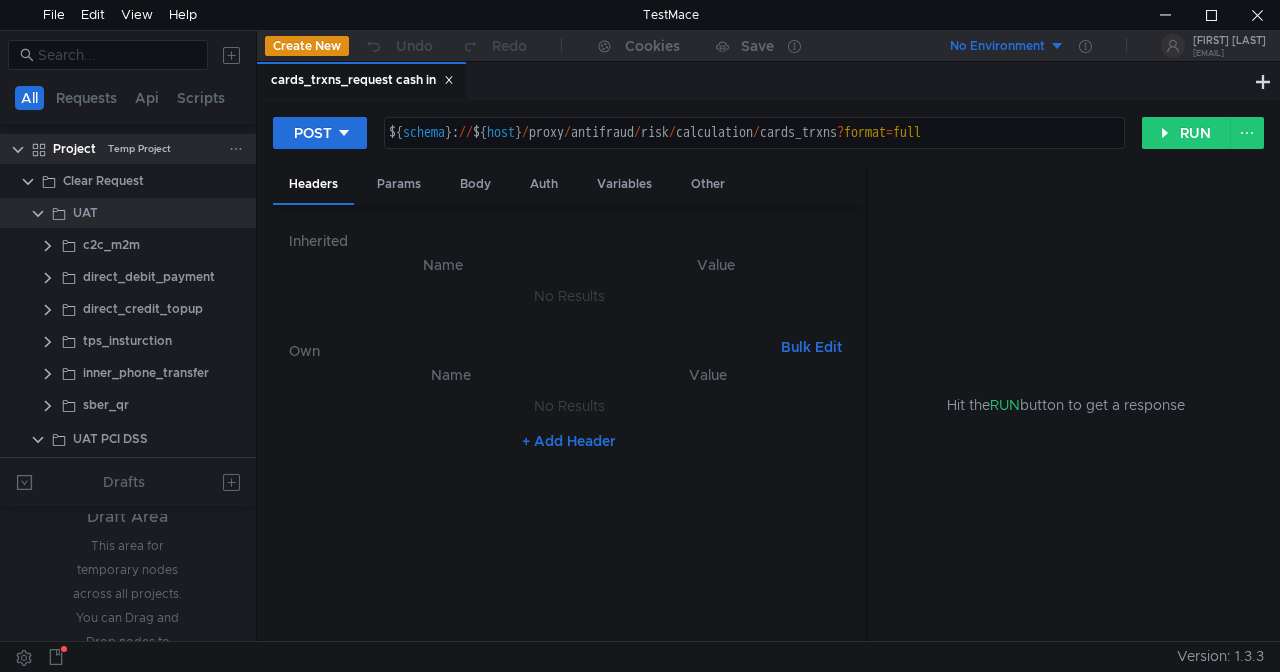 click 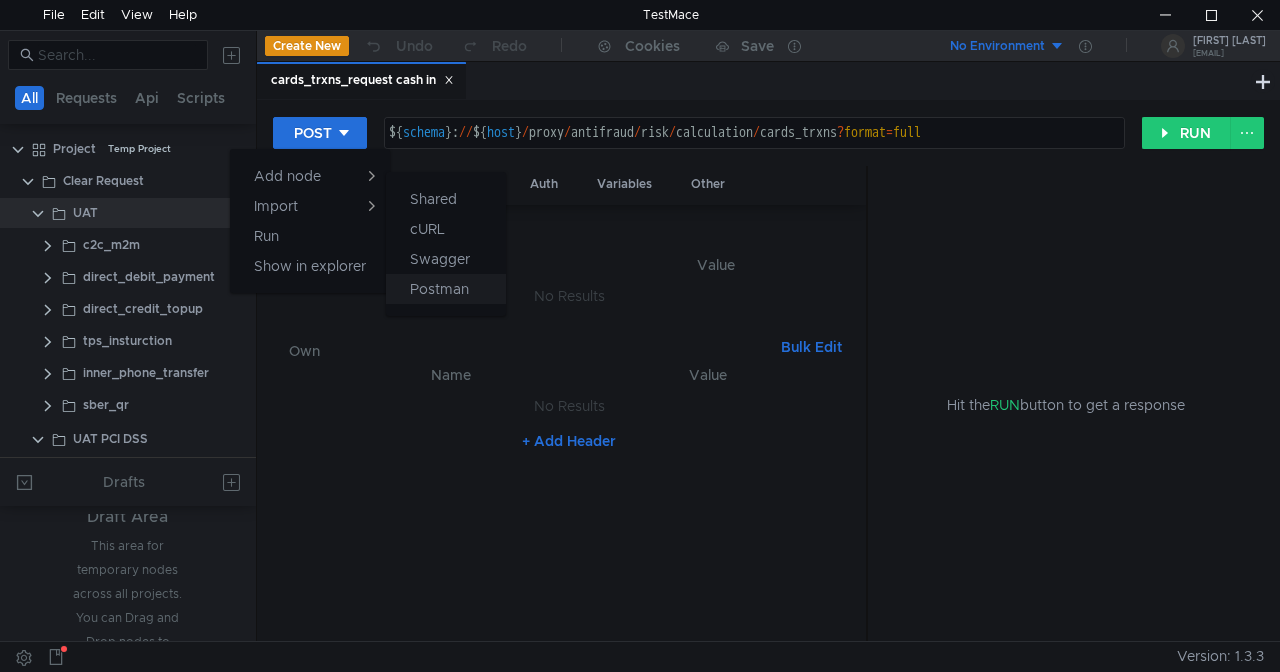 click on "Postman" at bounding box center (439, 289) 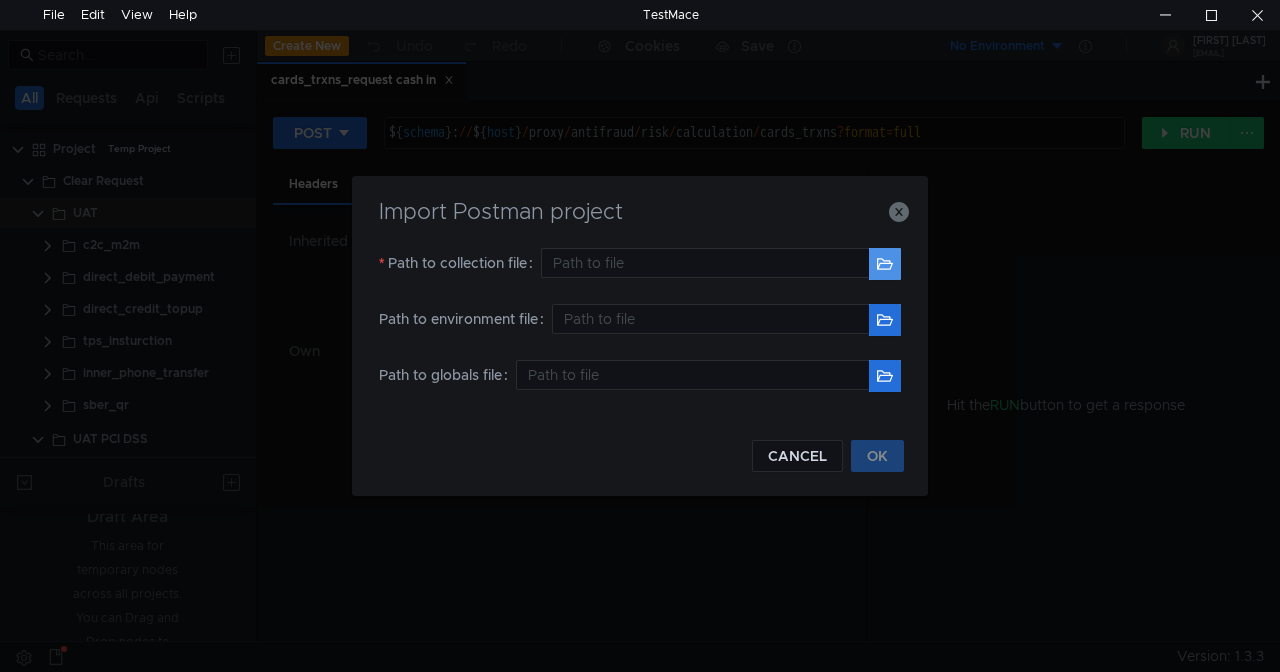 click 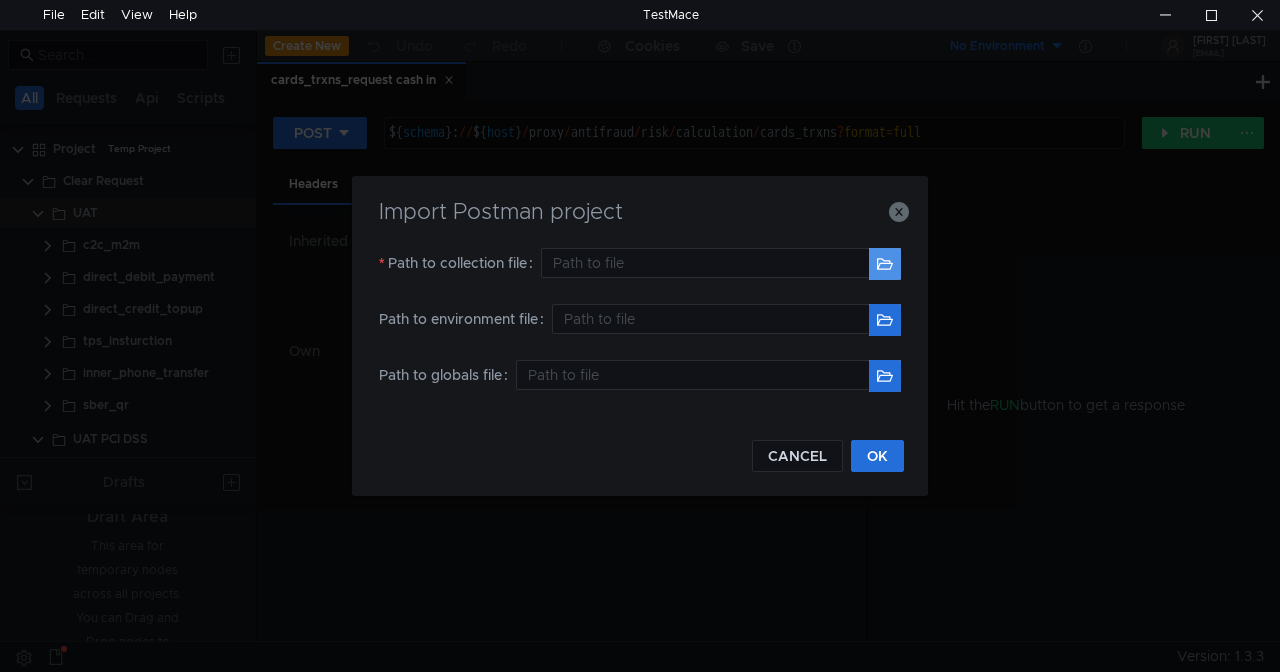 type on "C:\Users\[USERNAME]\Desktop\TOTAL\Оригинальные файлы\Оригинальные файлы (3)\Постман коллекции\Clear Request.postman_collection.json" 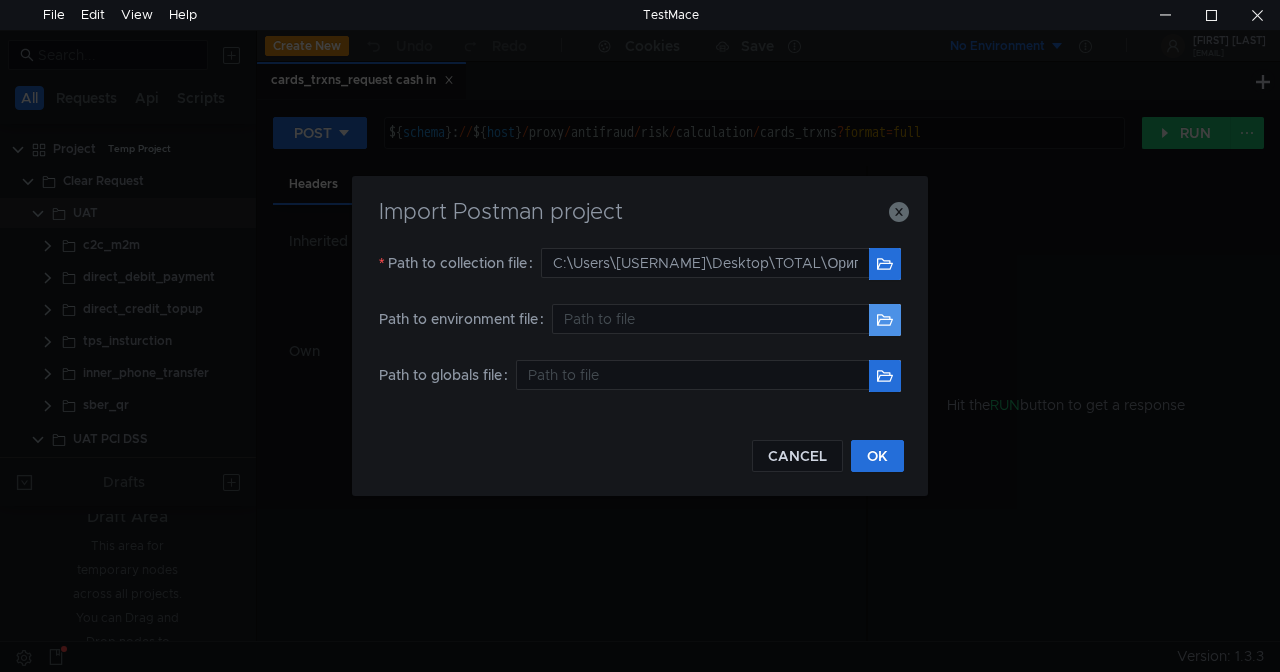 click 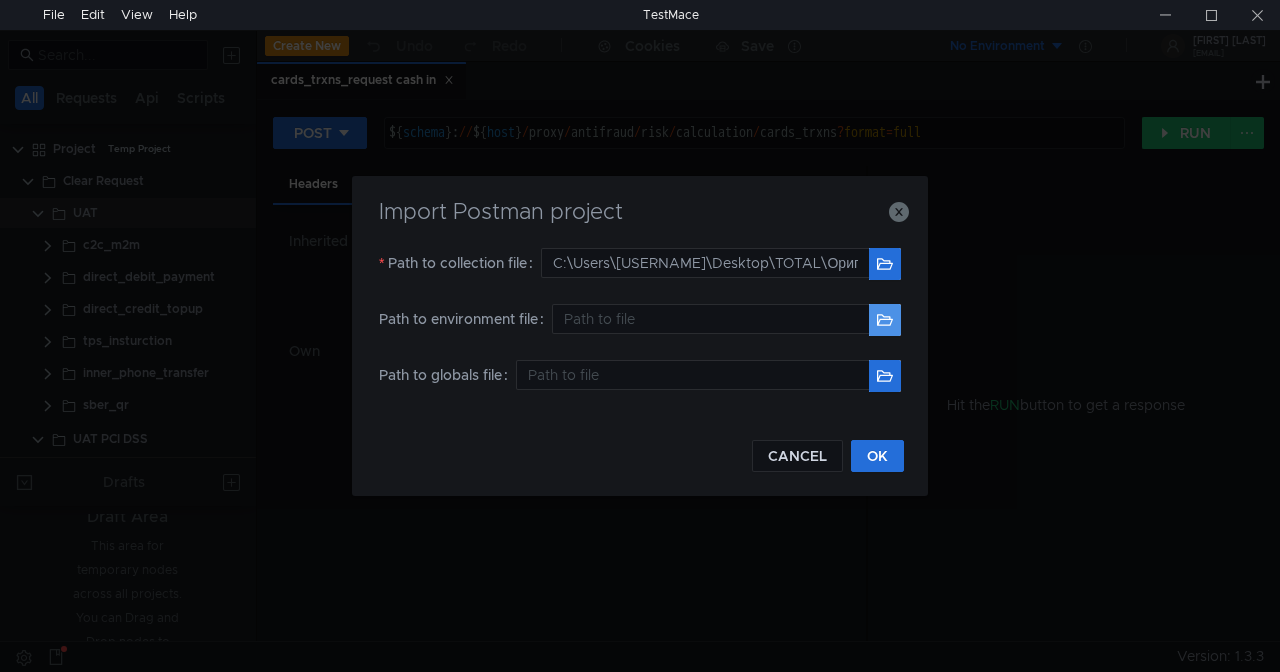 type on "C:\Users\[USERNAME]\Desktop\TOTAL\Оригинальные файлы\Оригинальные файлы (3)\Постман Окружение\UAT.postman_environment_19.09 (2).23" 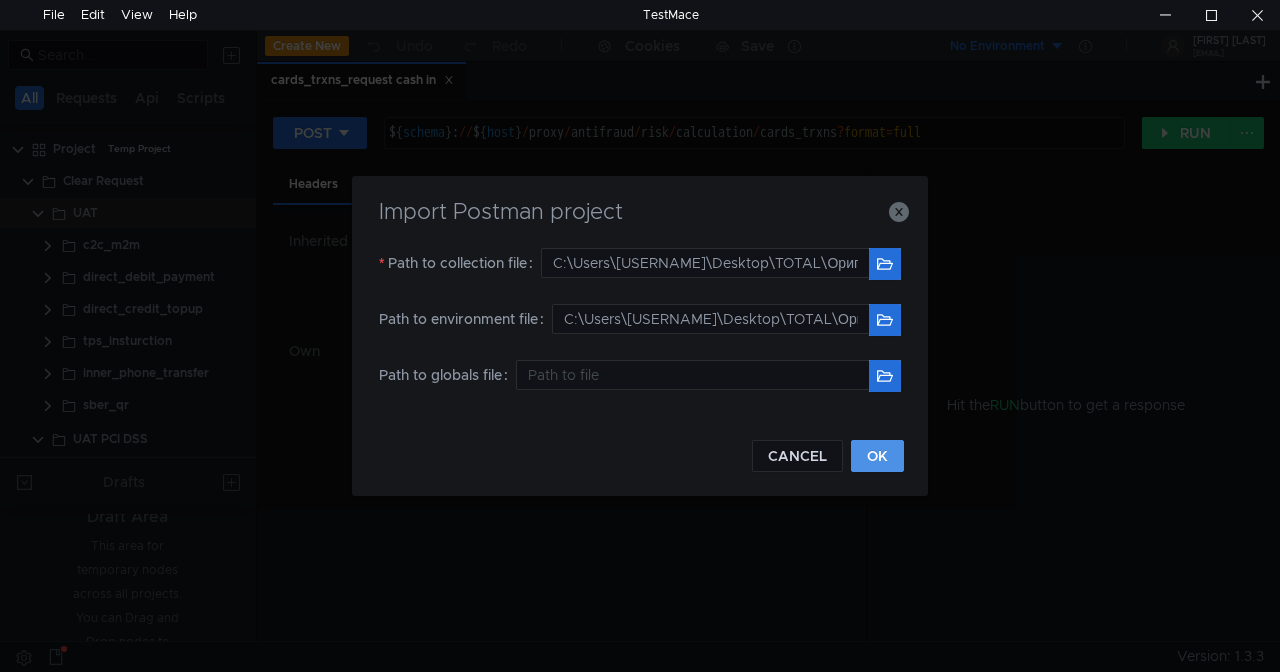 click on "OK" 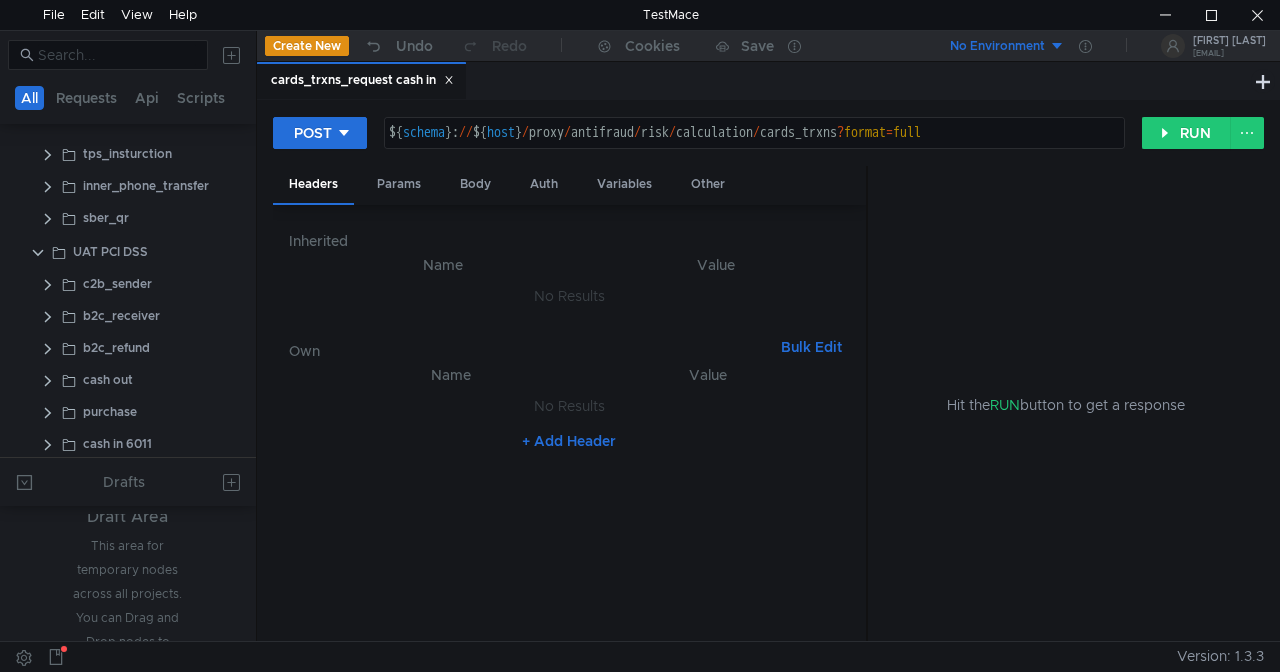 scroll, scrollTop: 292, scrollLeft: 0, axis: vertical 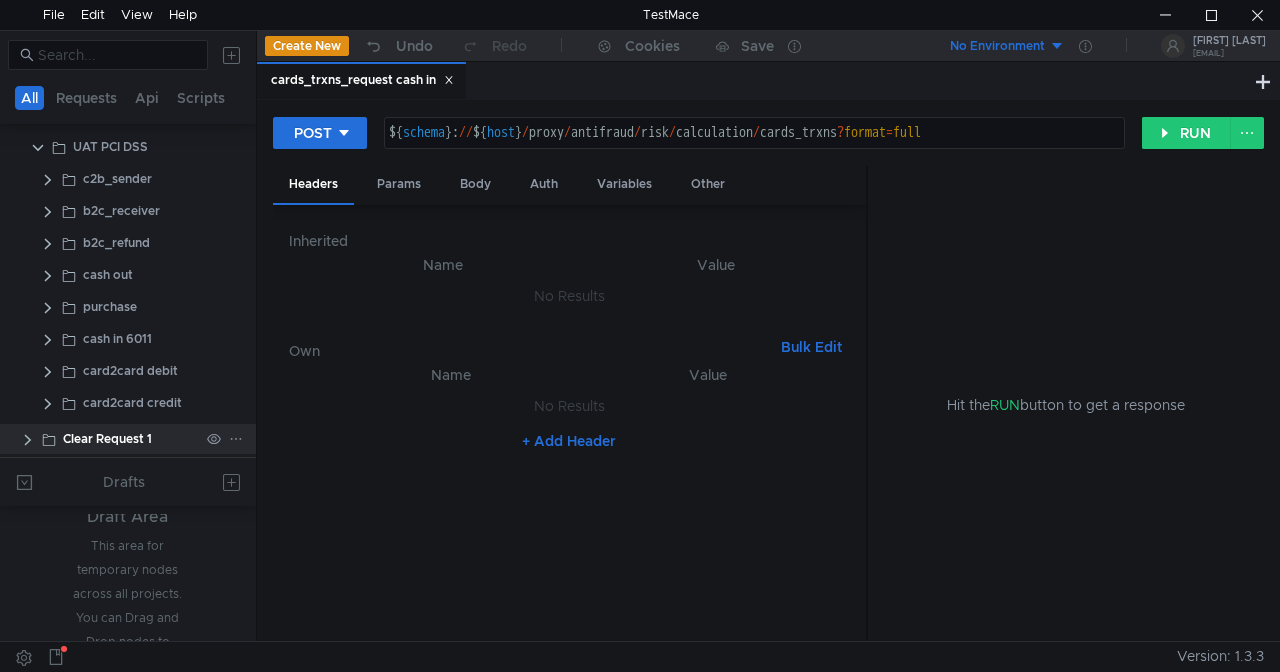 click 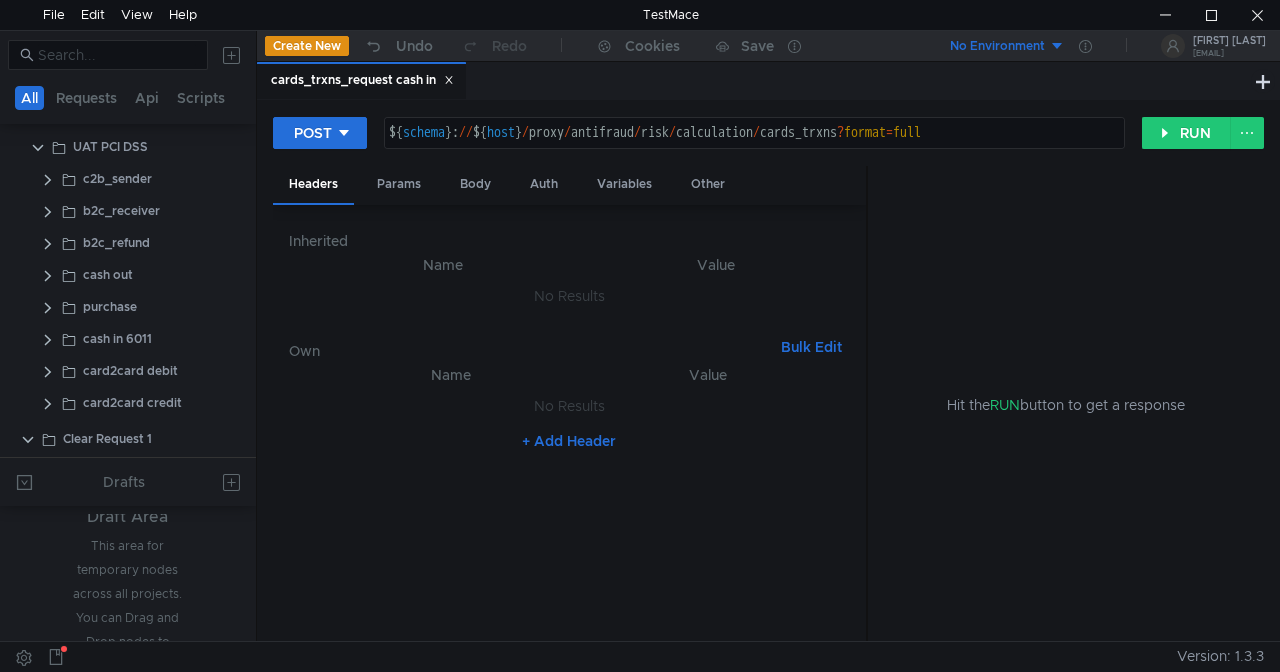 scroll, scrollTop: 358, scrollLeft: 0, axis: vertical 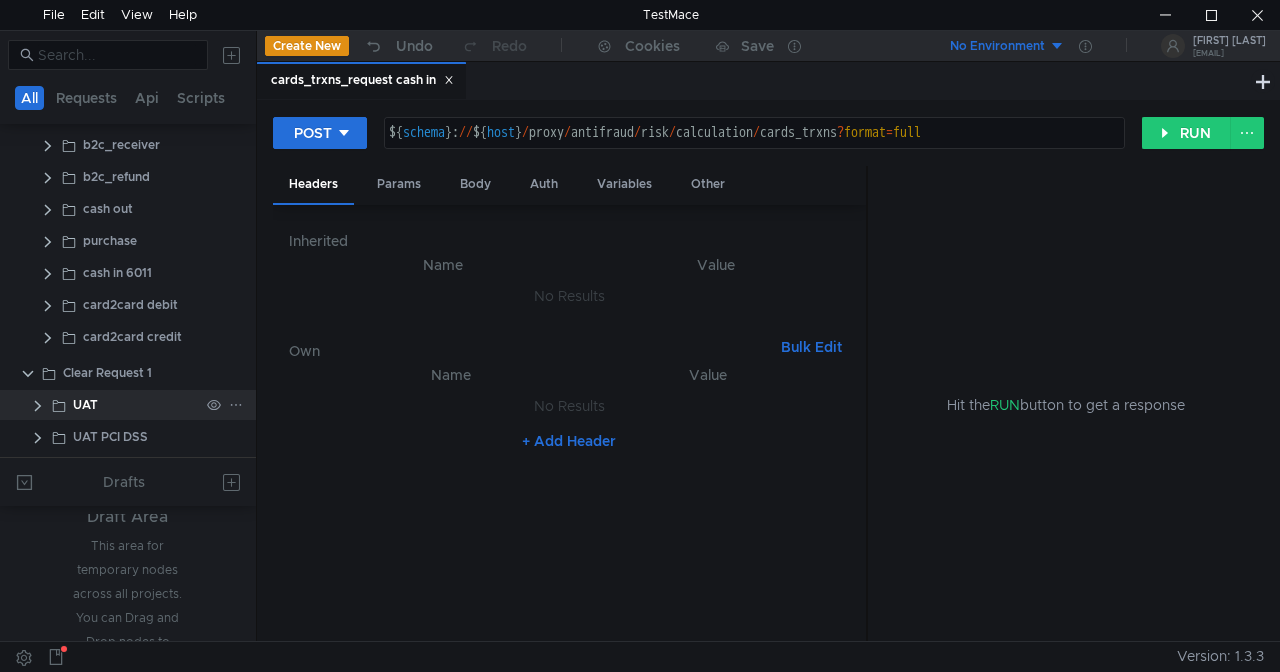 click 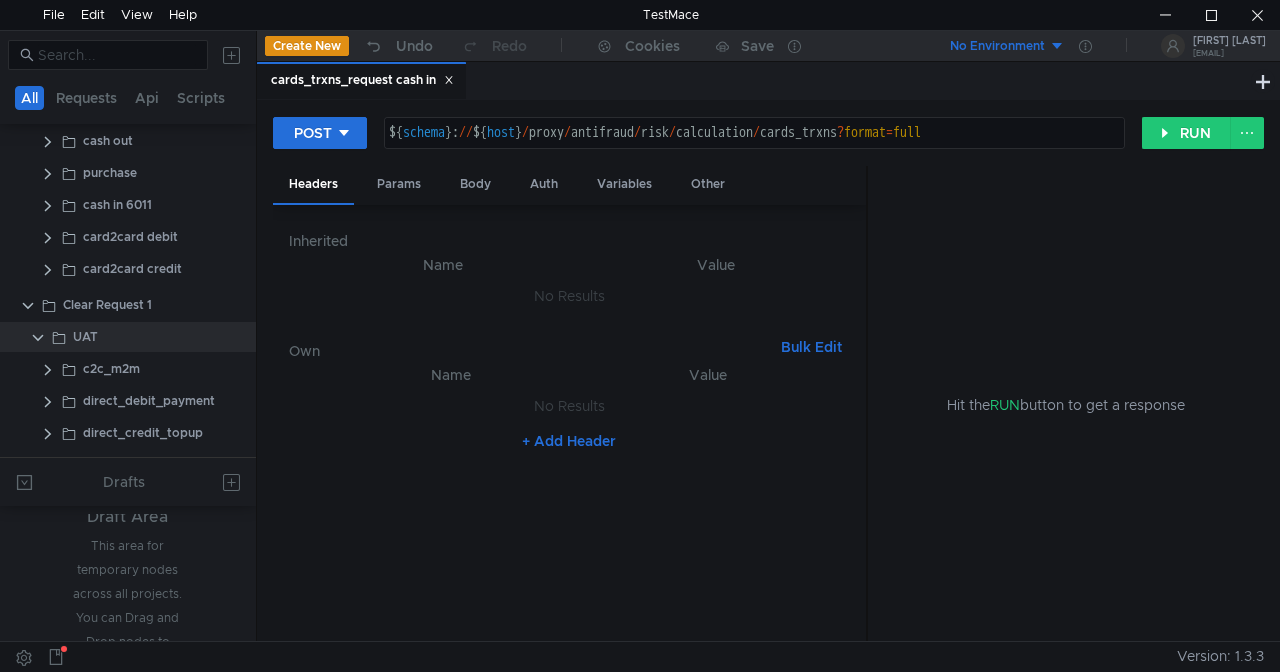 scroll, scrollTop: 552, scrollLeft: 0, axis: vertical 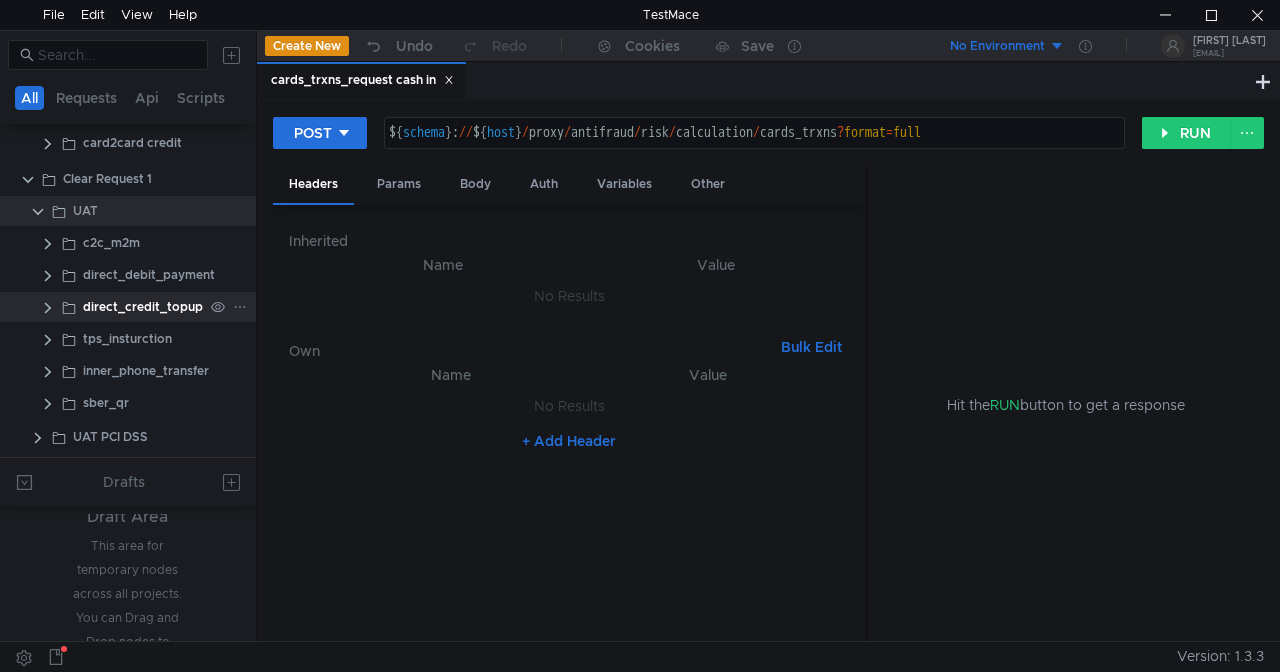 click 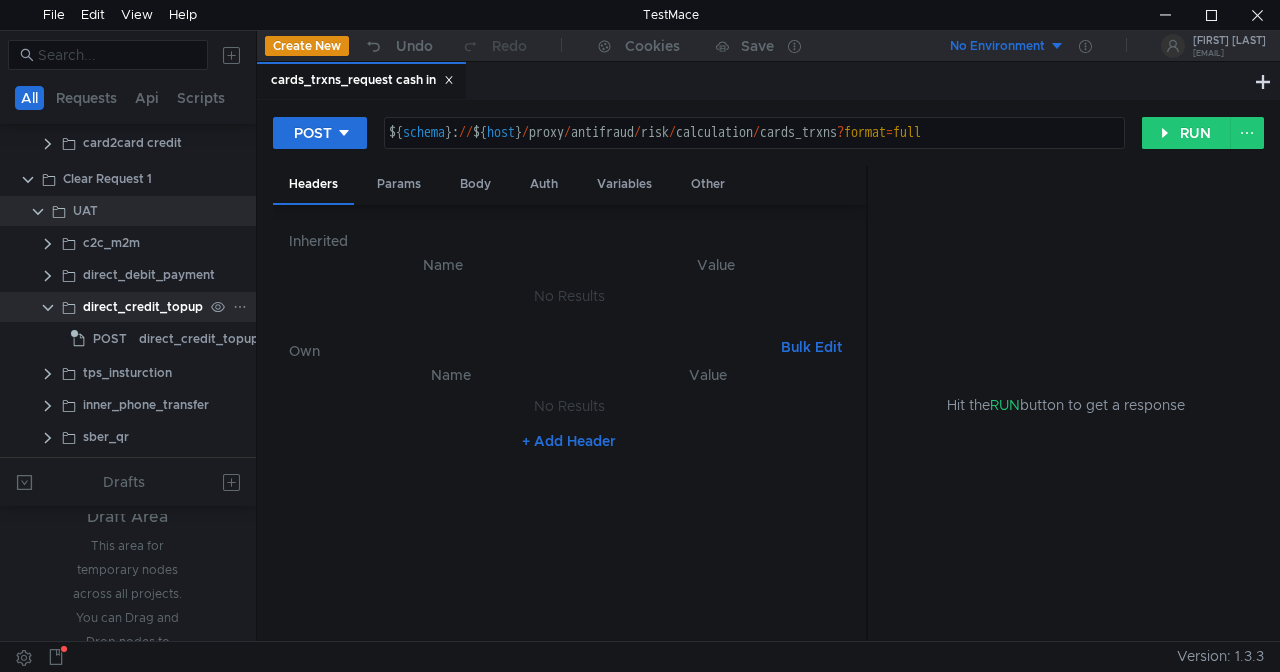 click 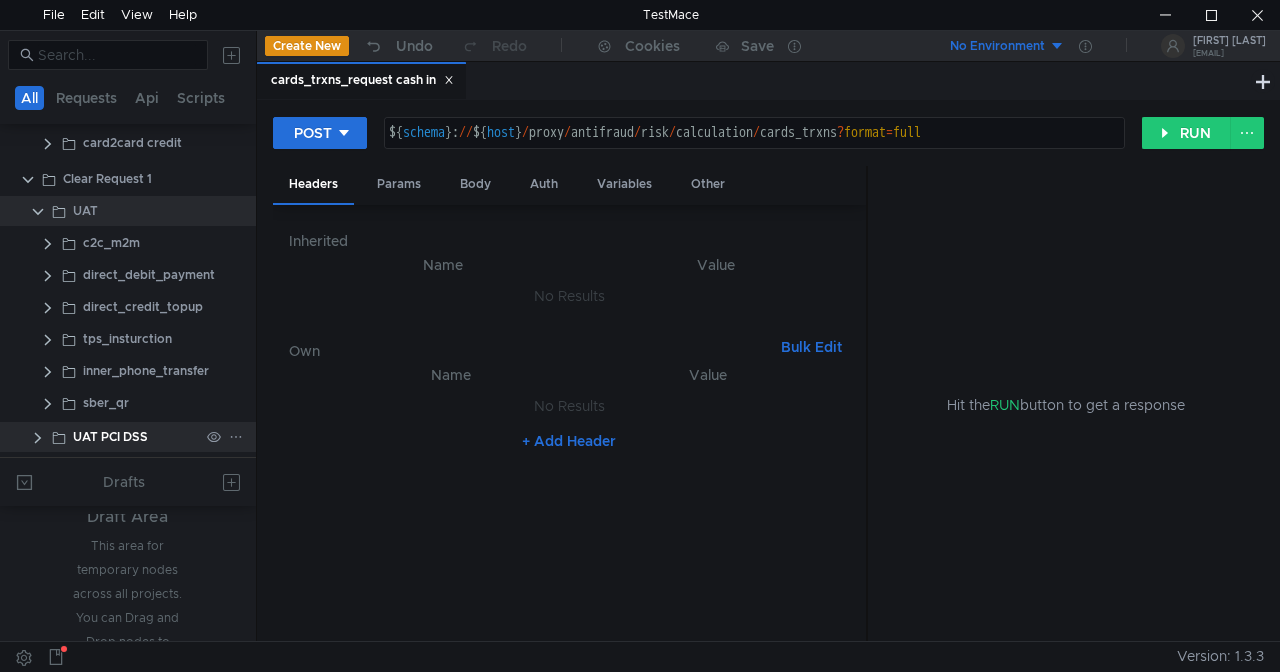 click 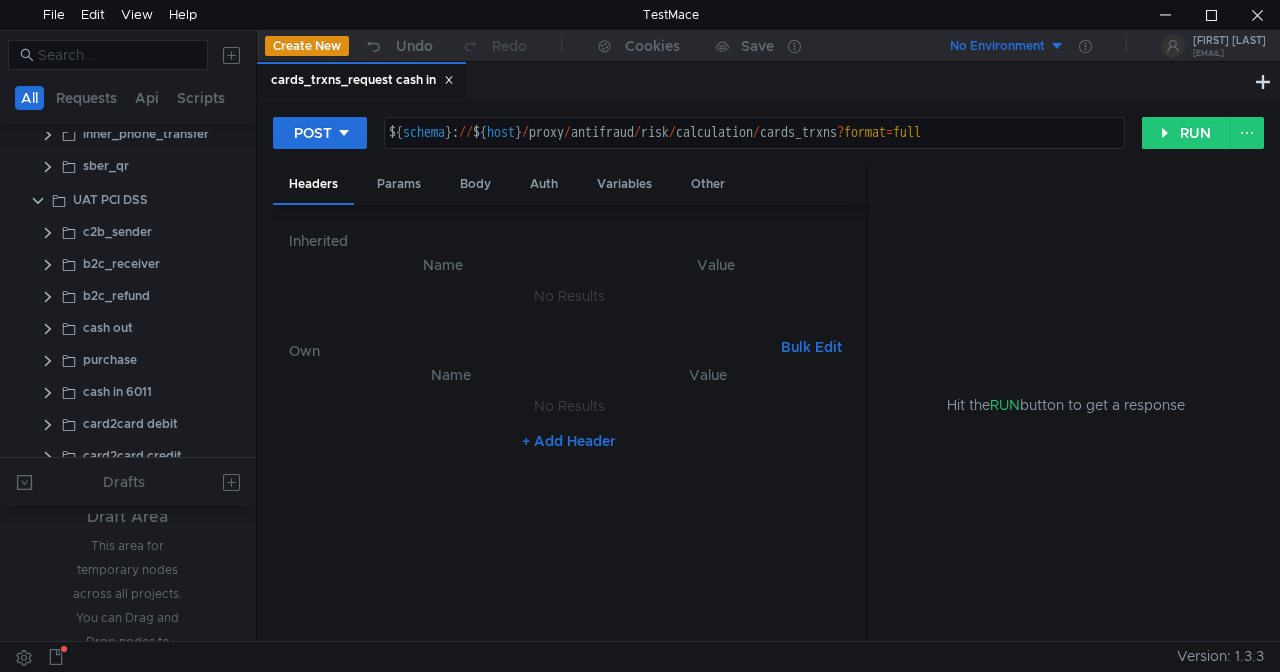 scroll, scrollTop: 812, scrollLeft: 0, axis: vertical 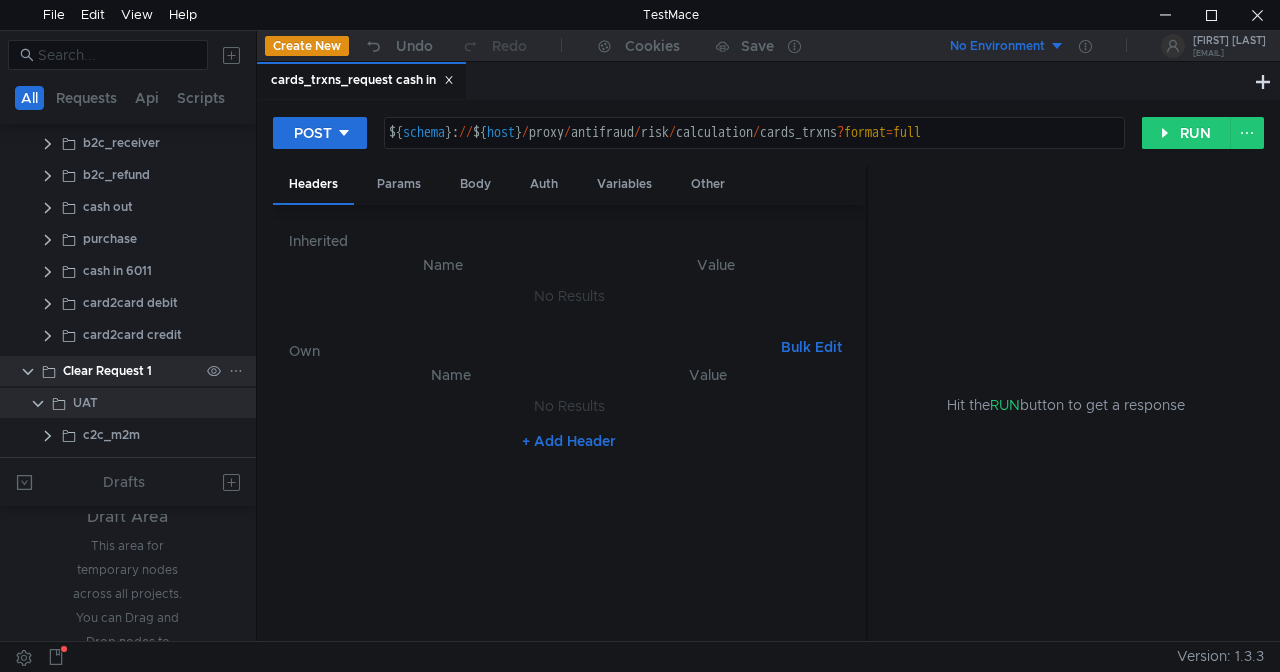 drag, startPoint x: 116, startPoint y: 373, endPoint x: 224, endPoint y: 363, distance: 108.461975 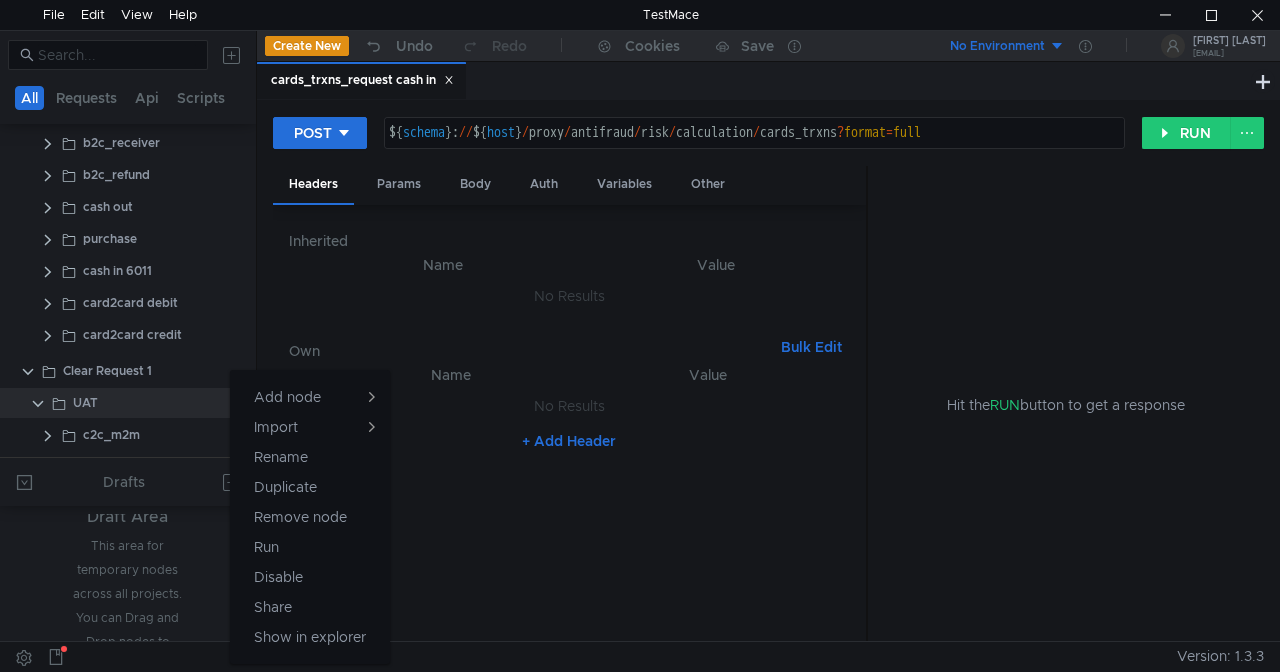 click at bounding box center (640, 336) 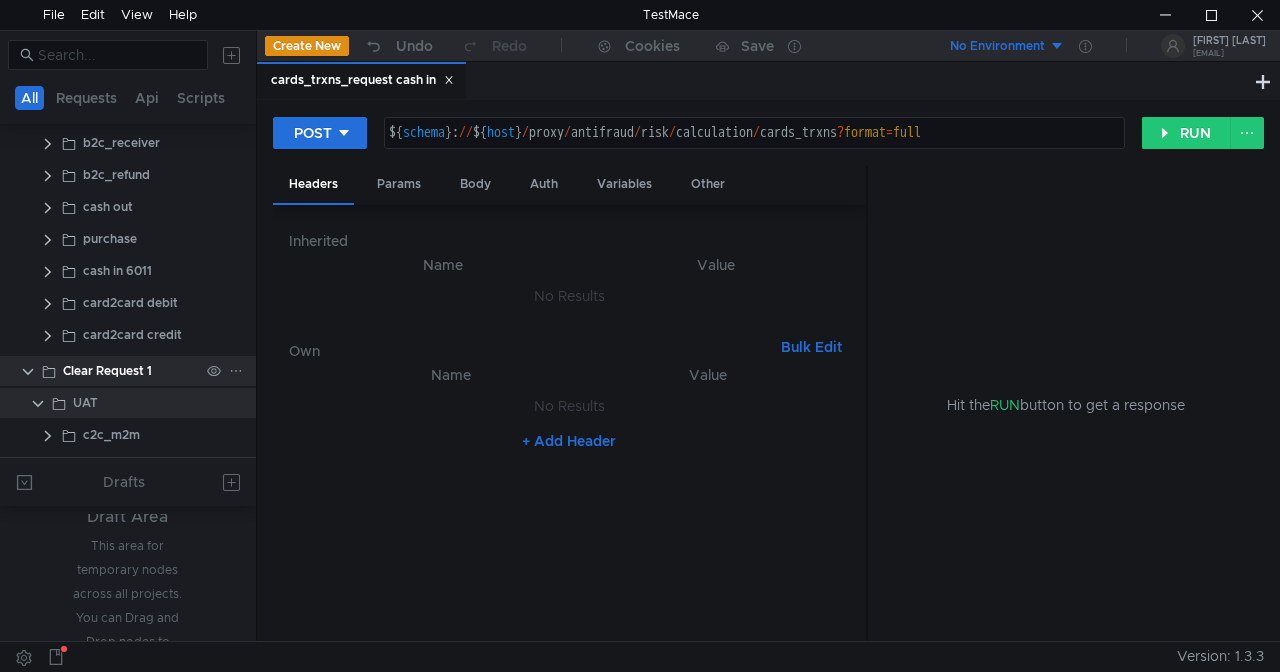 click 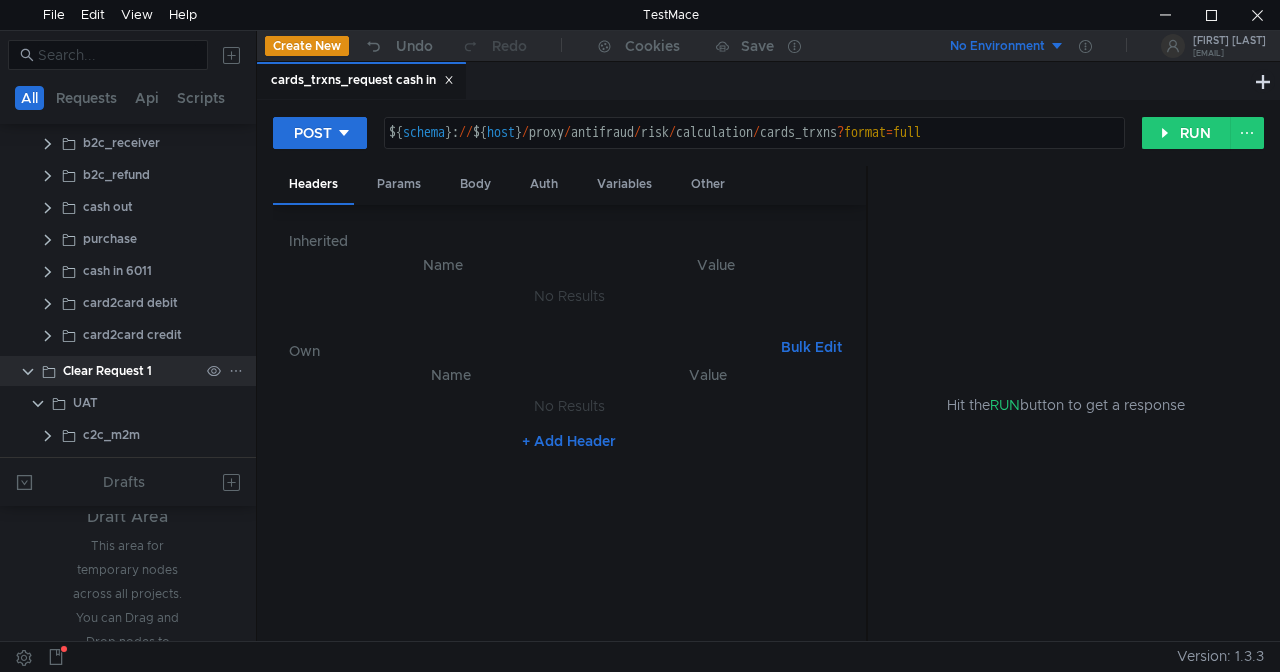 click 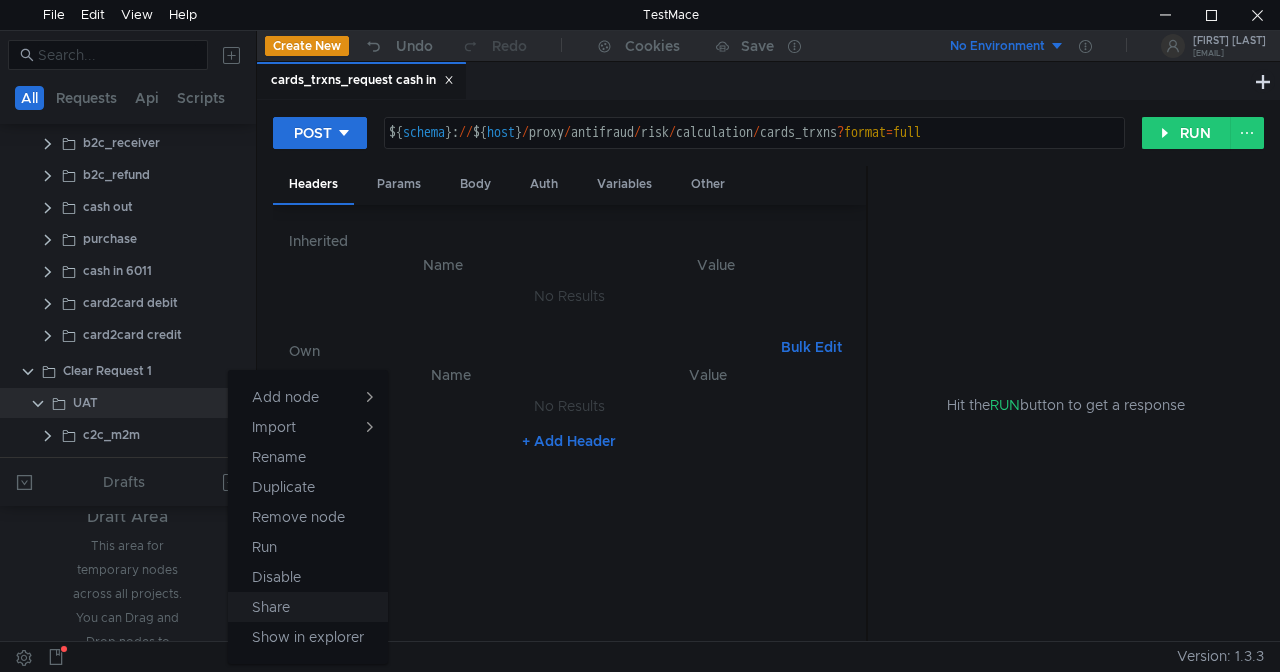 scroll, scrollTop: 455, scrollLeft: 0, axis: vertical 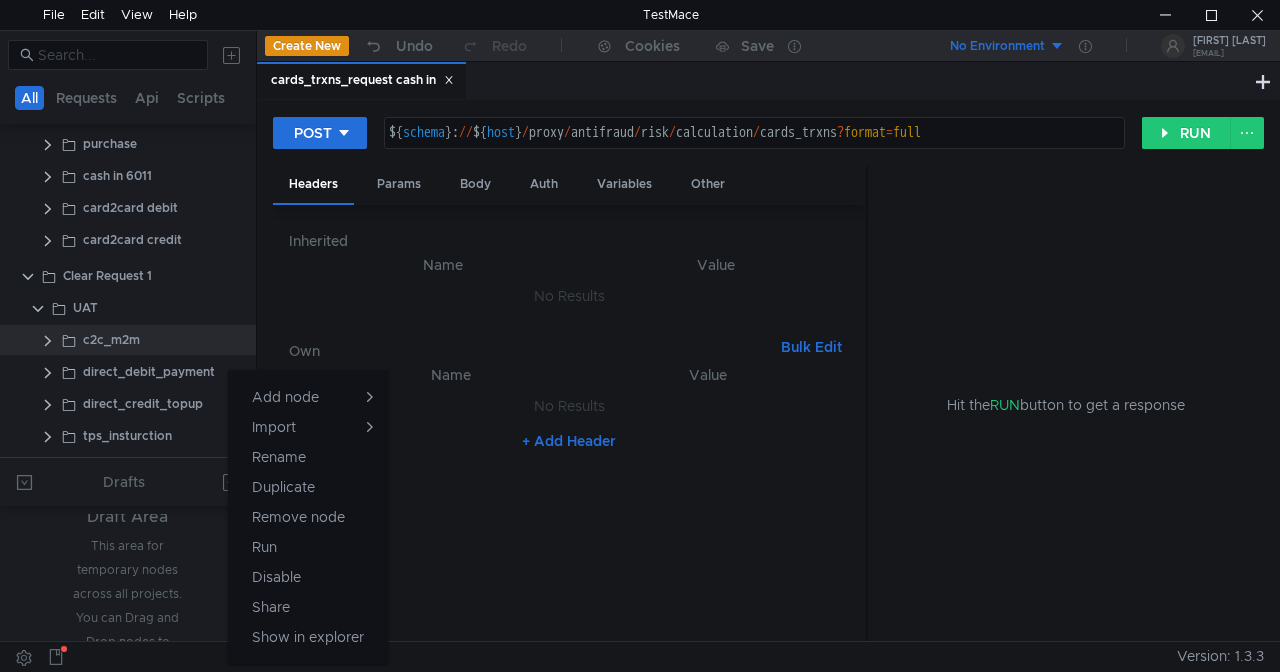 click at bounding box center [640, 336] 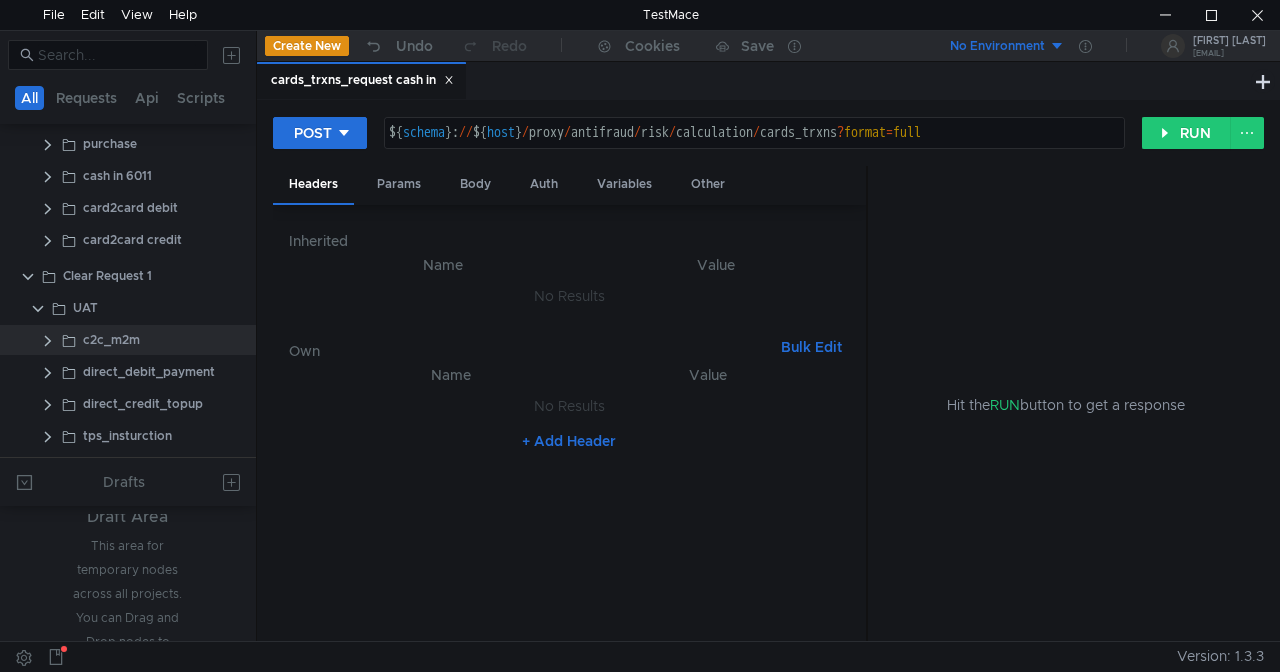 click on "No Environment" at bounding box center (997, 46) 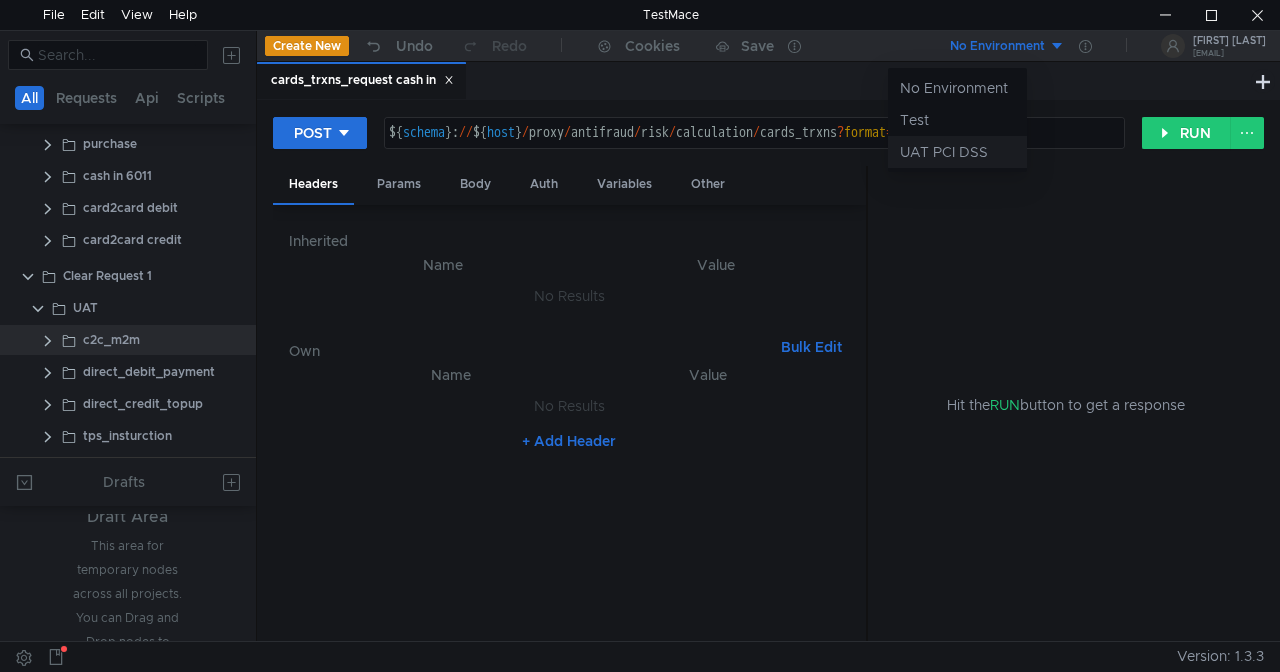 click on "UAT PCI DSS" at bounding box center (957, 152) 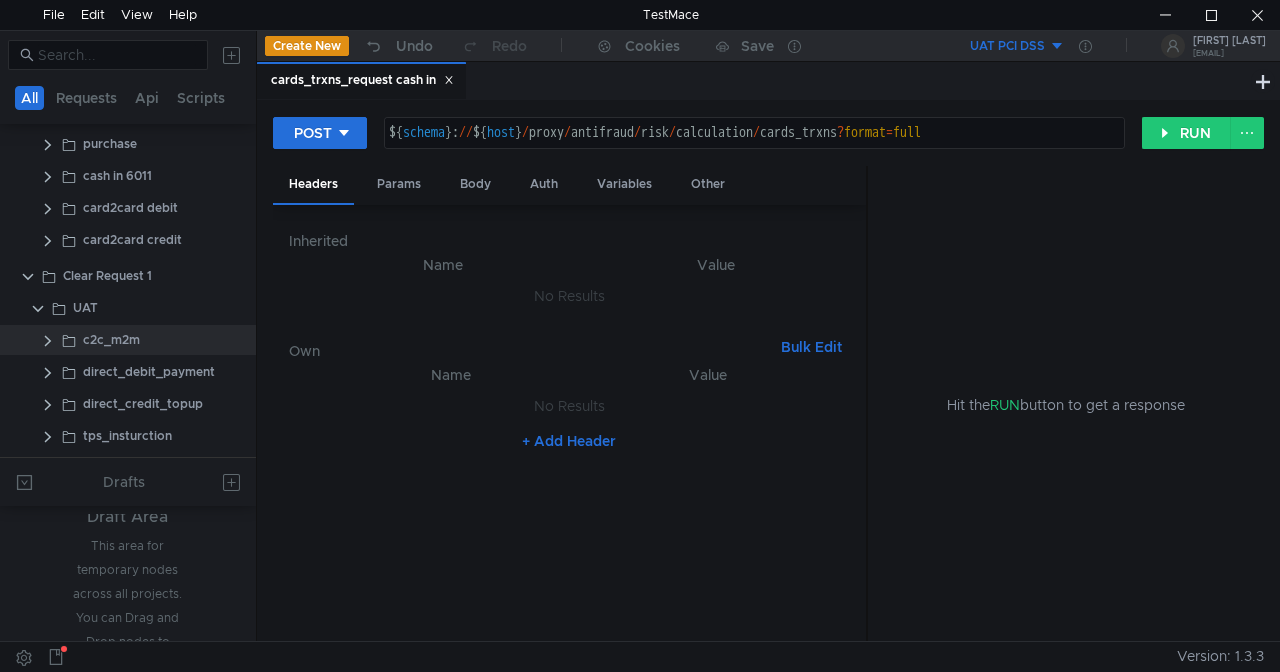 click on "UAT PCI DSS" at bounding box center (1007, 46) 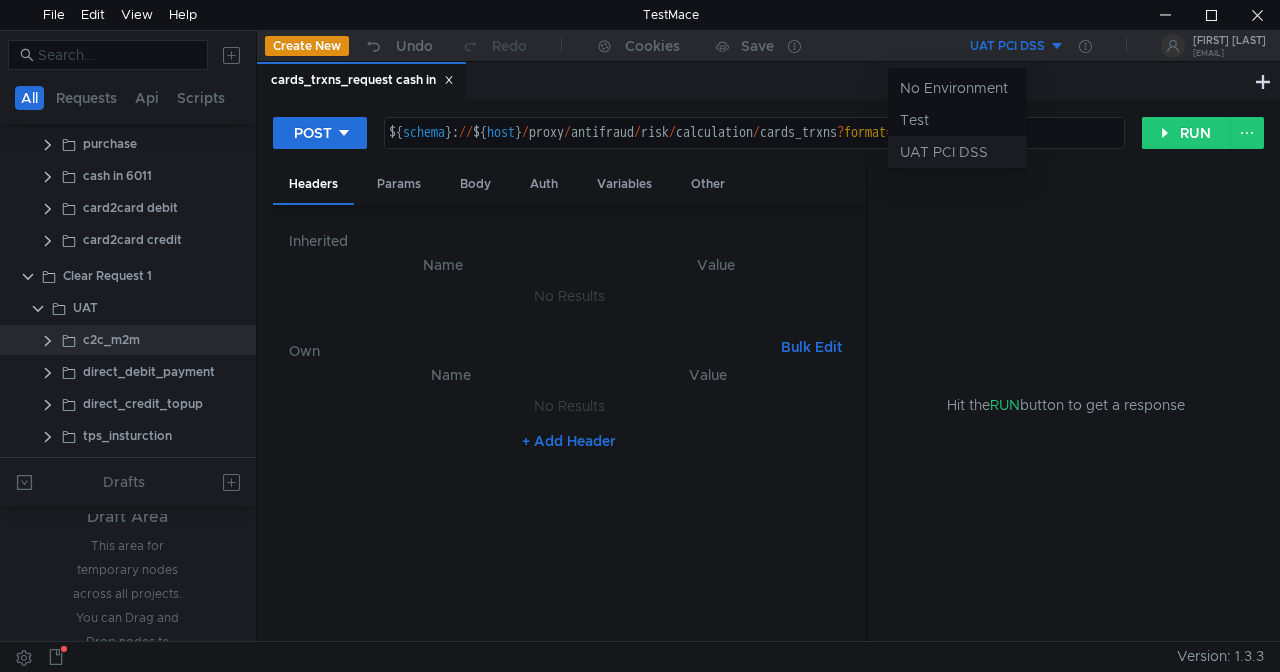 click on "UAT PCI DSS" at bounding box center (957, 152) 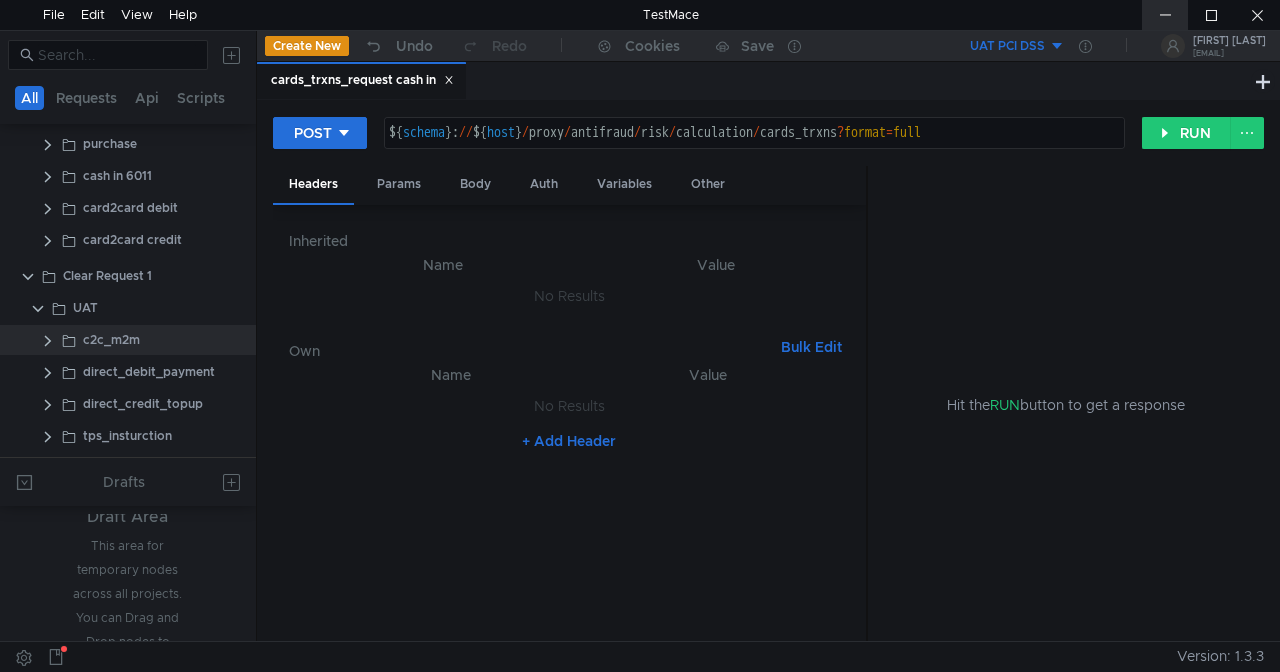 click at bounding box center (1165, 15) 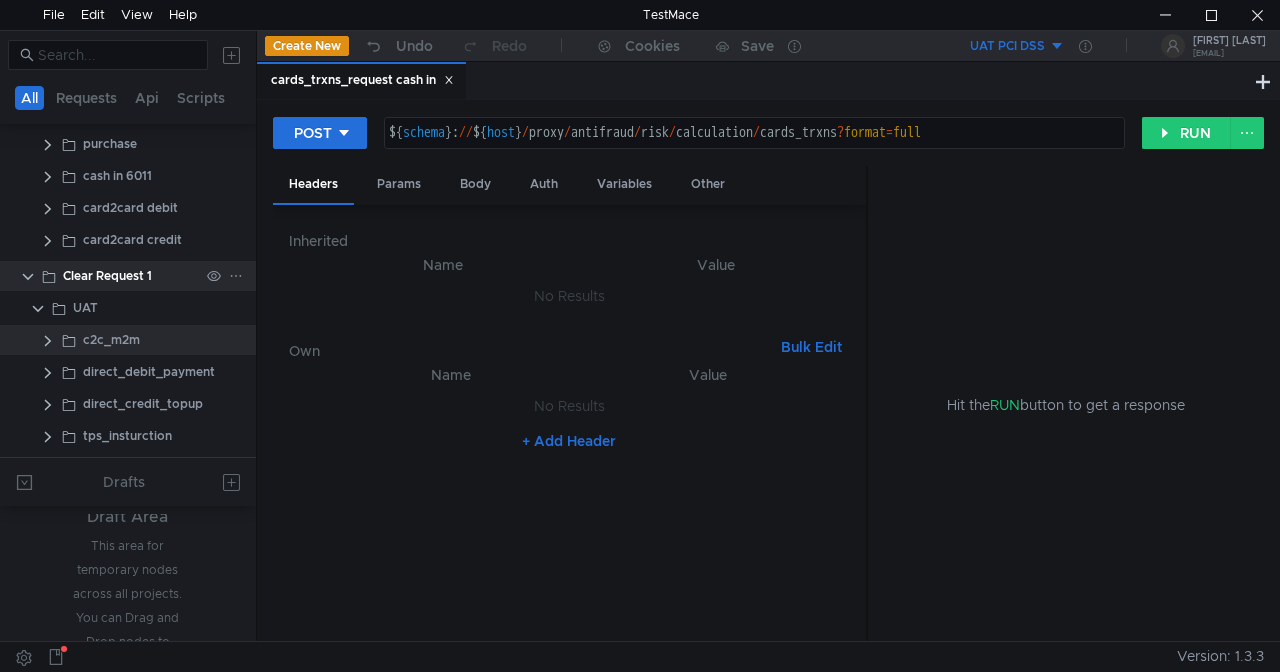 drag, startPoint x: 126, startPoint y: 272, endPoint x: 115, endPoint y: 270, distance: 11.18034 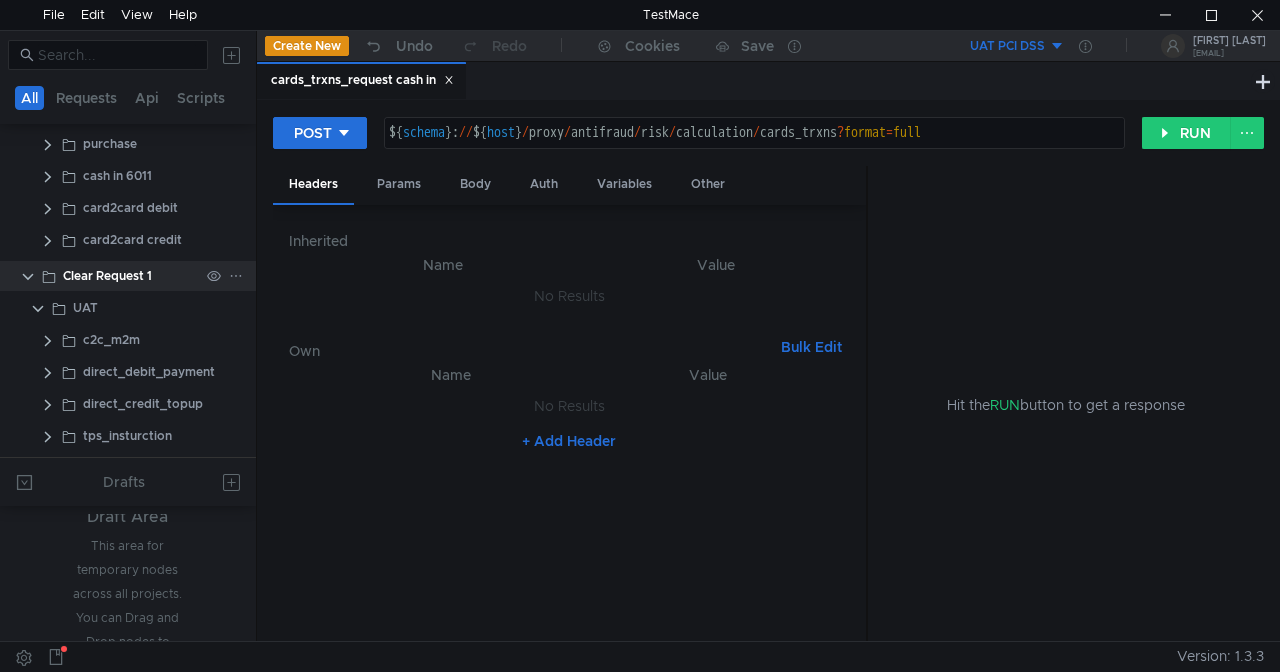 click on "Clear Request 1" 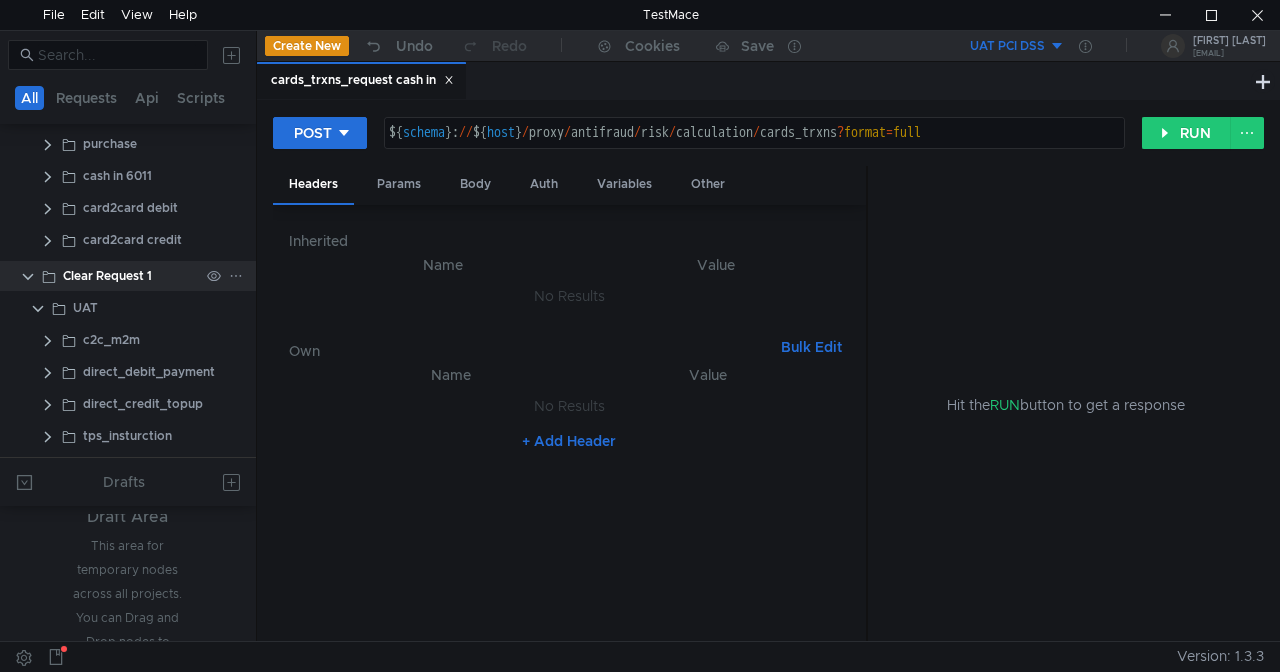 click 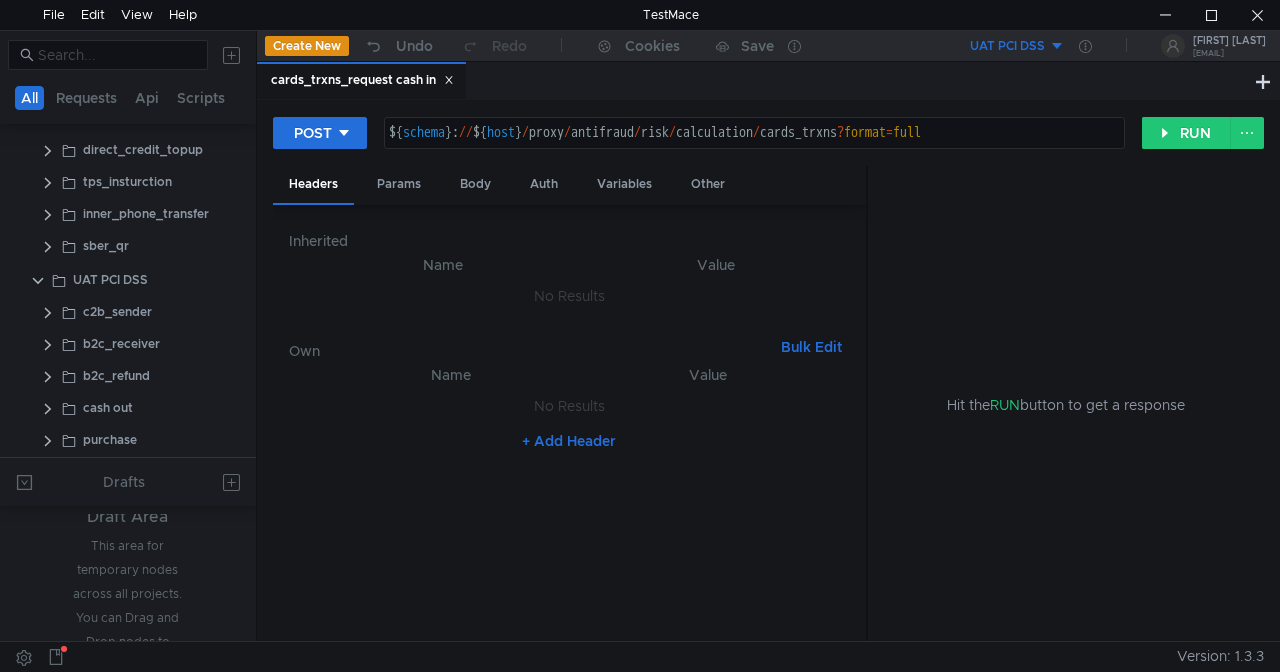 scroll, scrollTop: 292, scrollLeft: 0, axis: vertical 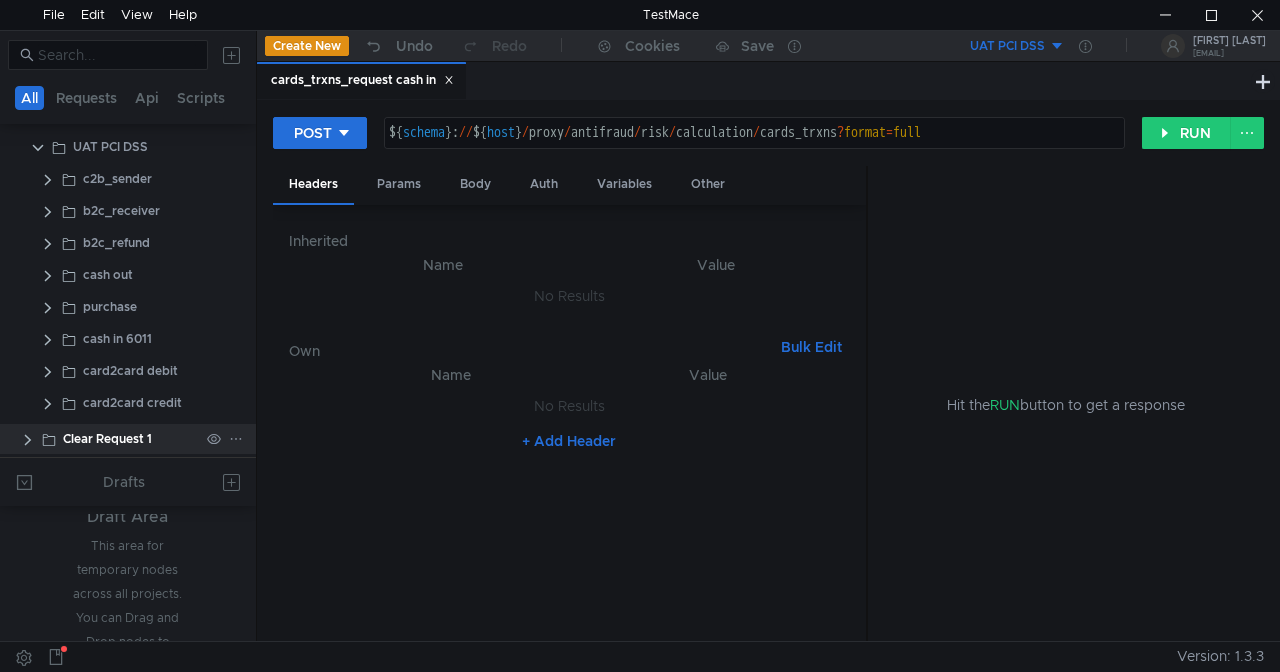 click 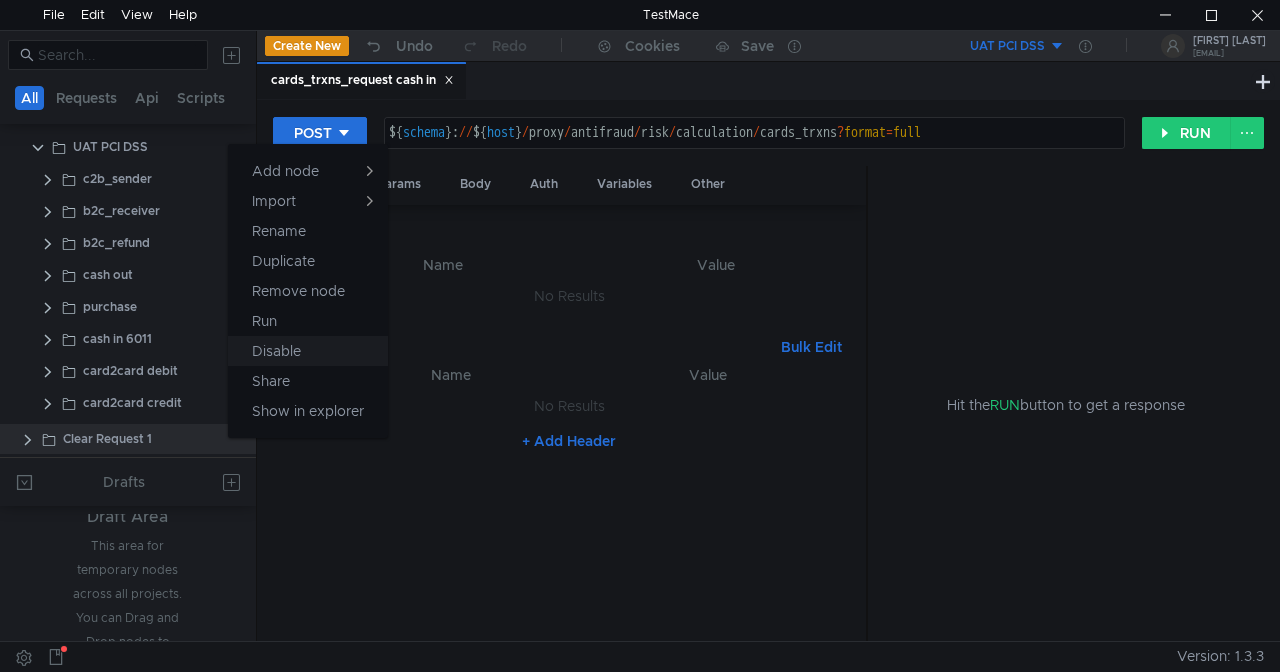click on "Disable" at bounding box center (276, 351) 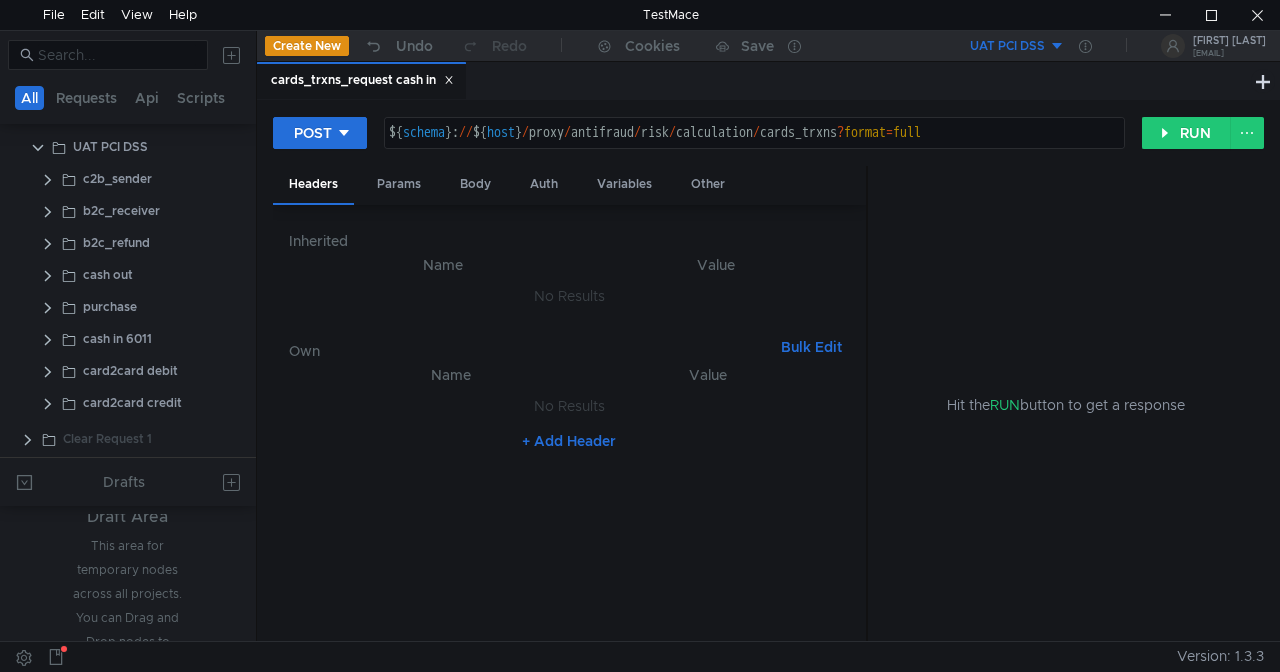 scroll, scrollTop: 0, scrollLeft: 0, axis: both 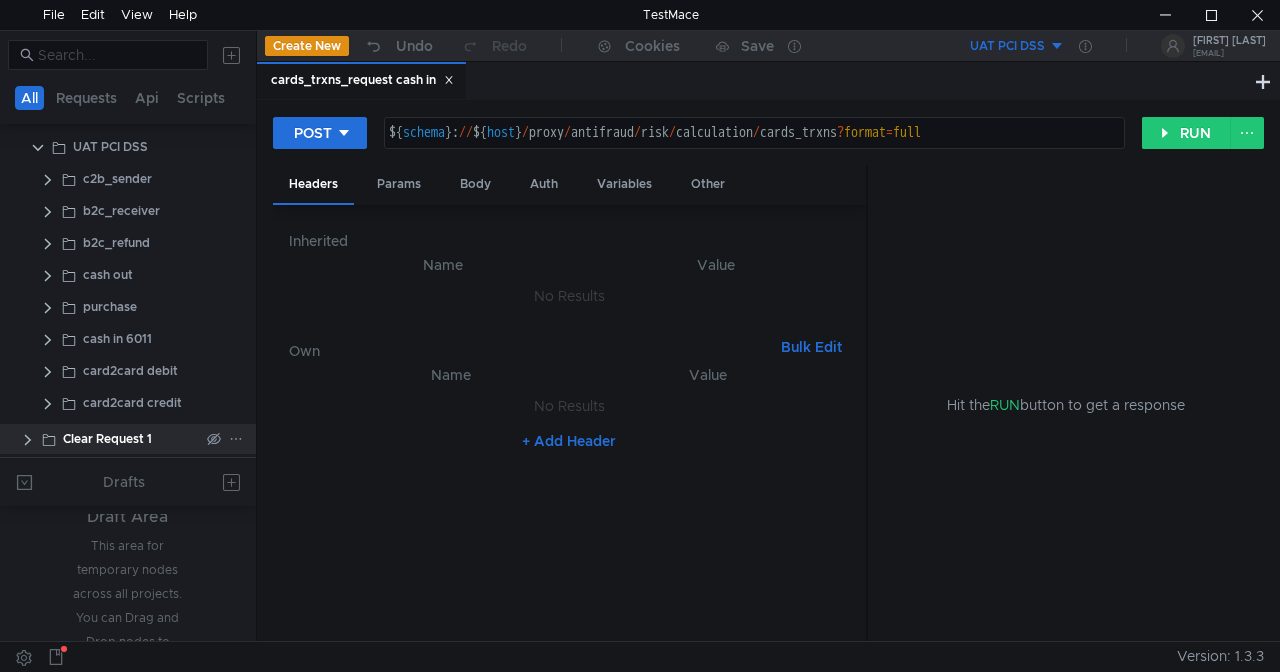 drag, startPoint x: 124, startPoint y: 429, endPoint x: 116, endPoint y: 439, distance: 12.806249 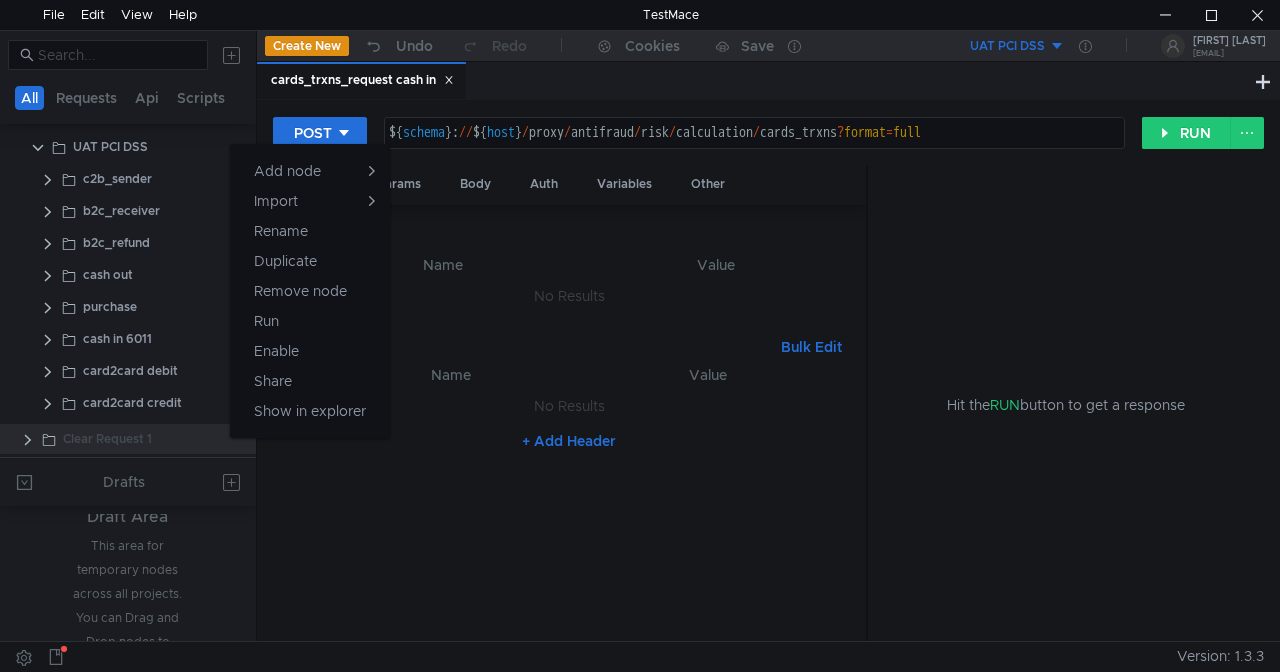 click at bounding box center [640, 336] 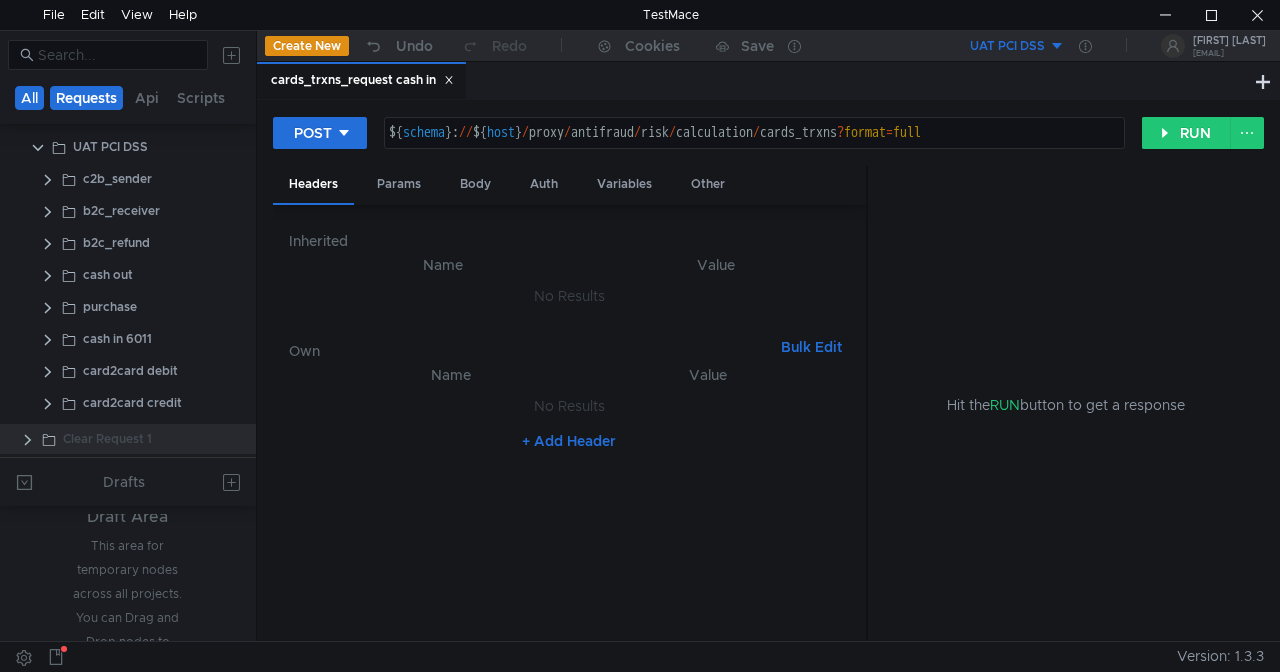 click on "Requests" at bounding box center [86, 98] 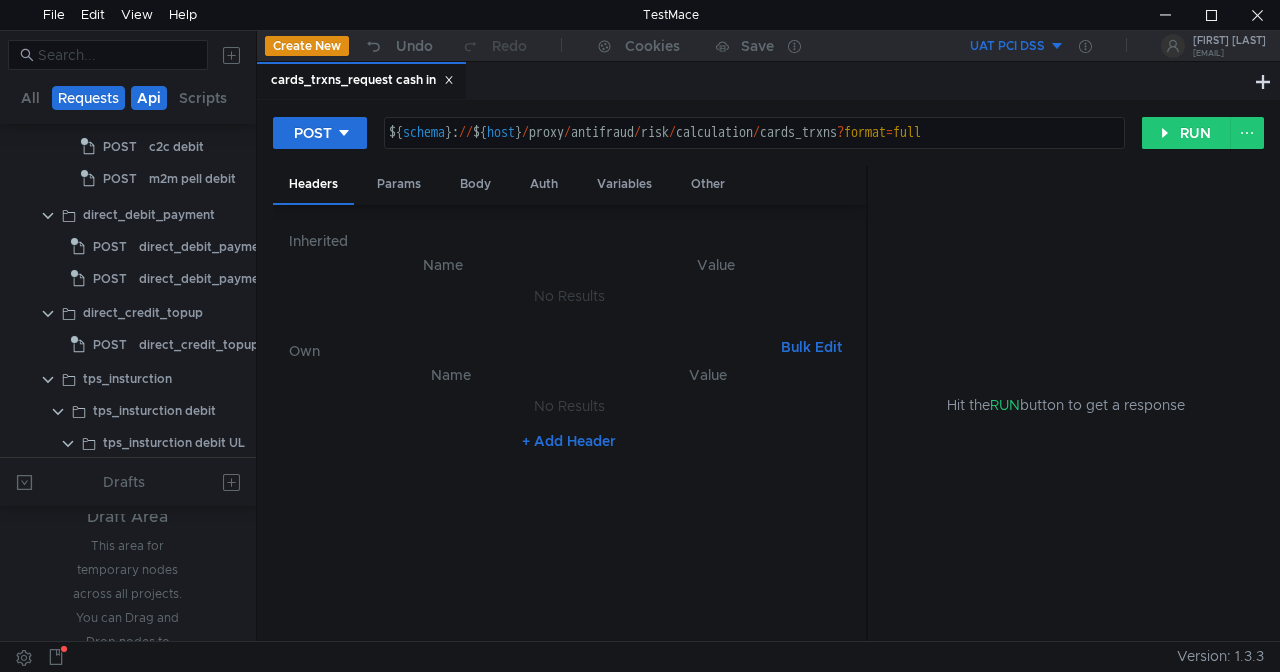 click on "Api" at bounding box center (149, 98) 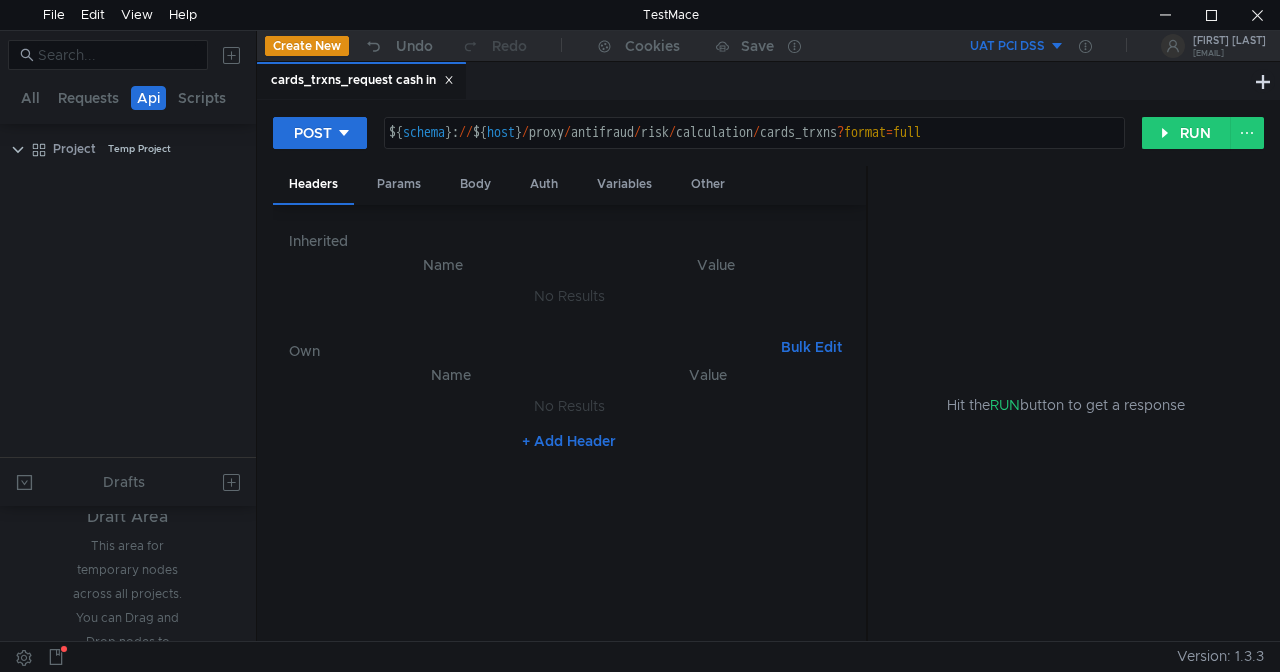 scroll, scrollTop: 0, scrollLeft: 0, axis: both 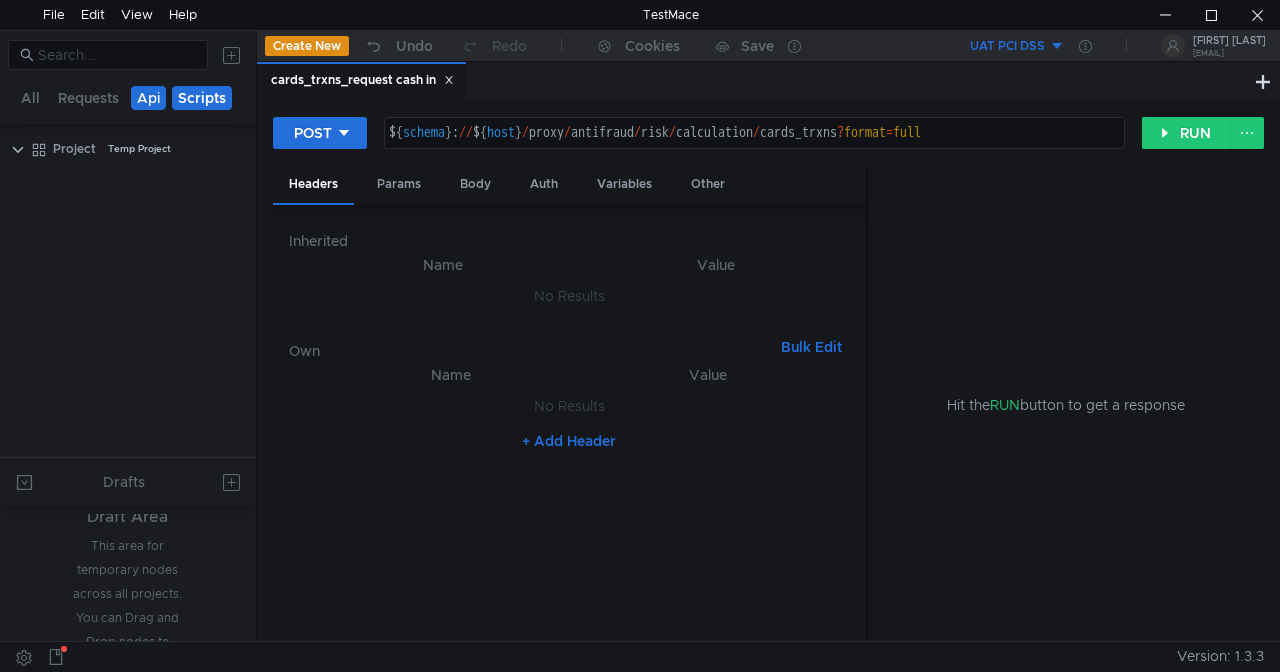 click on "Scripts" at bounding box center (202, 98) 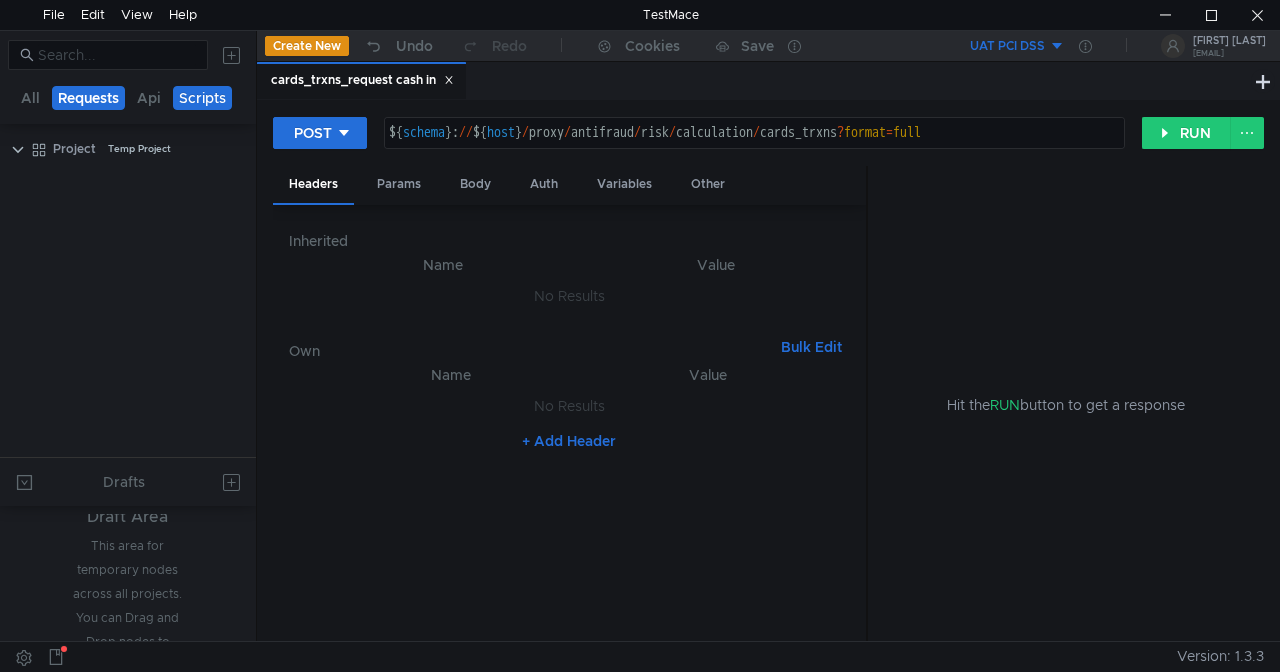 click on "Requests" at bounding box center (88, 98) 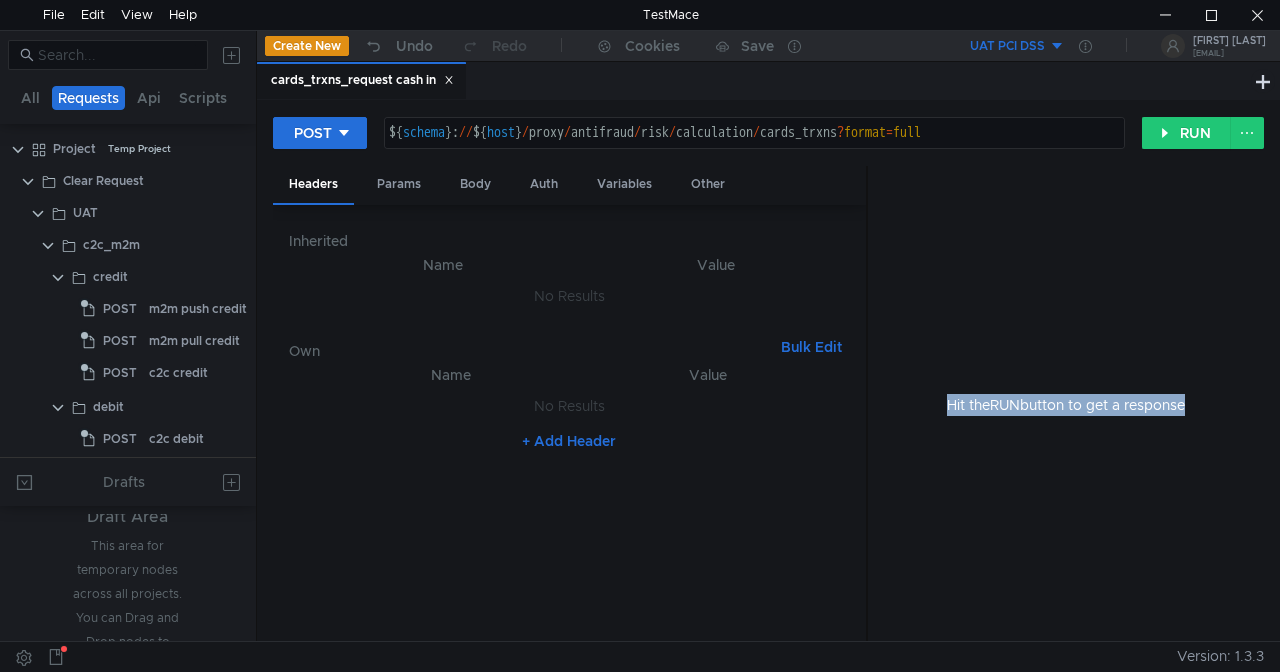 drag, startPoint x: 258, startPoint y: 224, endPoint x: 434, endPoint y: 224, distance: 176 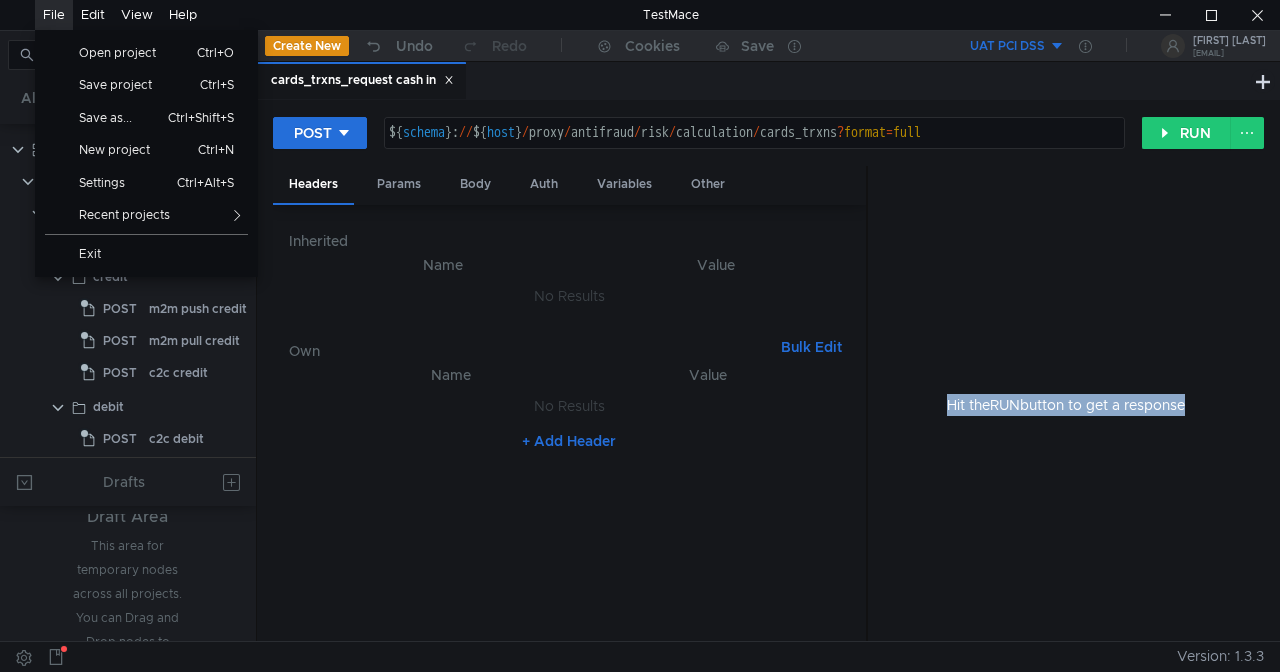 click on "File" at bounding box center [54, 15] 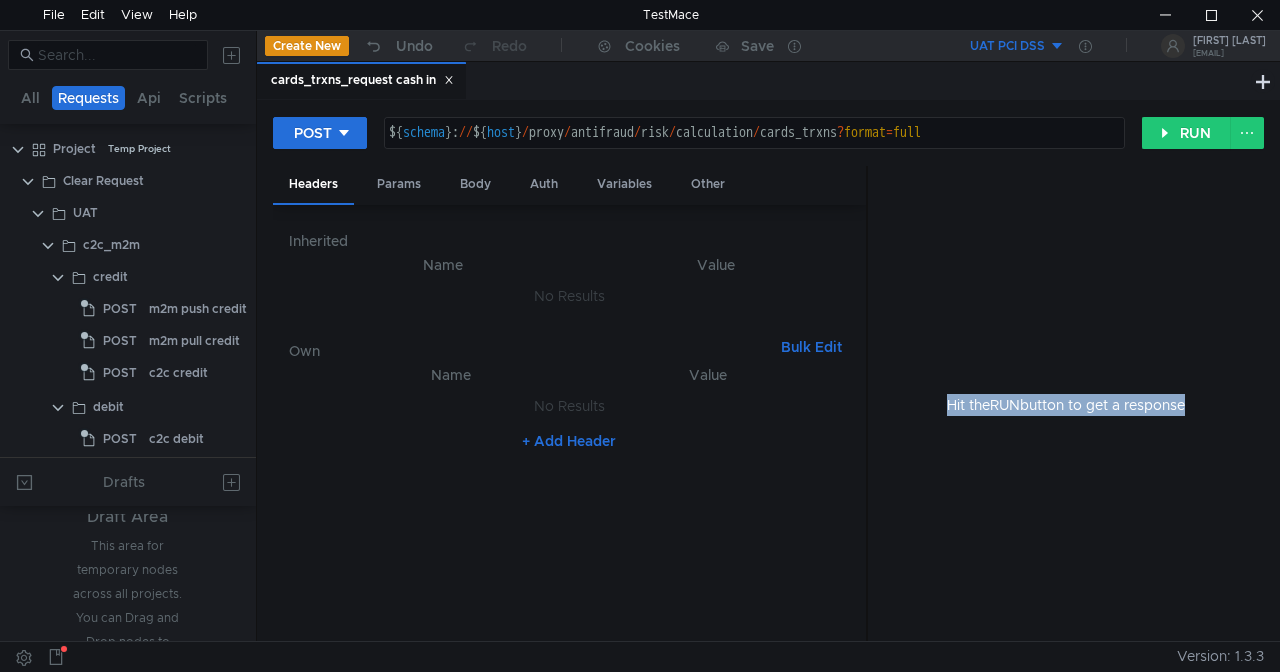 drag, startPoint x: 84, startPoint y: 458, endPoint x: 85, endPoint y: 544, distance: 86.00581 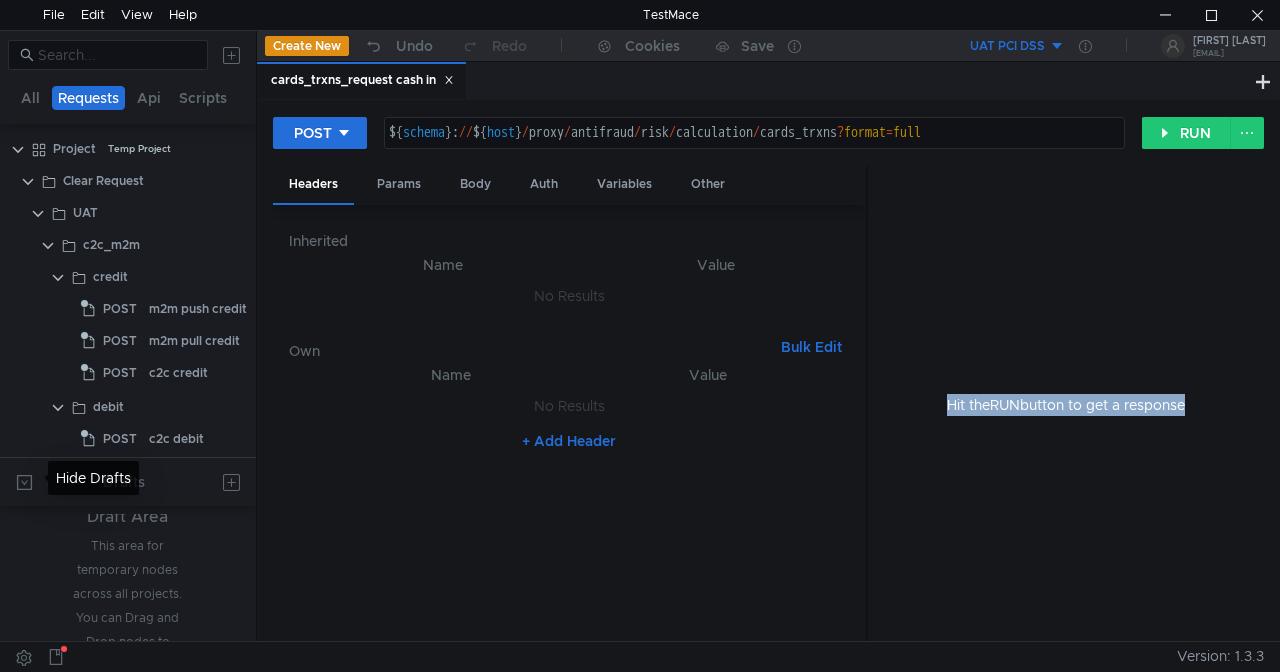 click at bounding box center [24, 482] 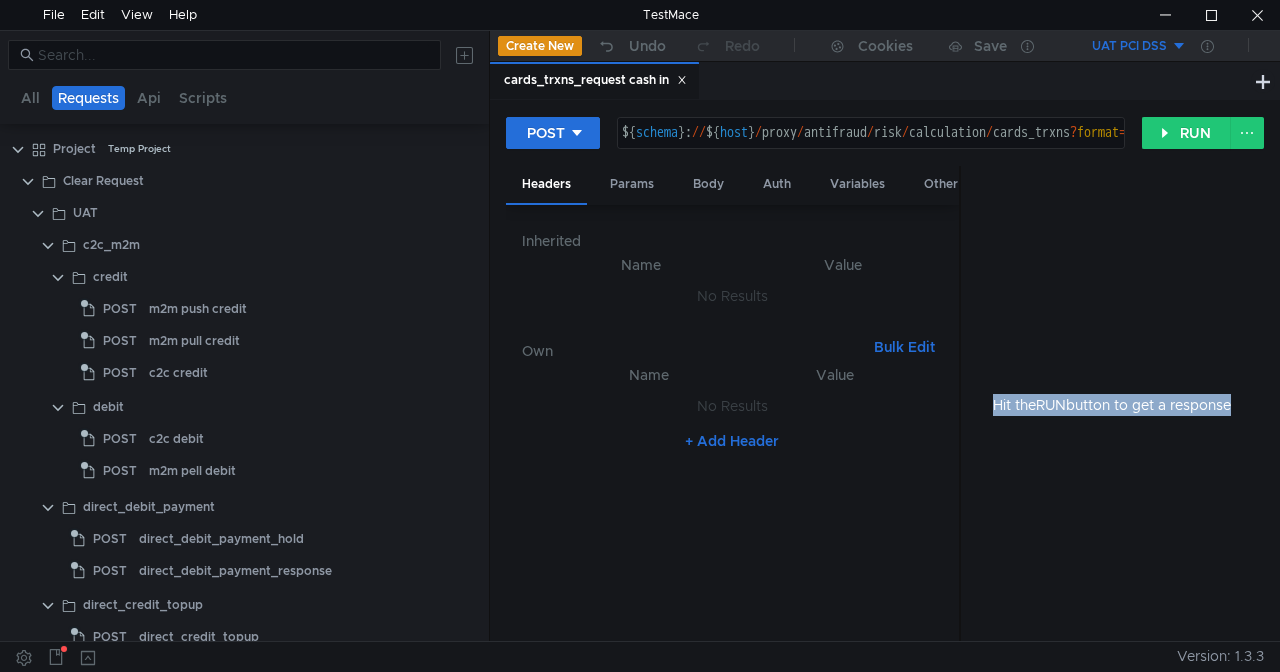 drag, startPoint x: 255, startPoint y: 195, endPoint x: 488, endPoint y: 255, distance: 240.60133 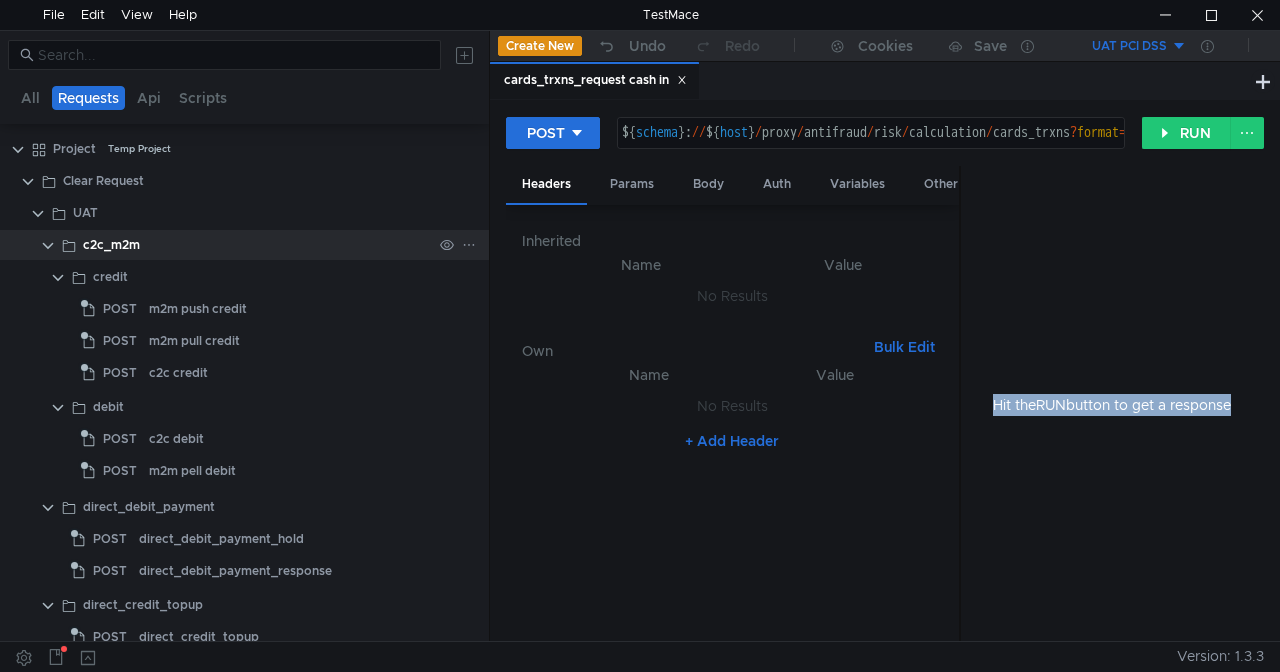 click 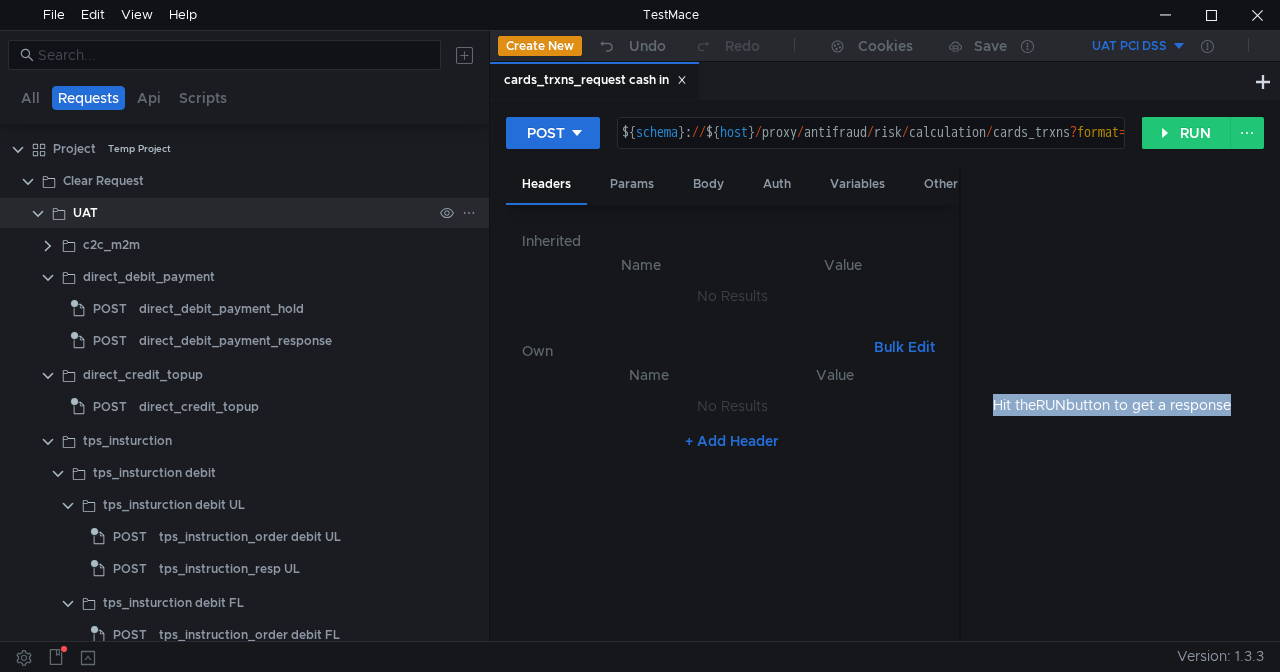 click 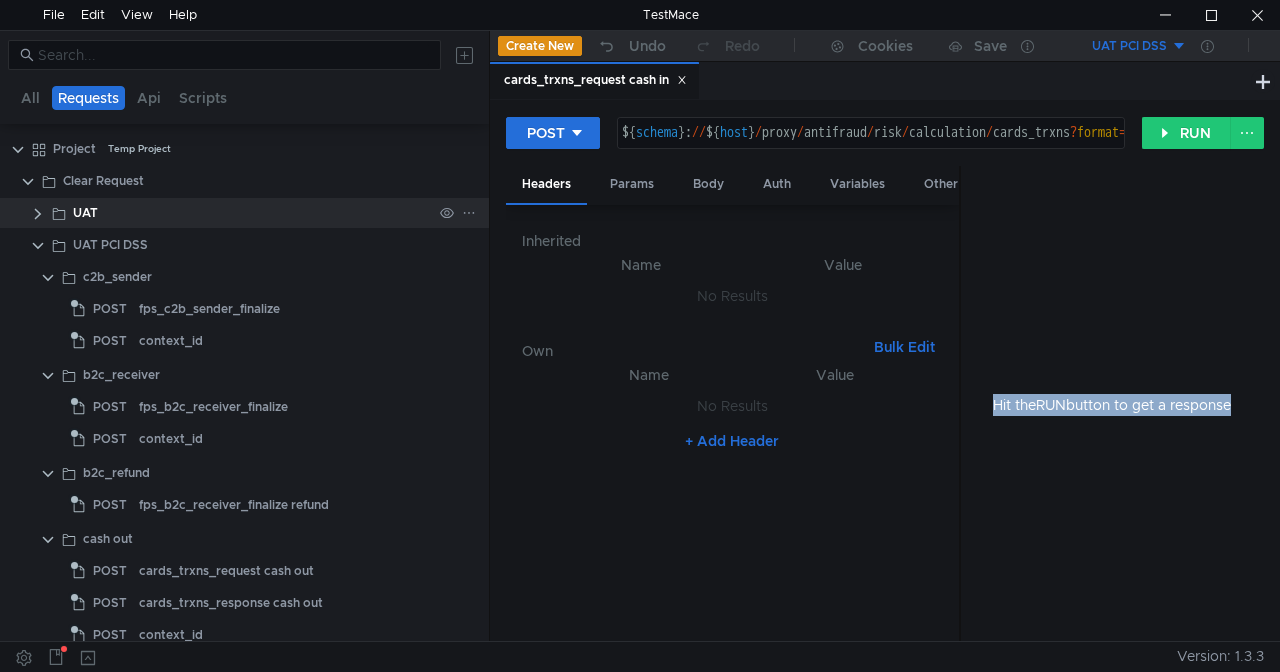 click 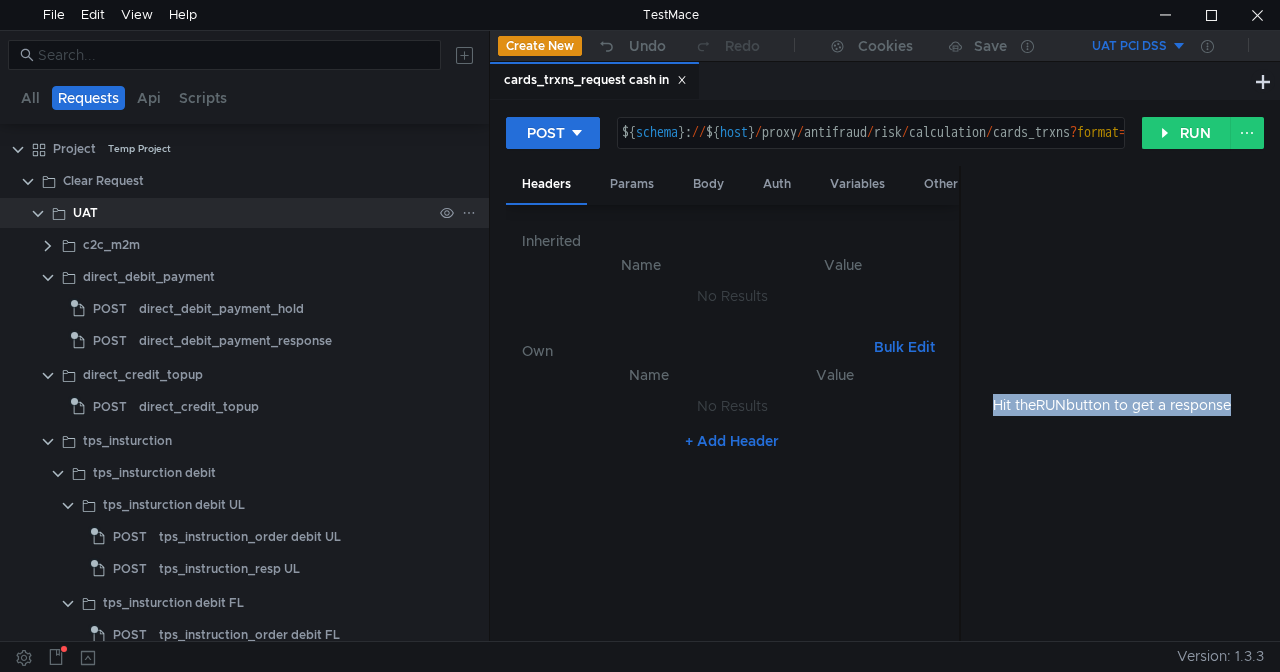 click 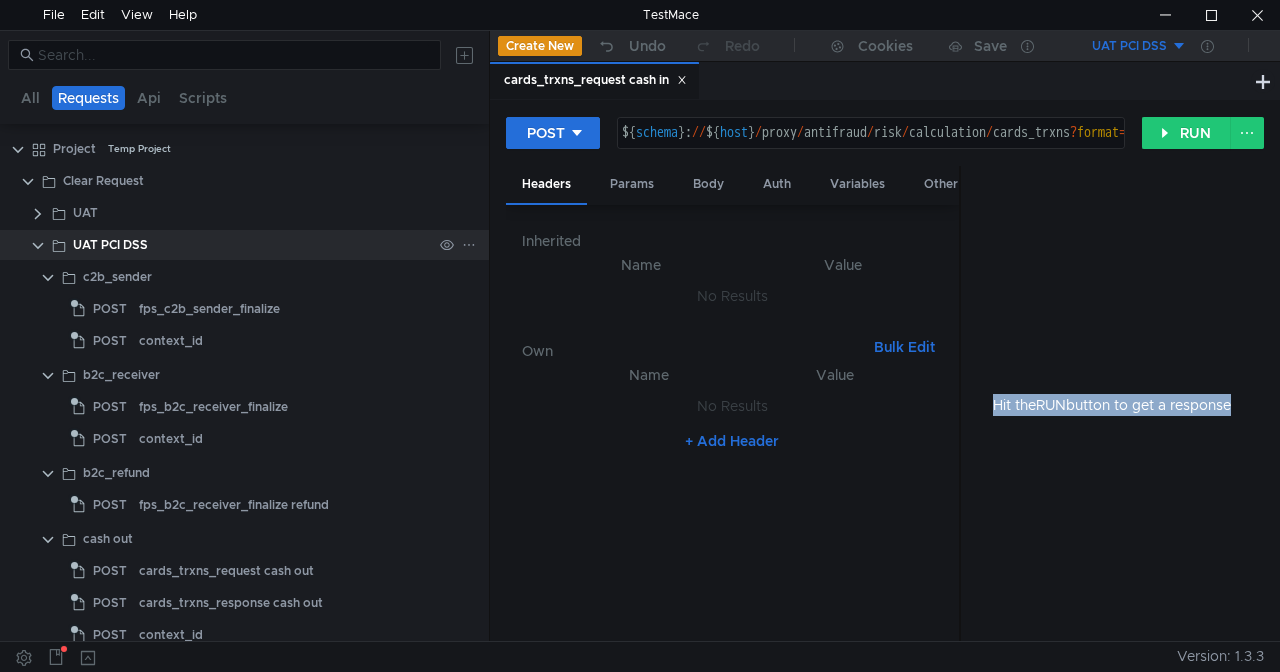 click 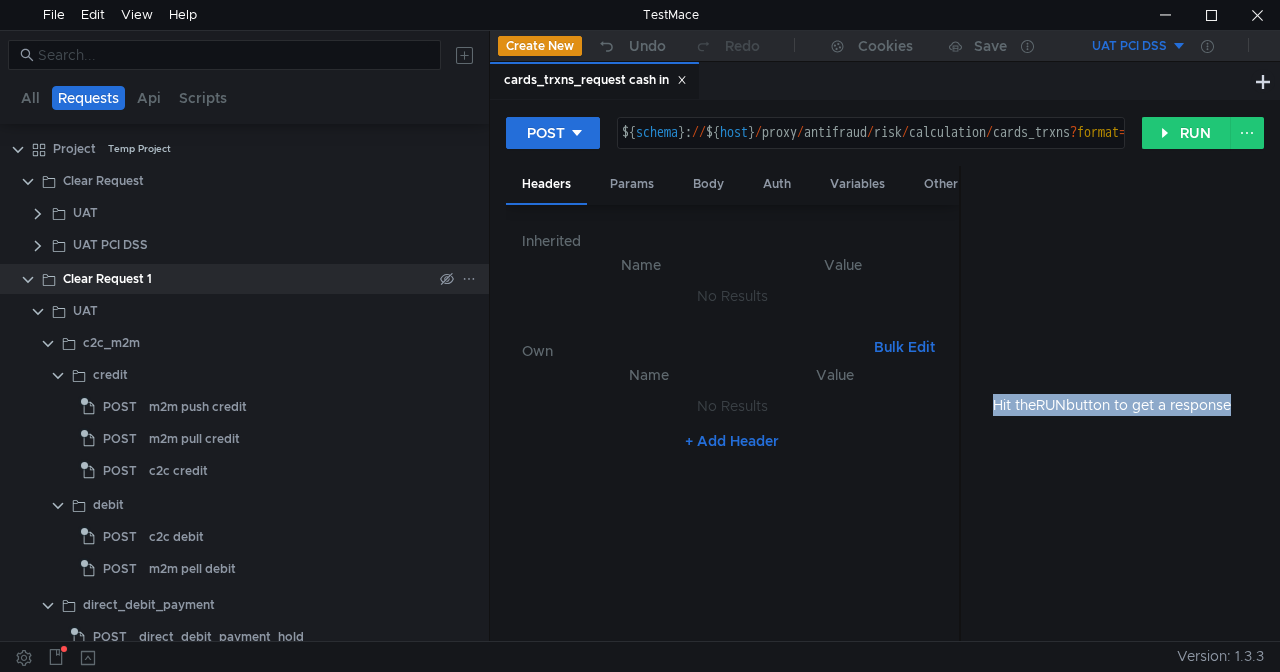 click 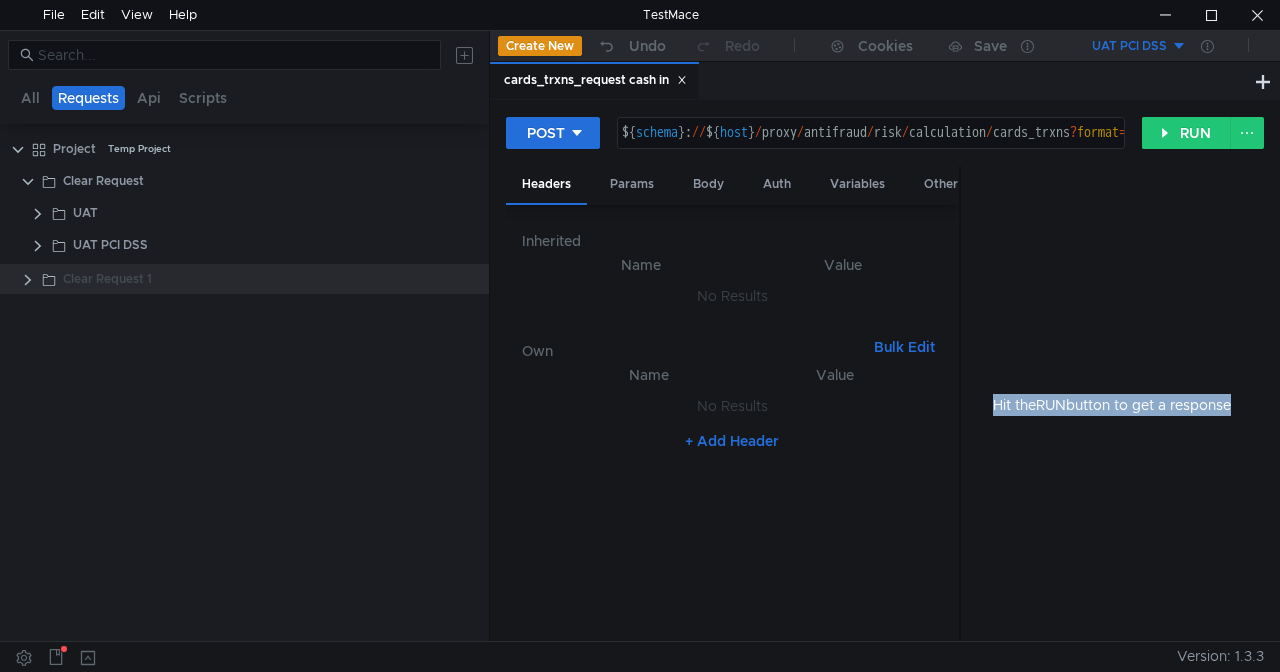 drag, startPoint x: 85, startPoint y: 276, endPoint x: 55, endPoint y: 306, distance: 42.426407 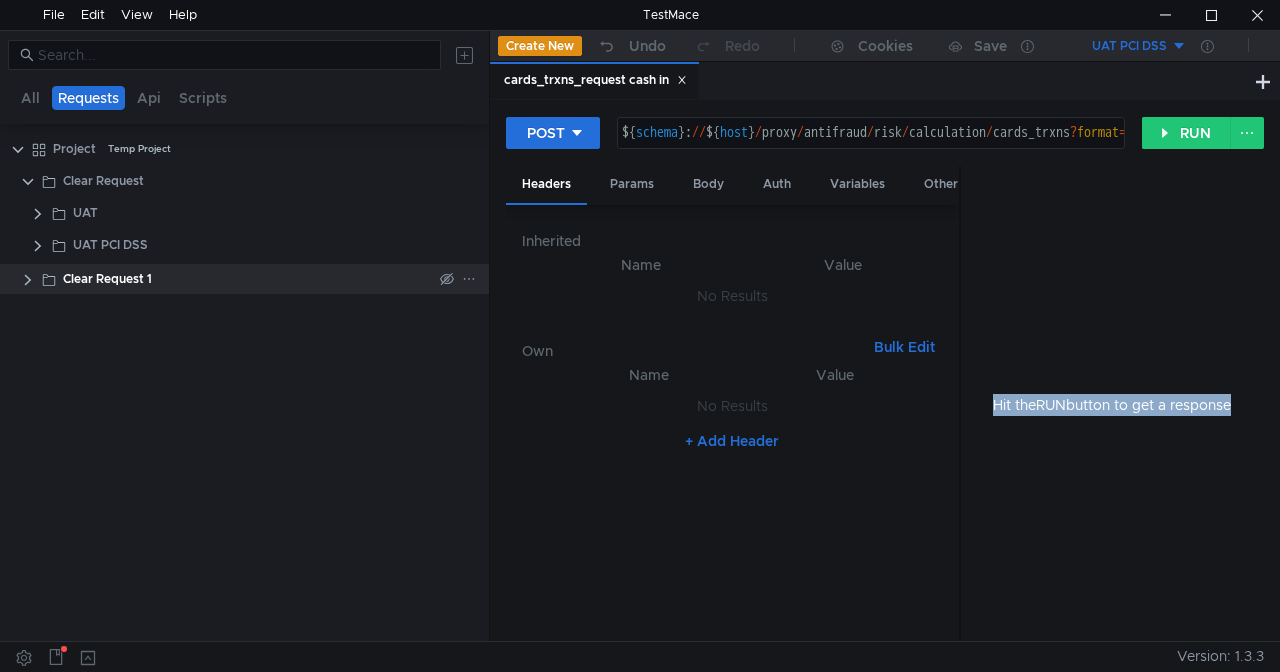 click 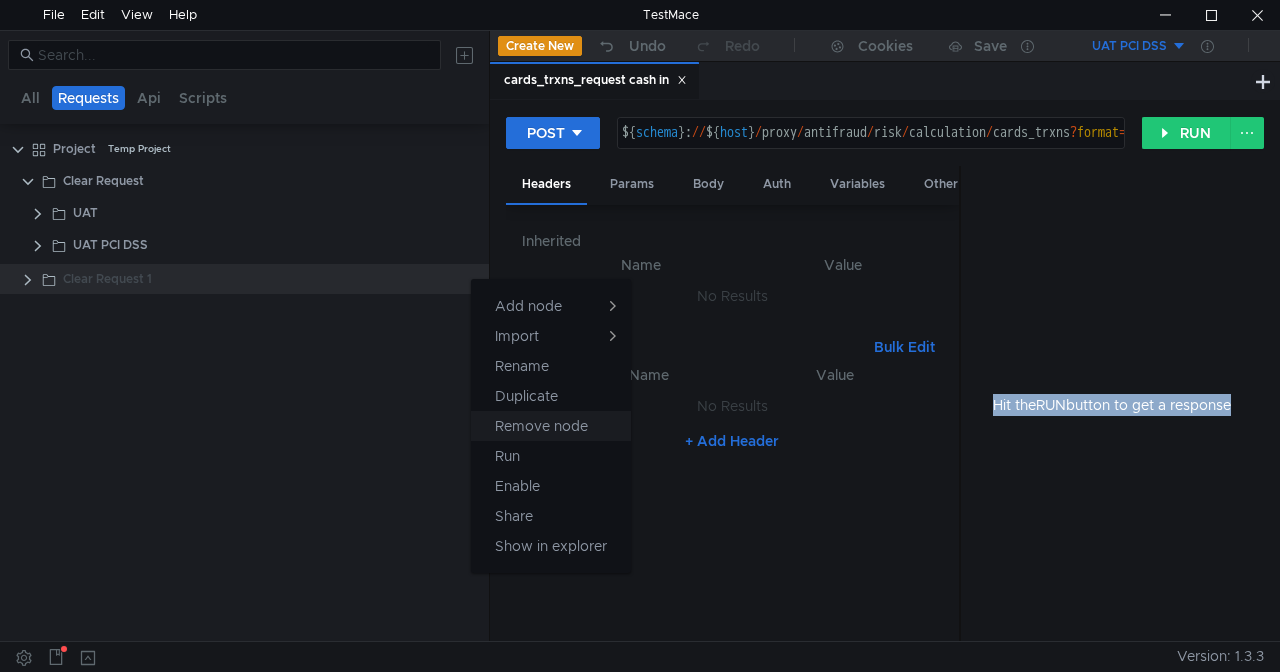 click on "Remove node" at bounding box center [541, 426] 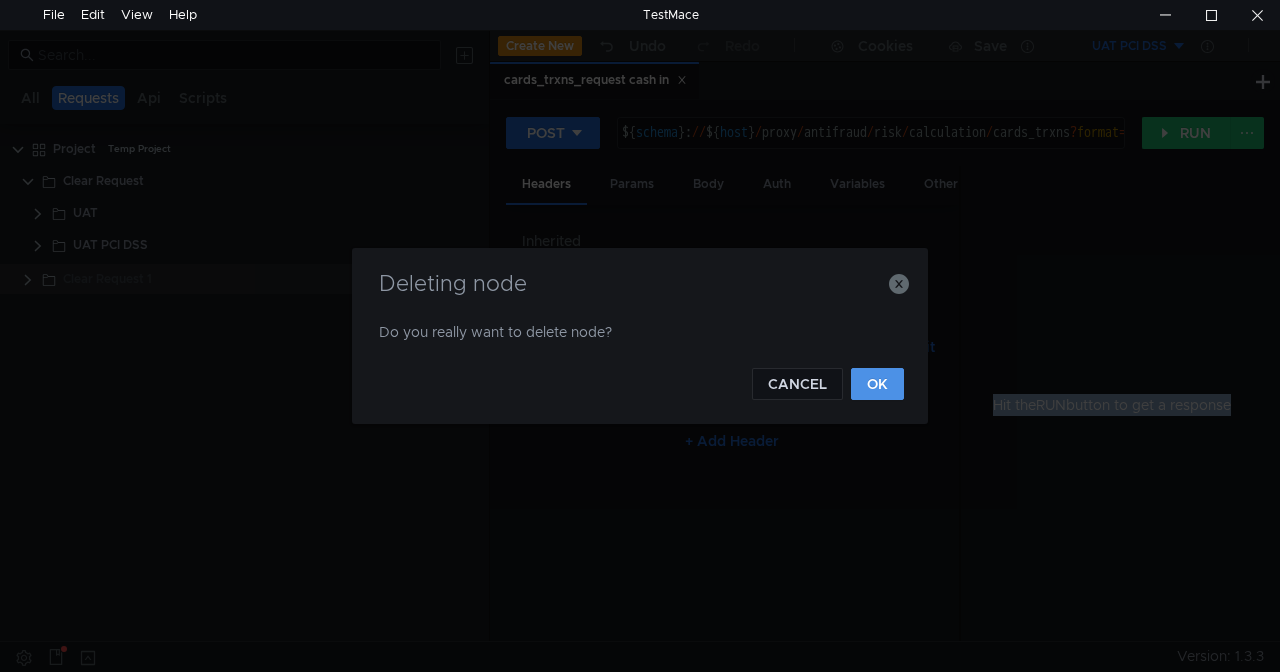 click on "OK" 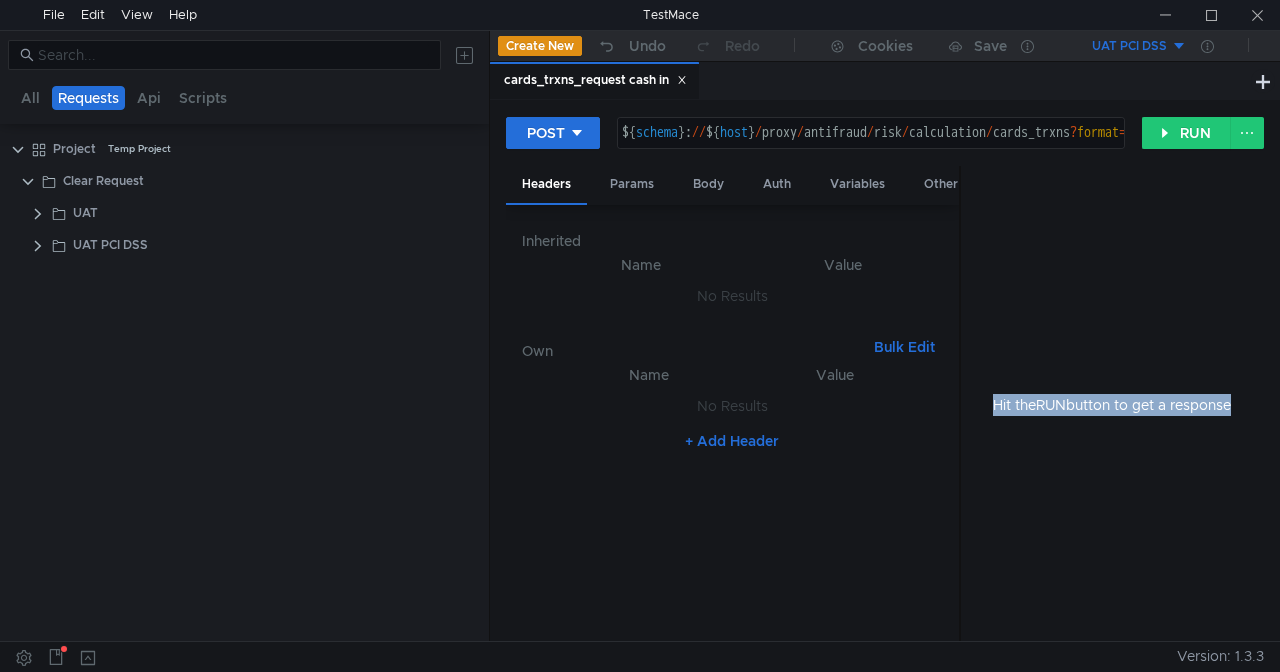 click on "Project  Temp Project
Clear Request
UAT
UAT PCI DSS" at bounding box center [244, 386] 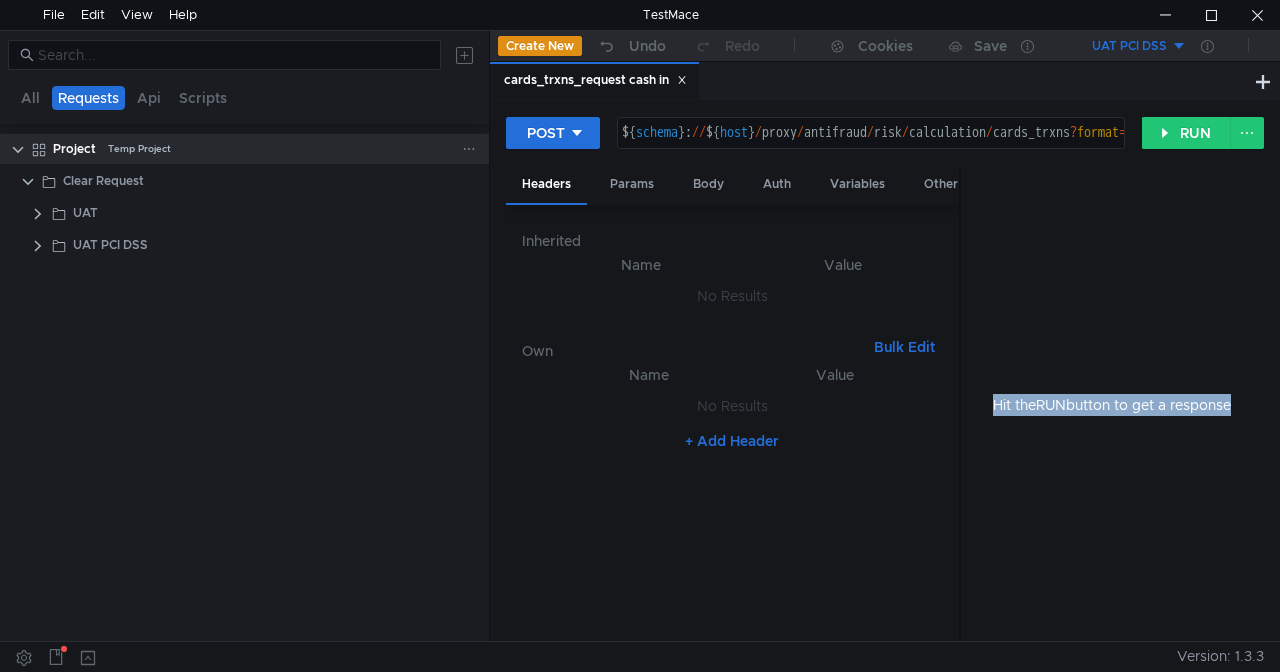 click on "Project  Temp Project" 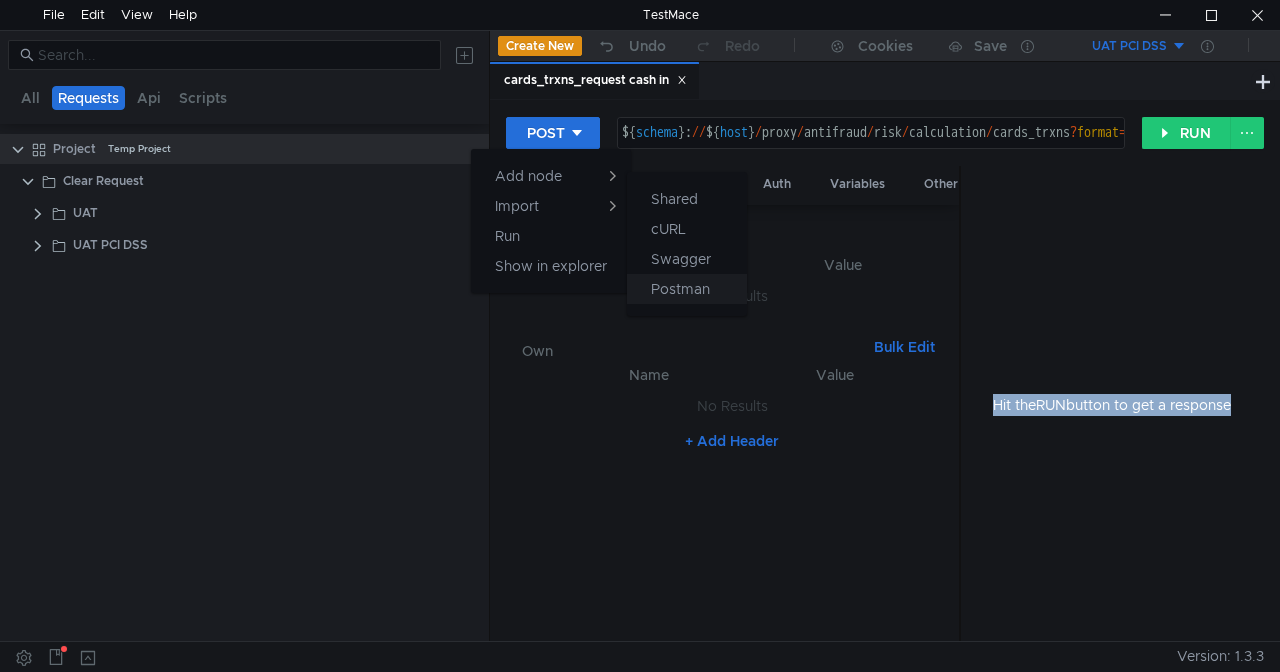 click on "Postman" at bounding box center [680, 289] 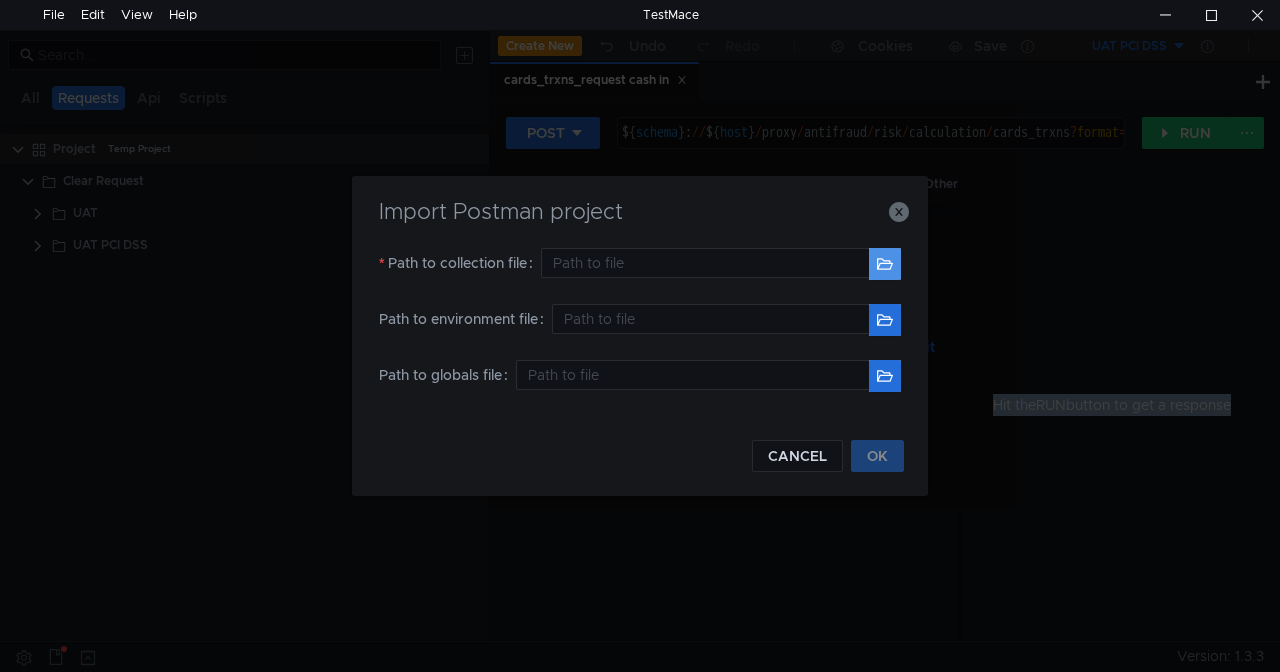 click 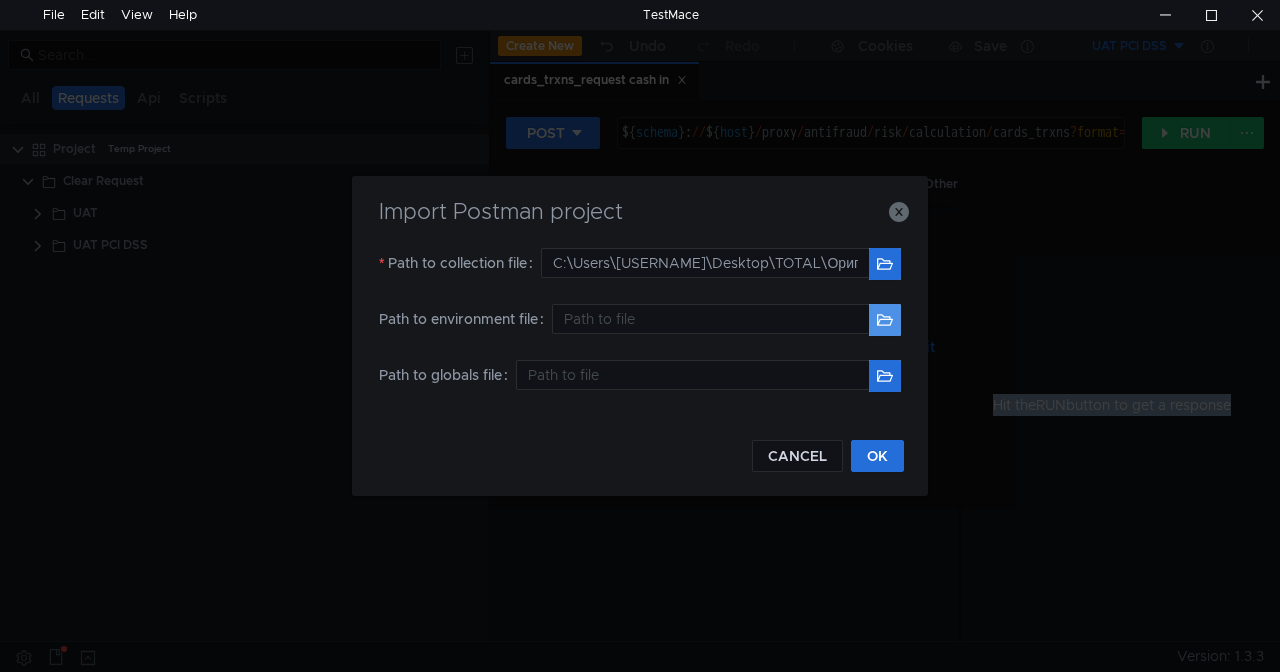 click 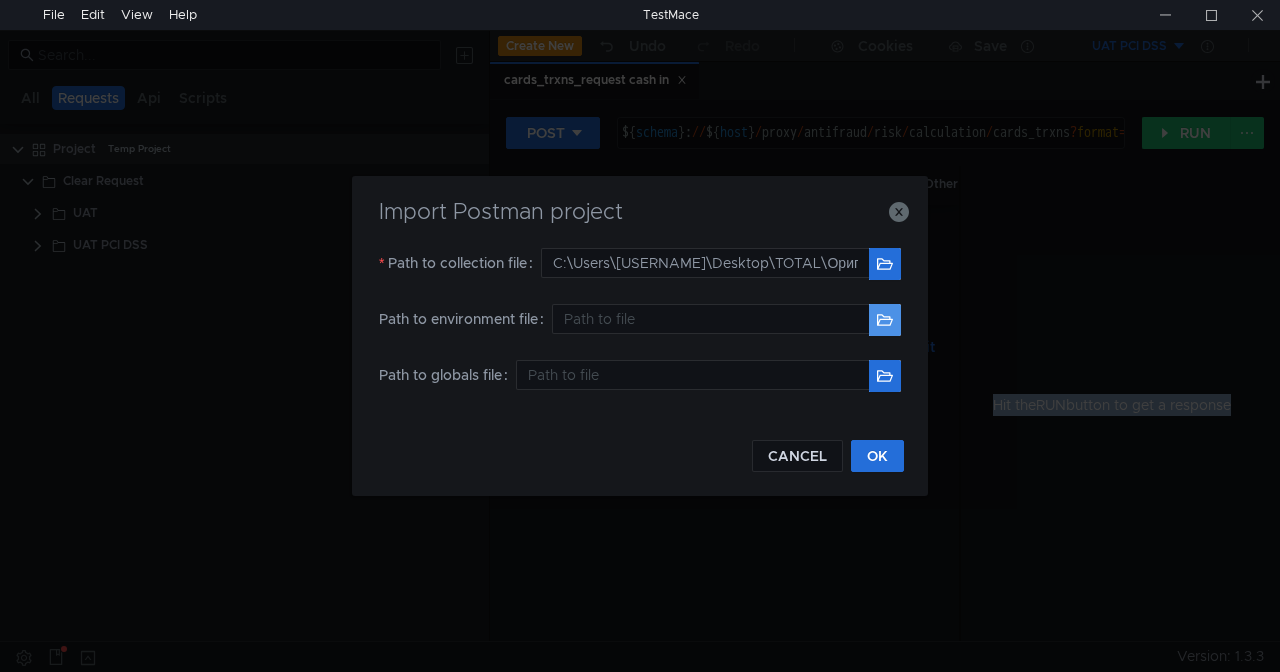 type on "C:\Users\[USERNAME]\Desktop\TOTAL\Оригинальные файлы\Оригинальные файлы (3)\Постман Окружение\UAT.postman_environment_19.09 (2).23" 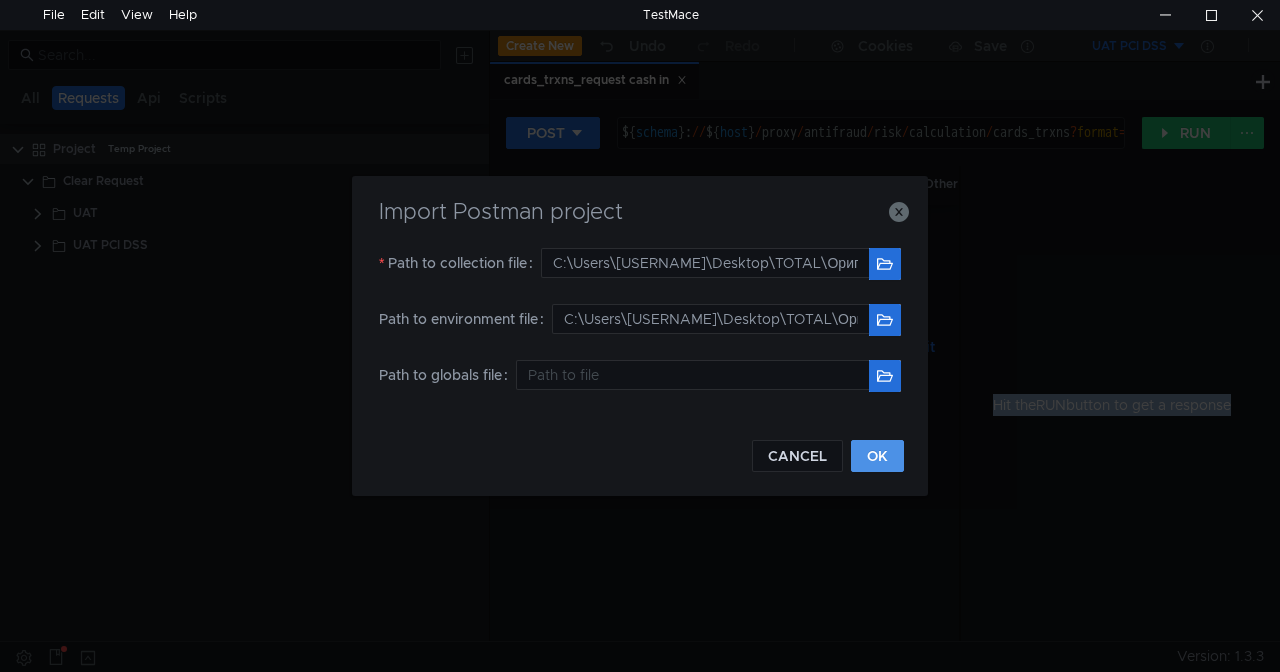 click on "OK" 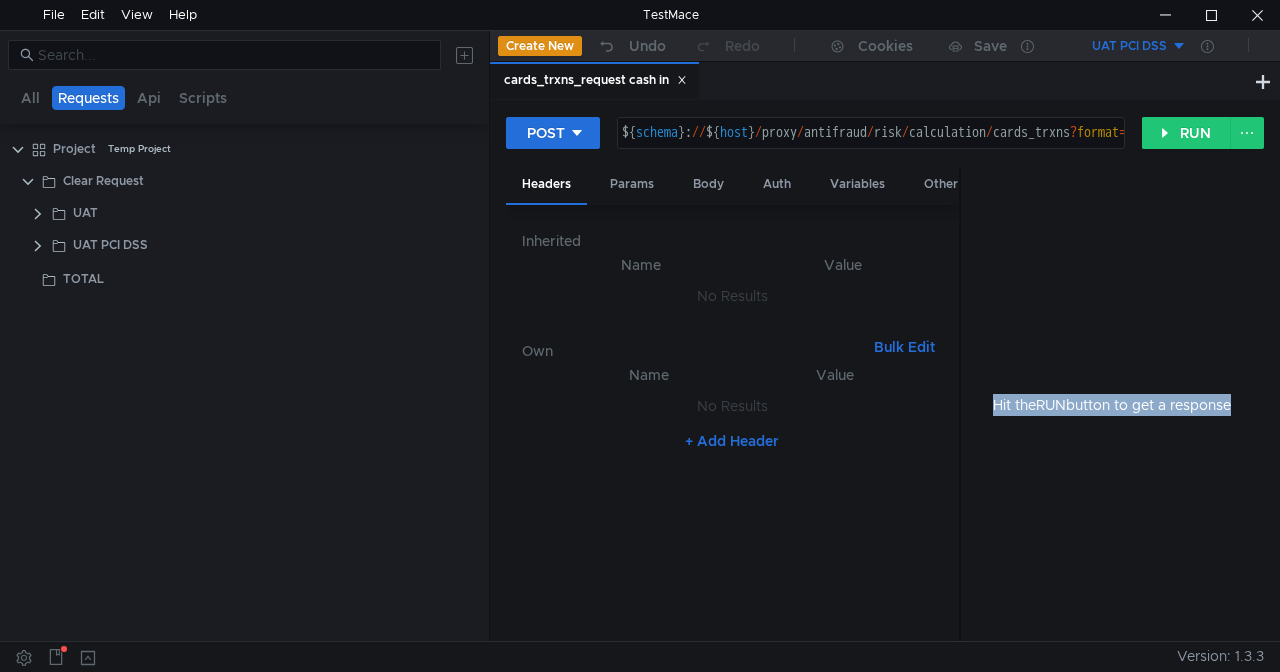 click on "UAT PCI DSS" at bounding box center (1117, 46) 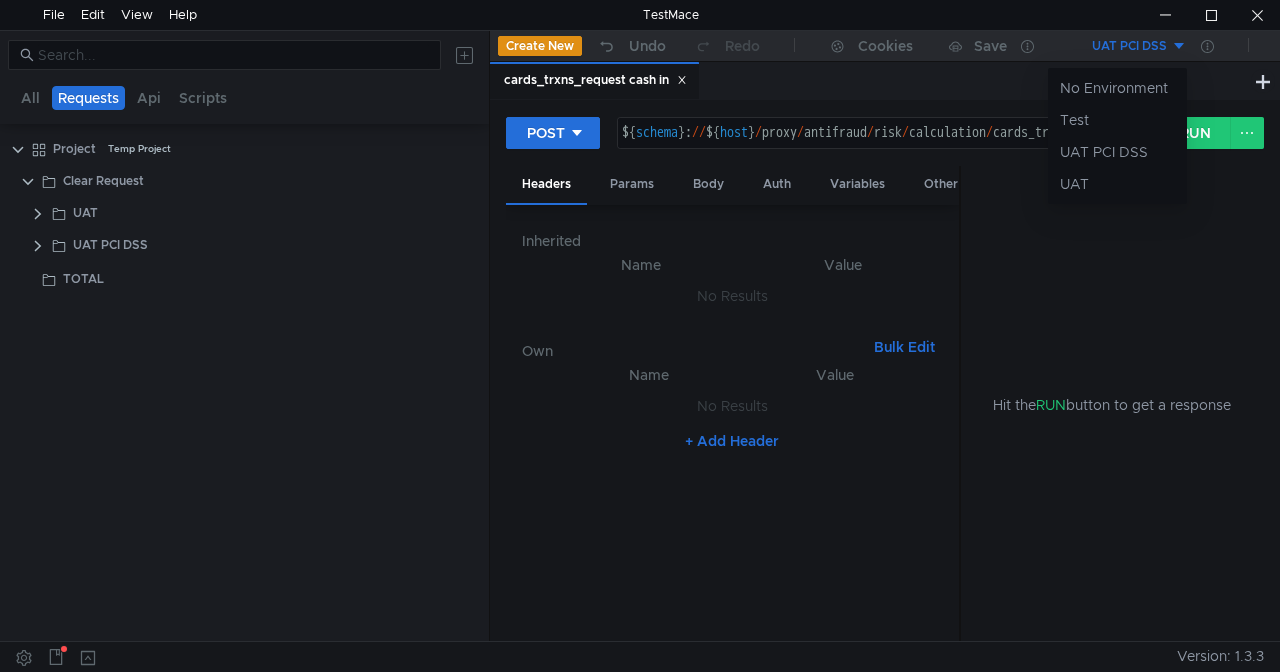click at bounding box center [640, 336] 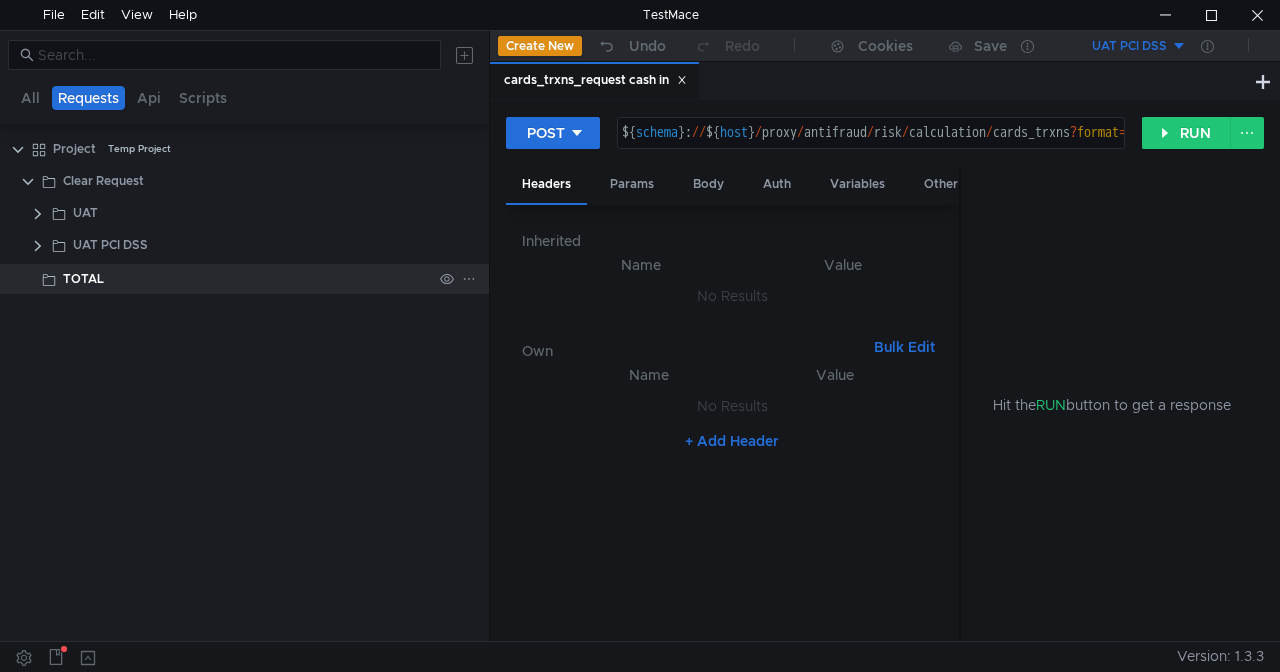 click on "TOTAL" 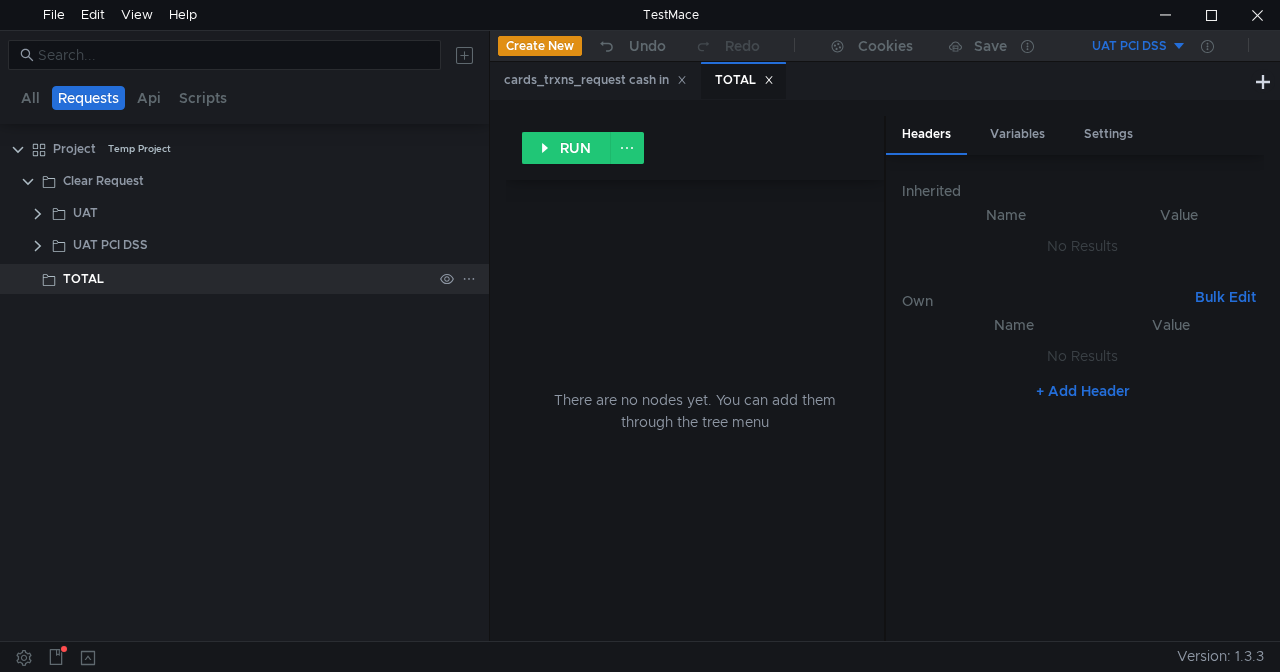 click on "TOTAL" 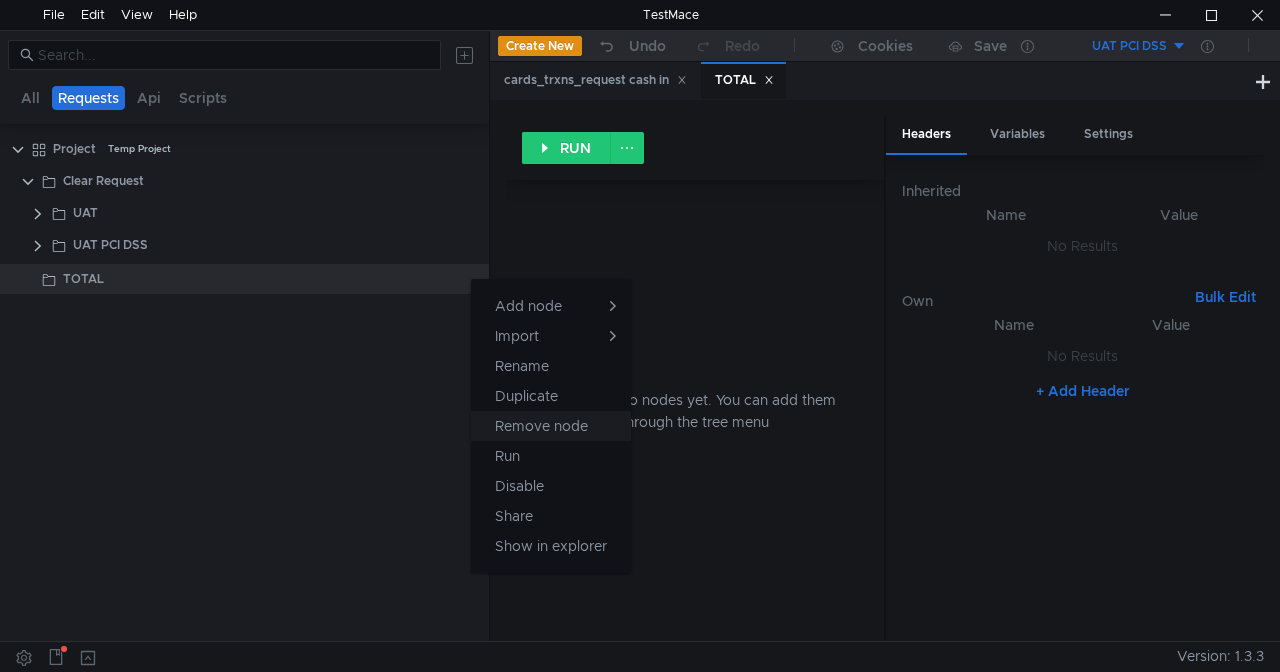 click on "Remove node" at bounding box center [541, 426] 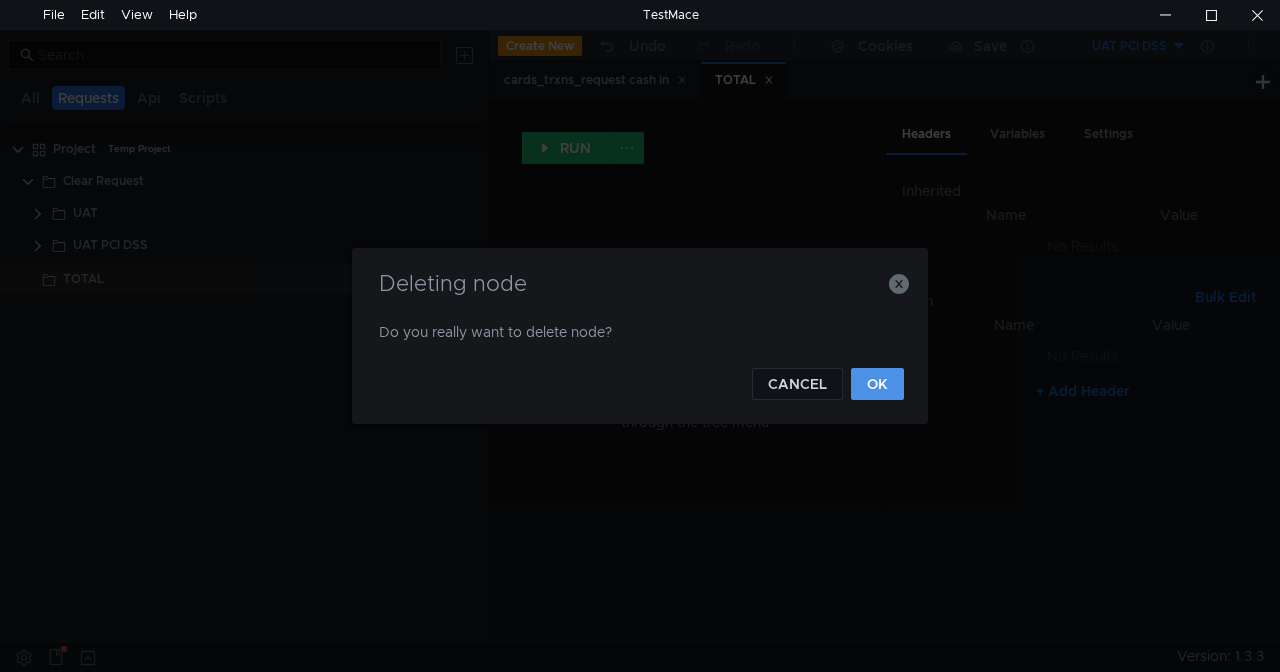 click on "OK" 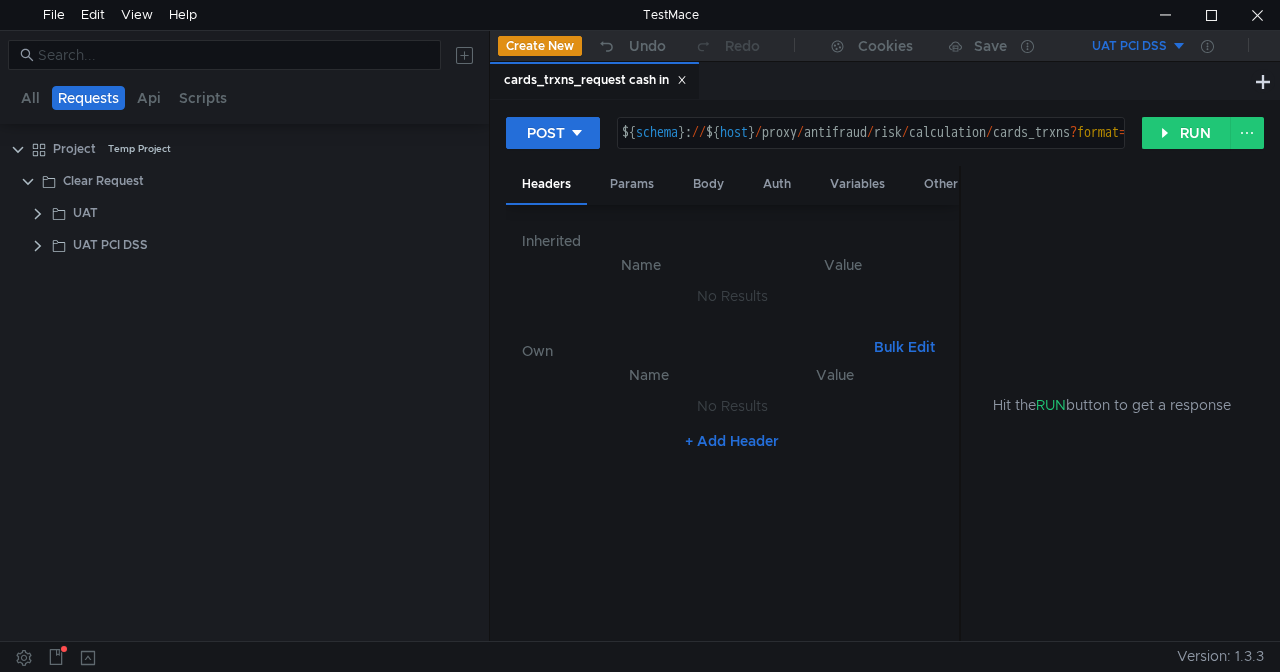 click on "UAT PCI DSS" at bounding box center [1129, 46] 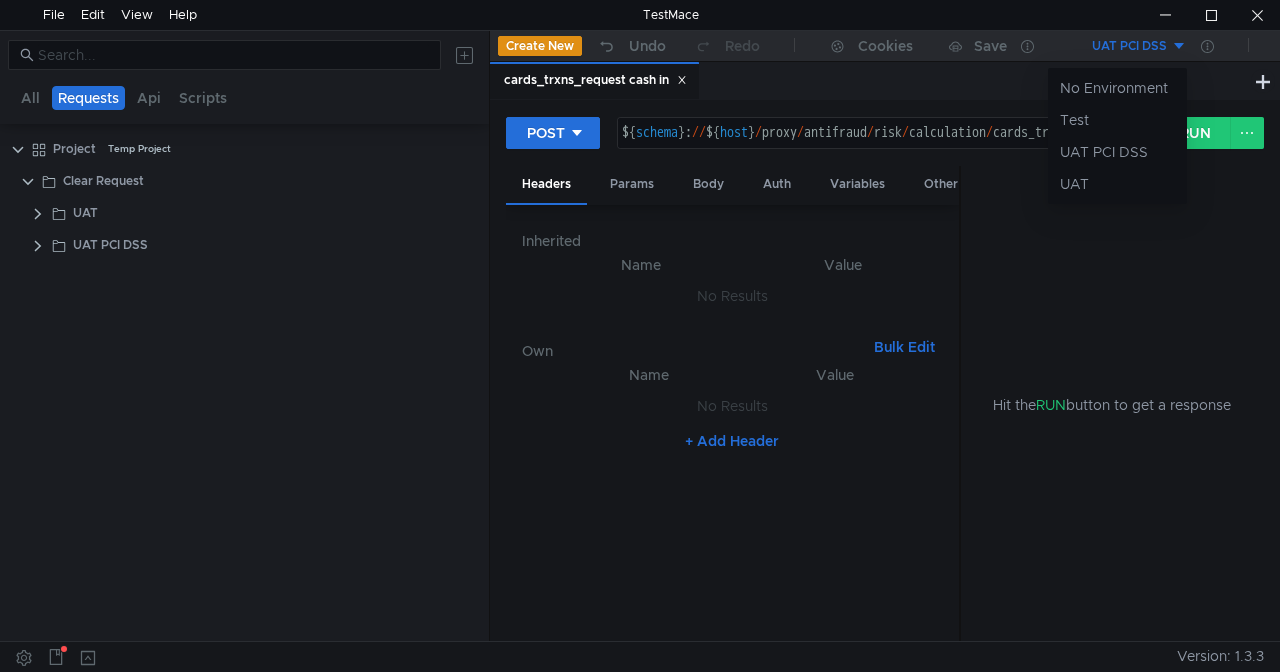 click at bounding box center (640, 336) 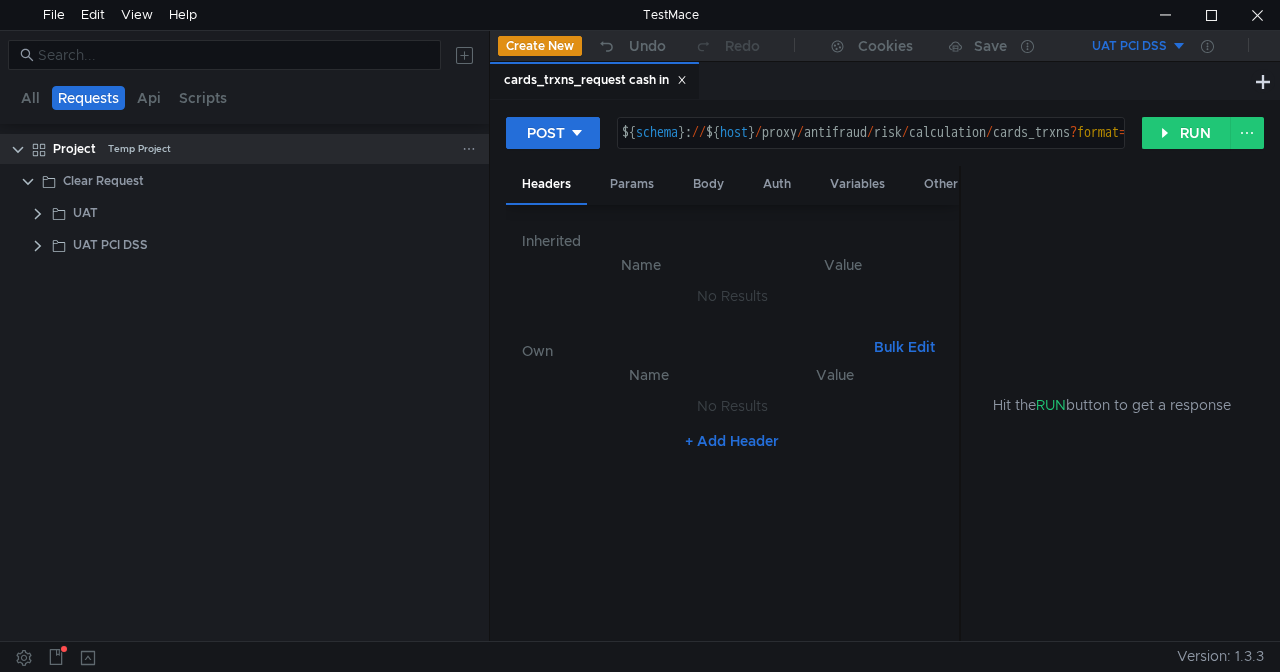 click 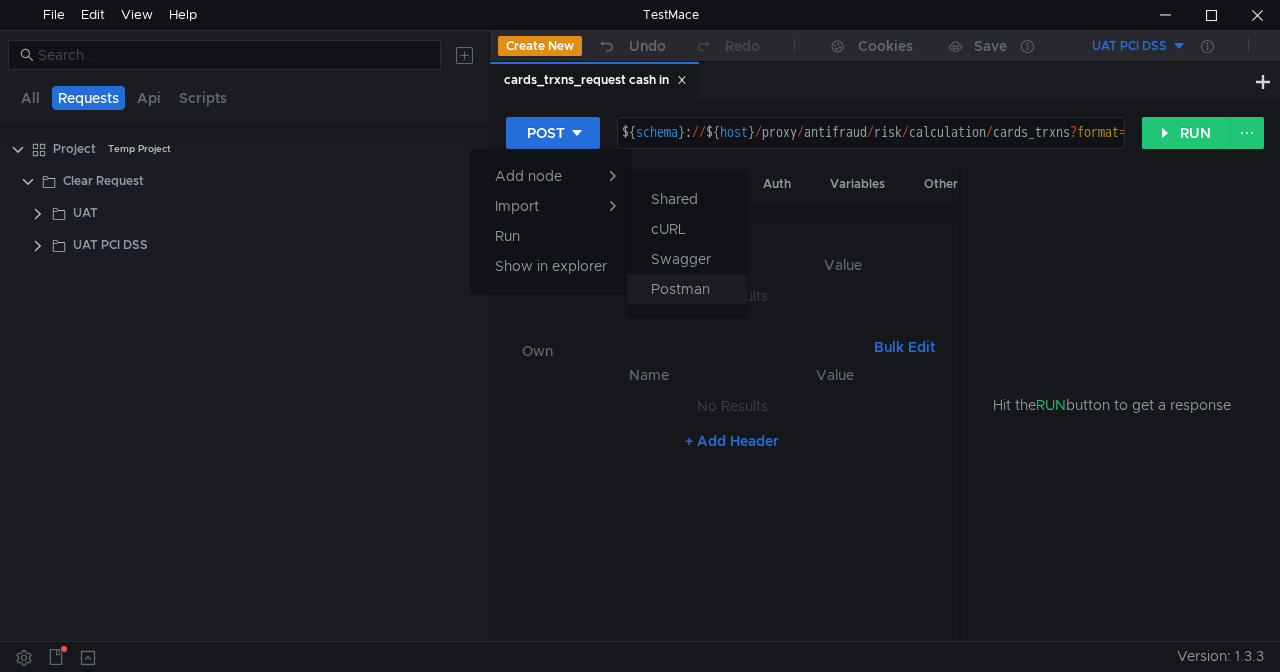 click on "Postman" at bounding box center [680, 289] 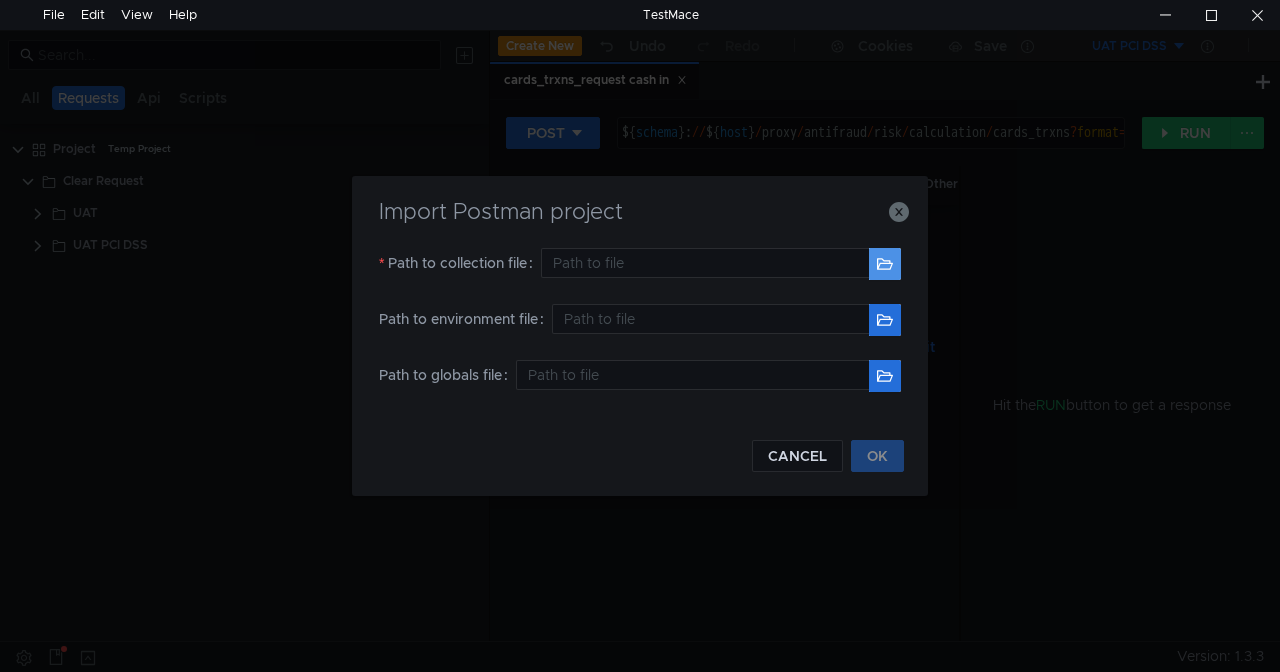 click 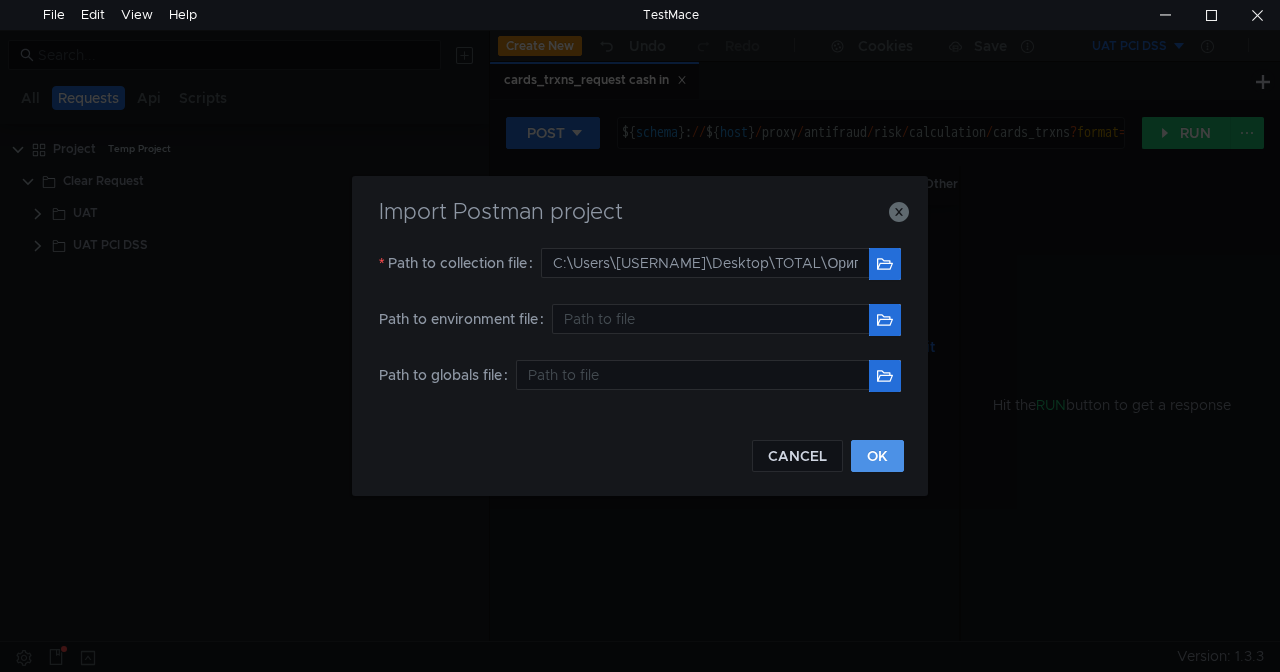 click on "OK" 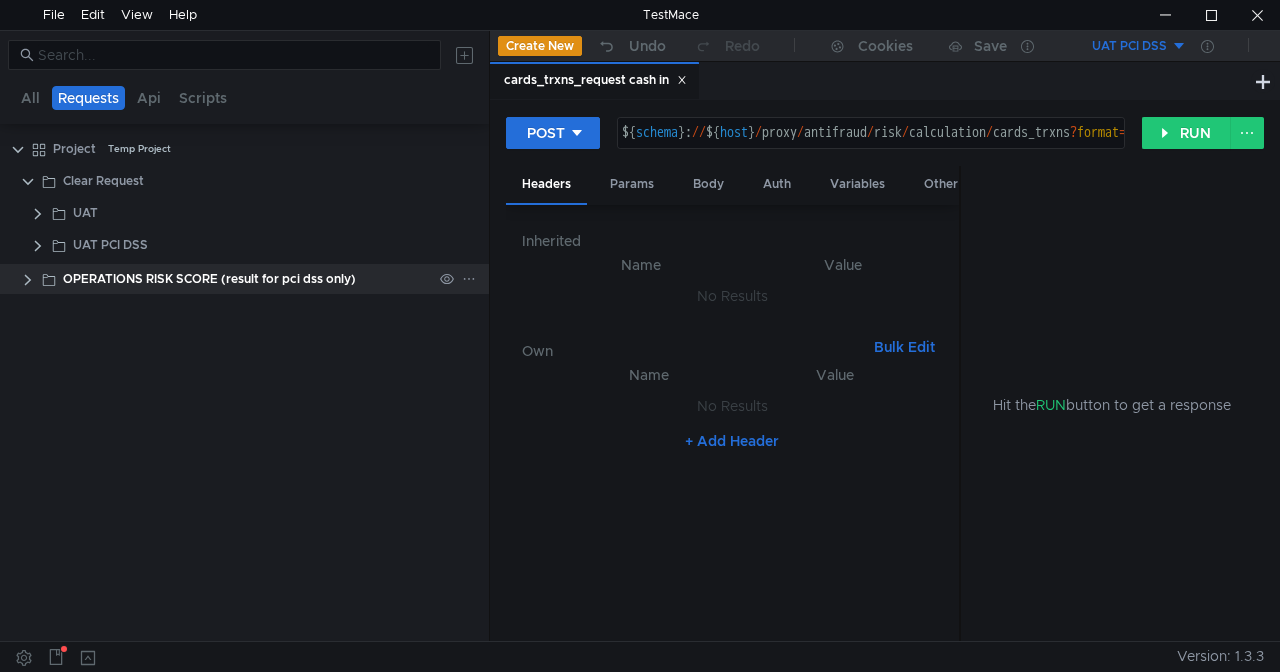 click on "OPERATIONS RISK SCORE (result for pci dss only)" 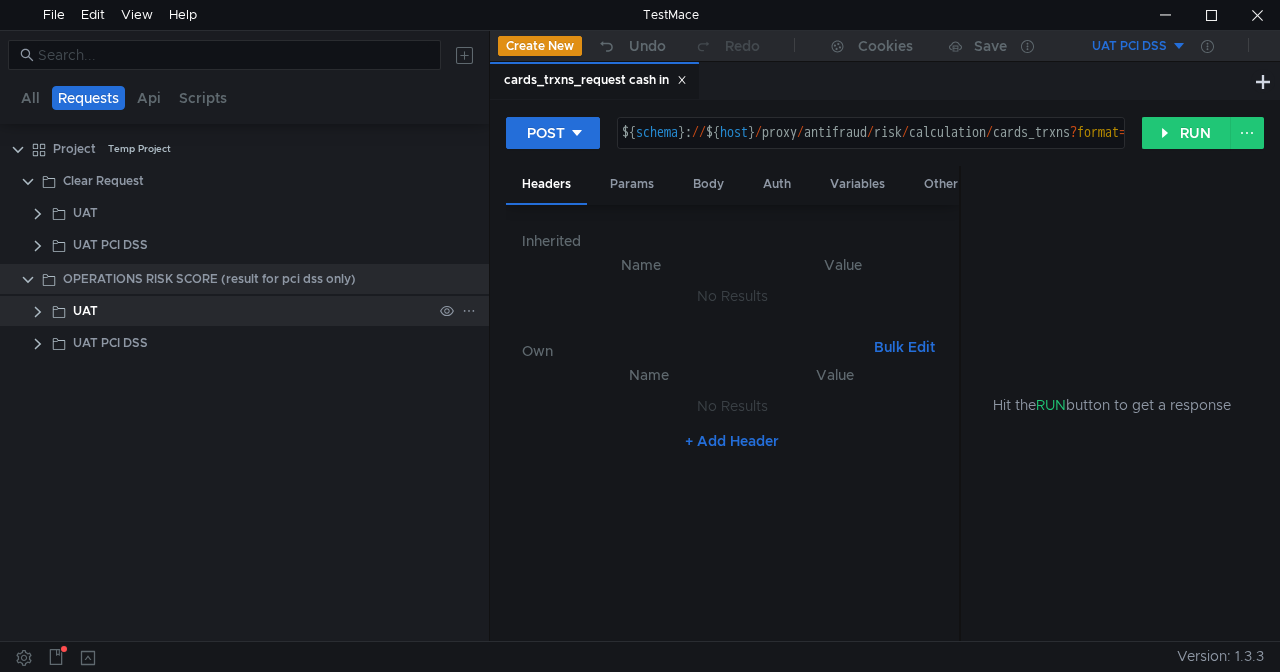 click 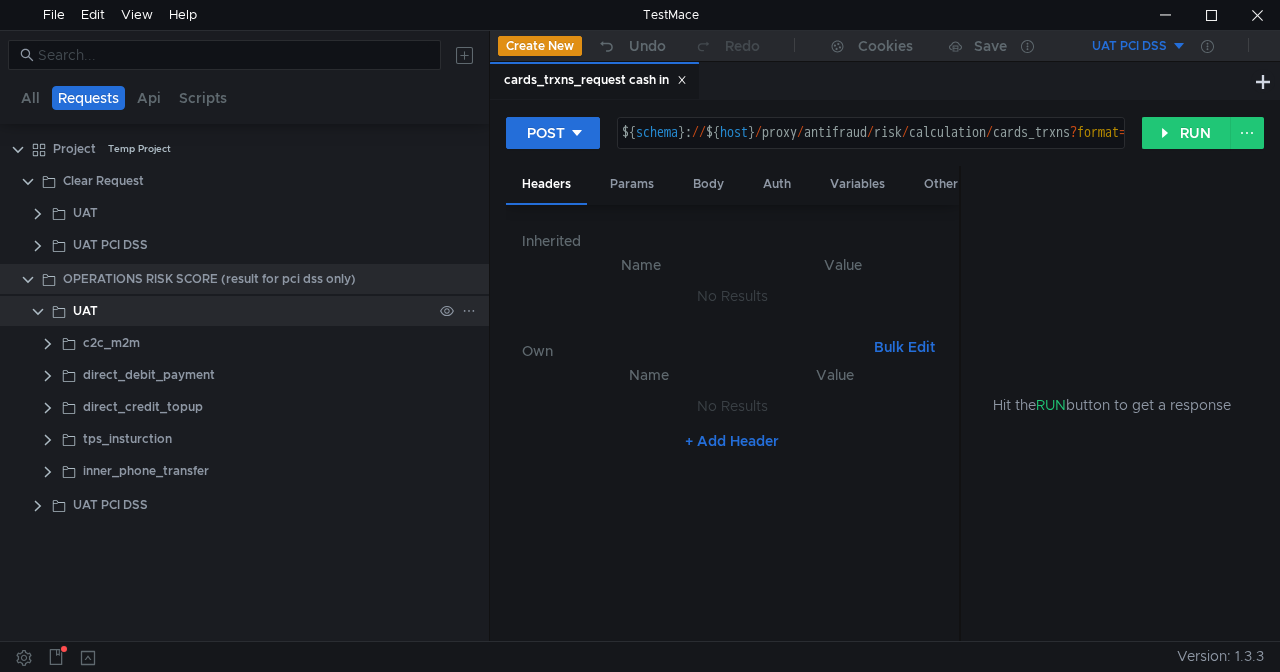 click 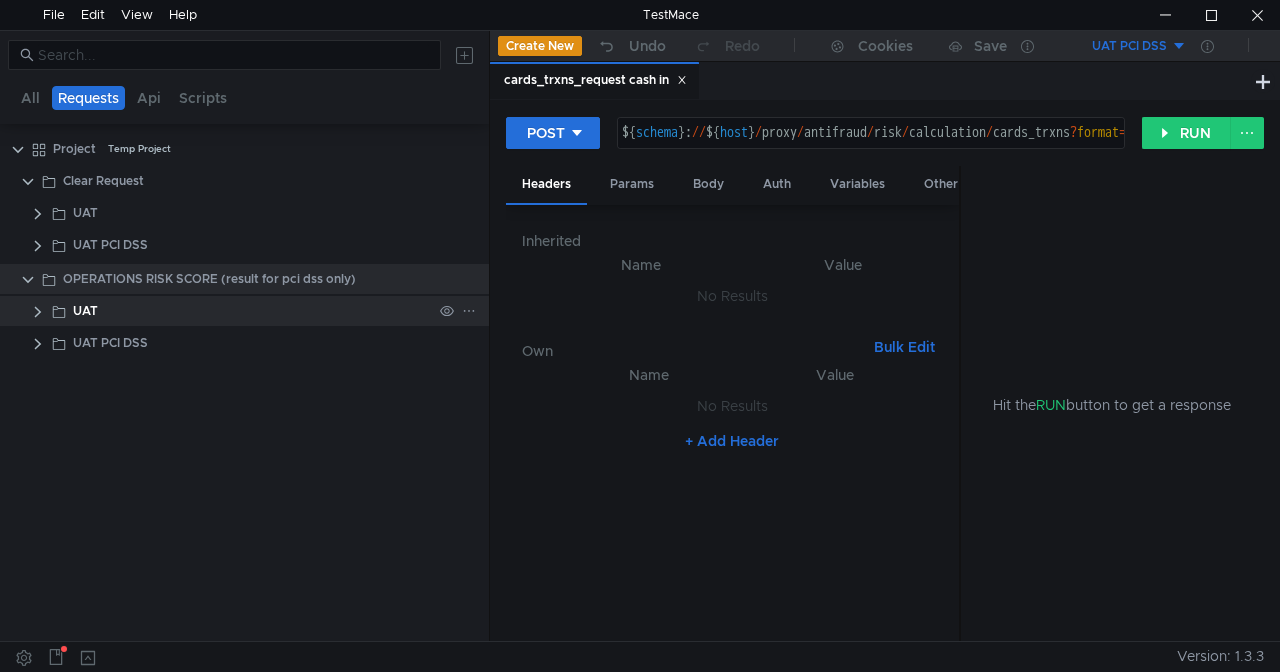 click 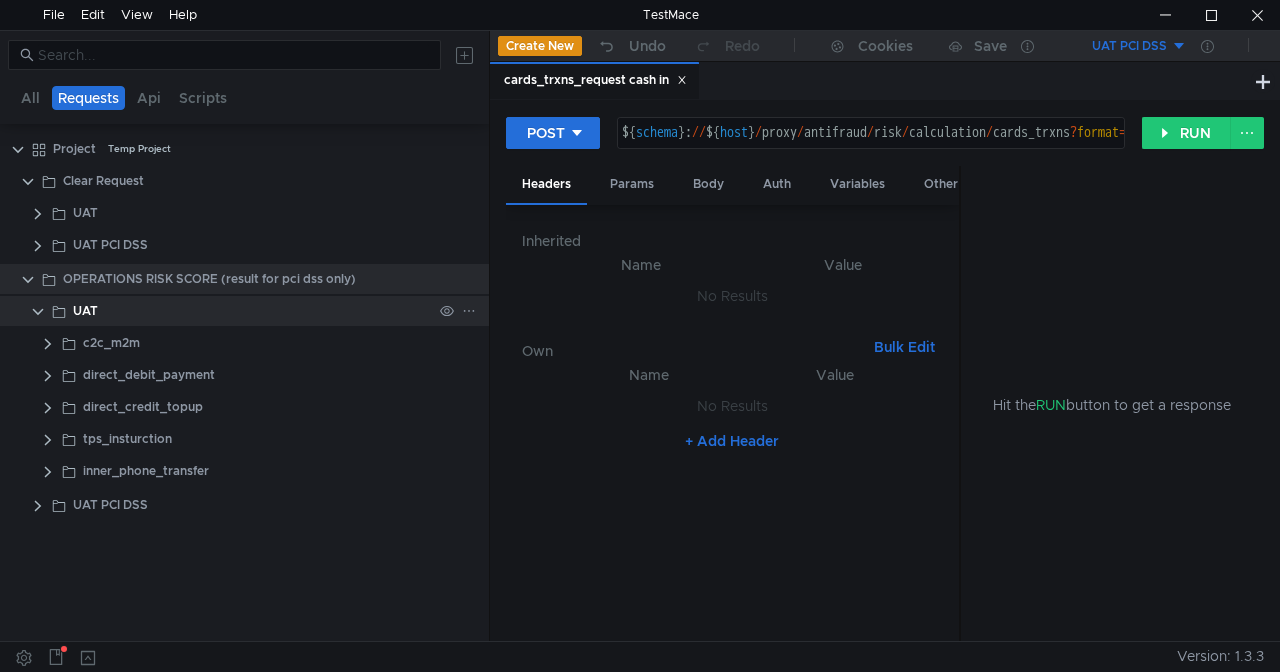 click 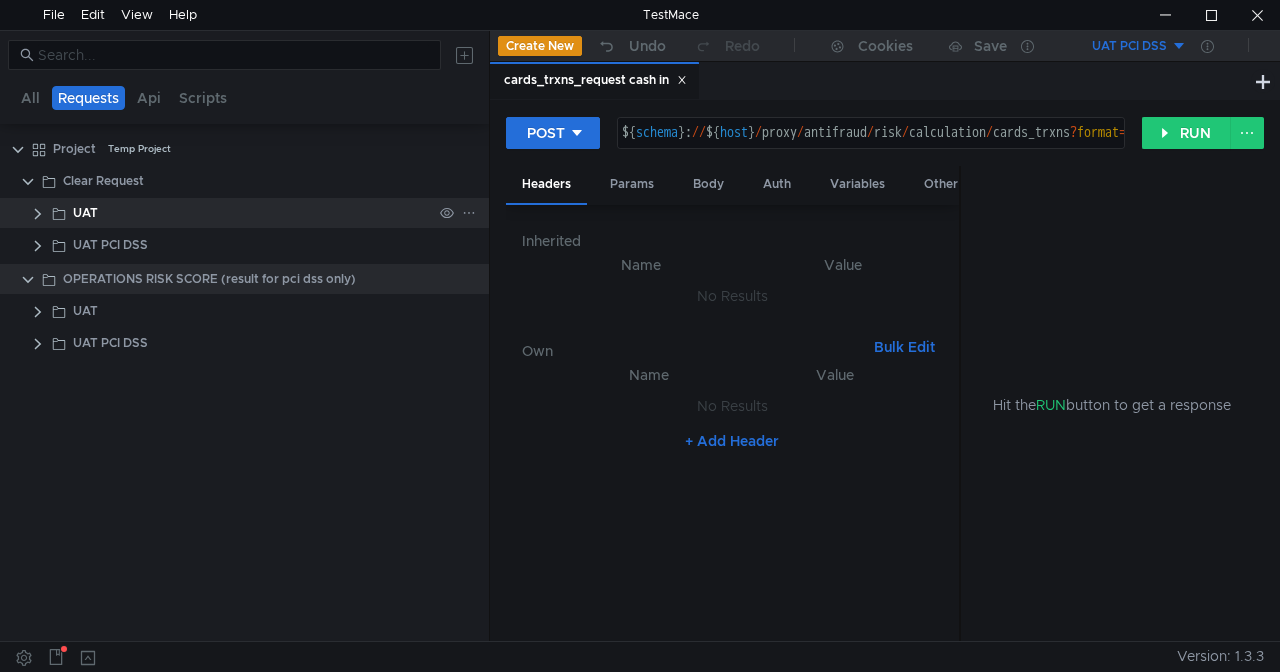 click 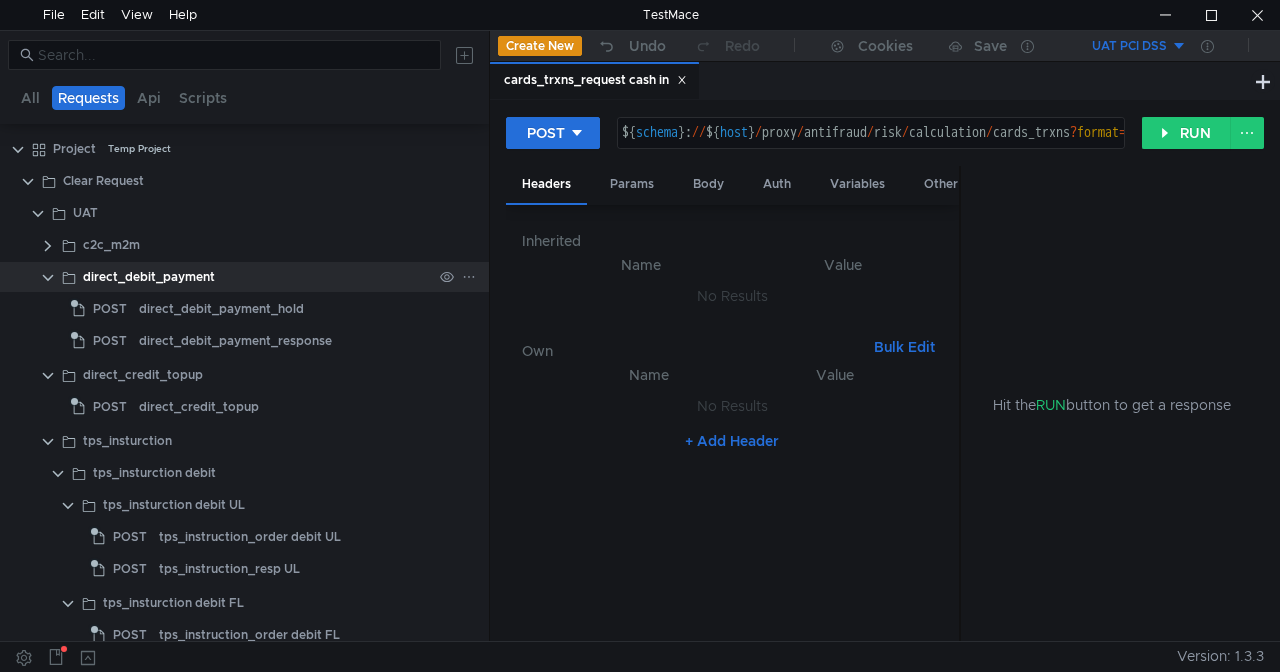 click 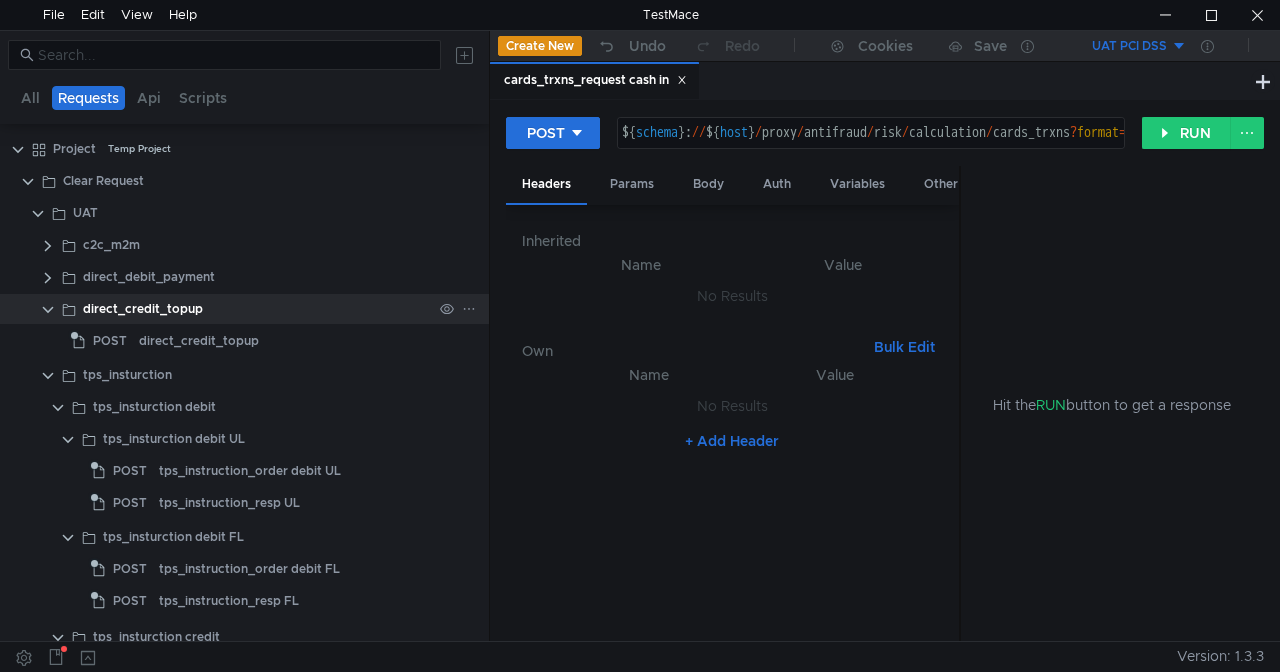 click 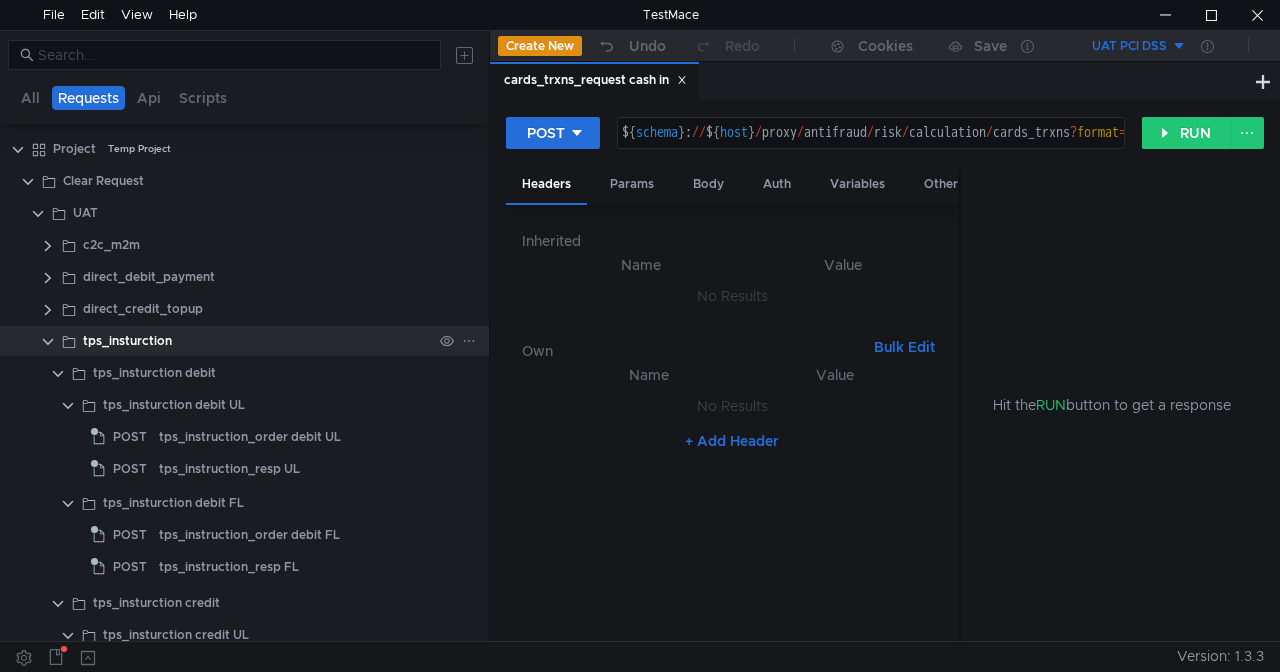 click 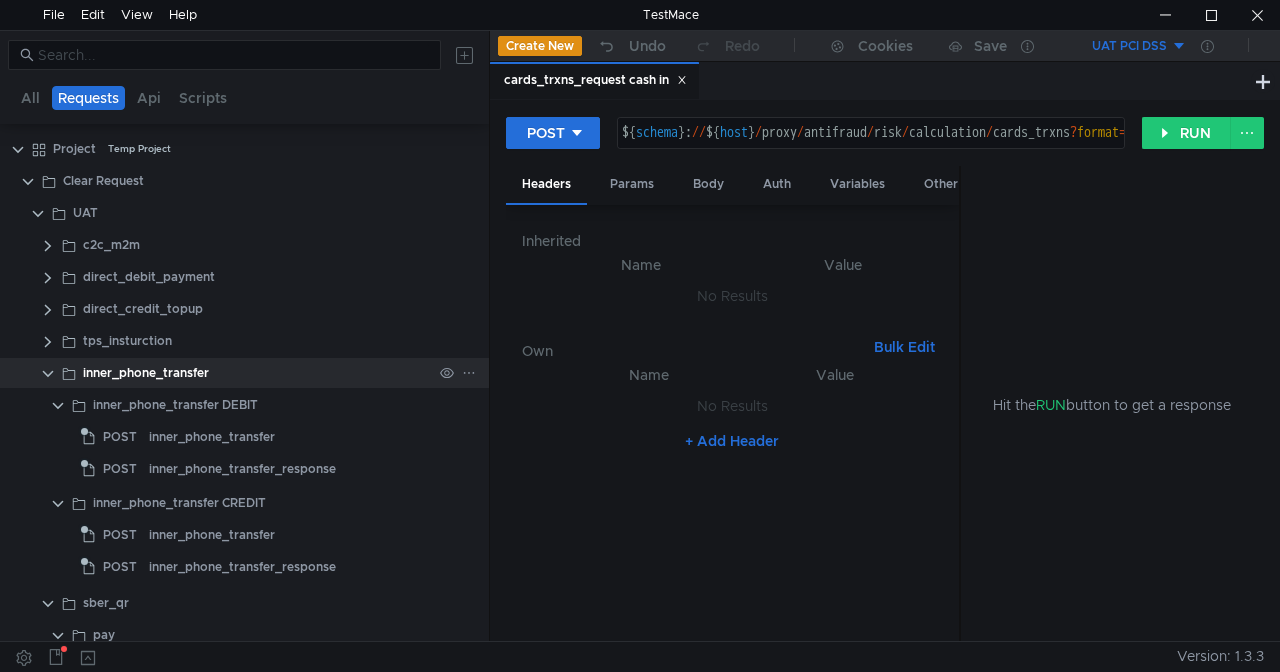 click 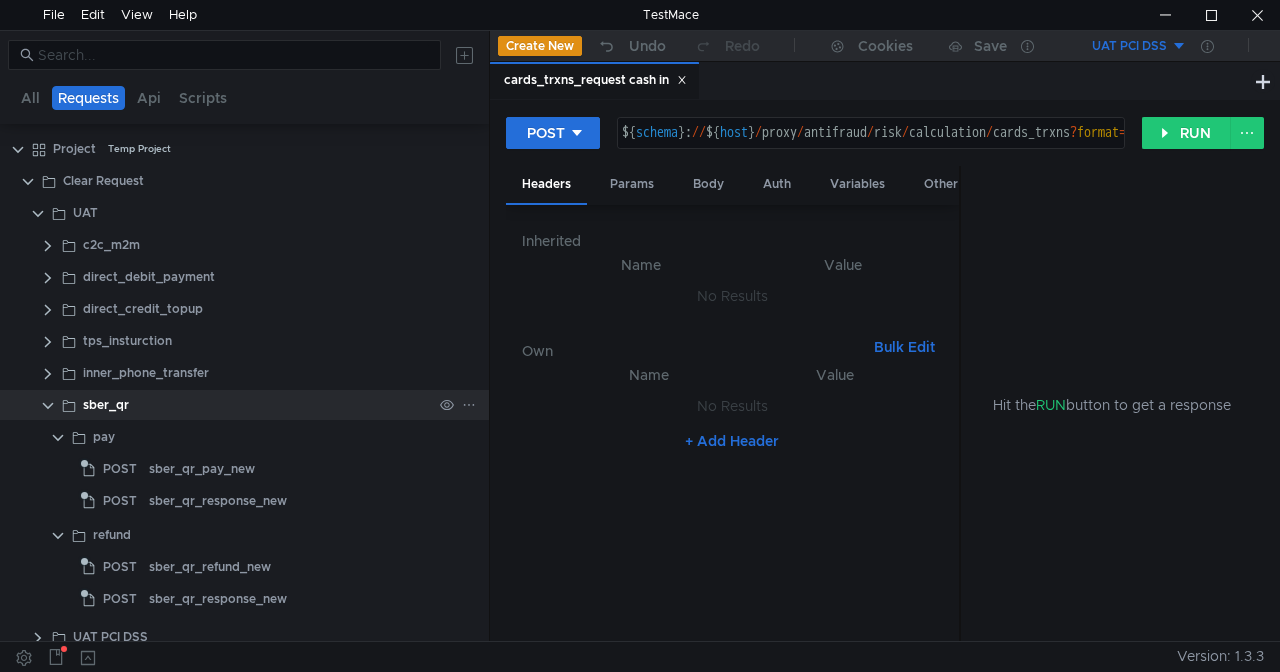 click 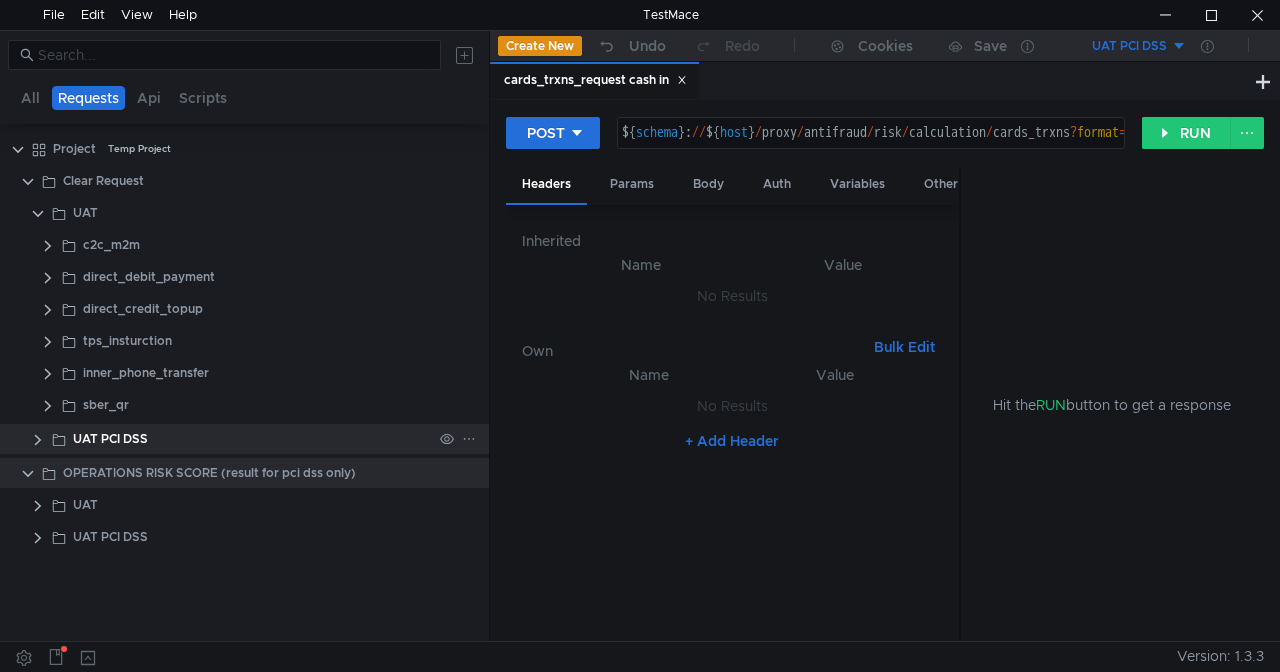 click 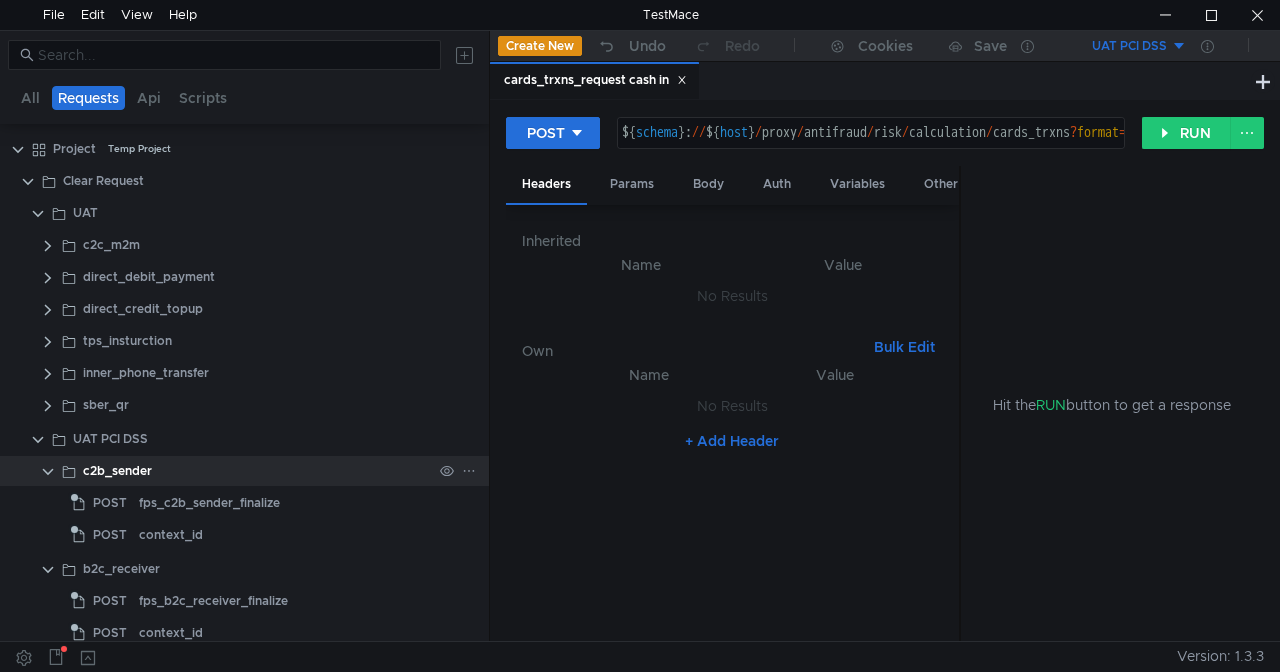 click 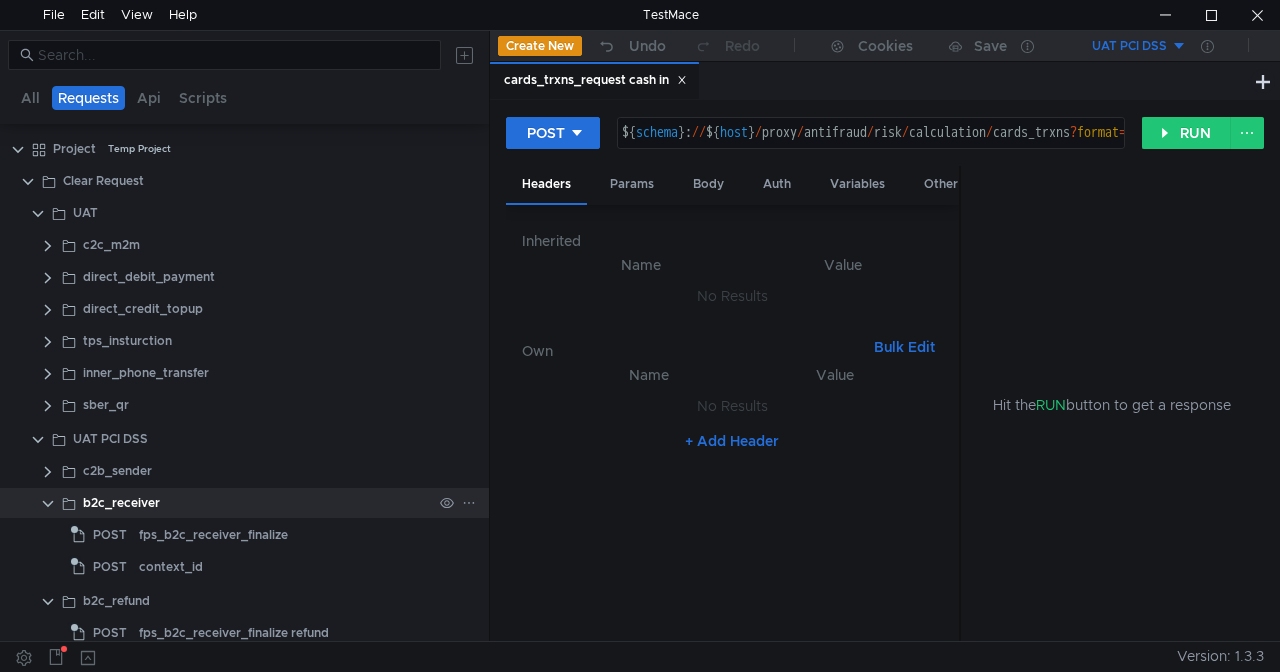 click 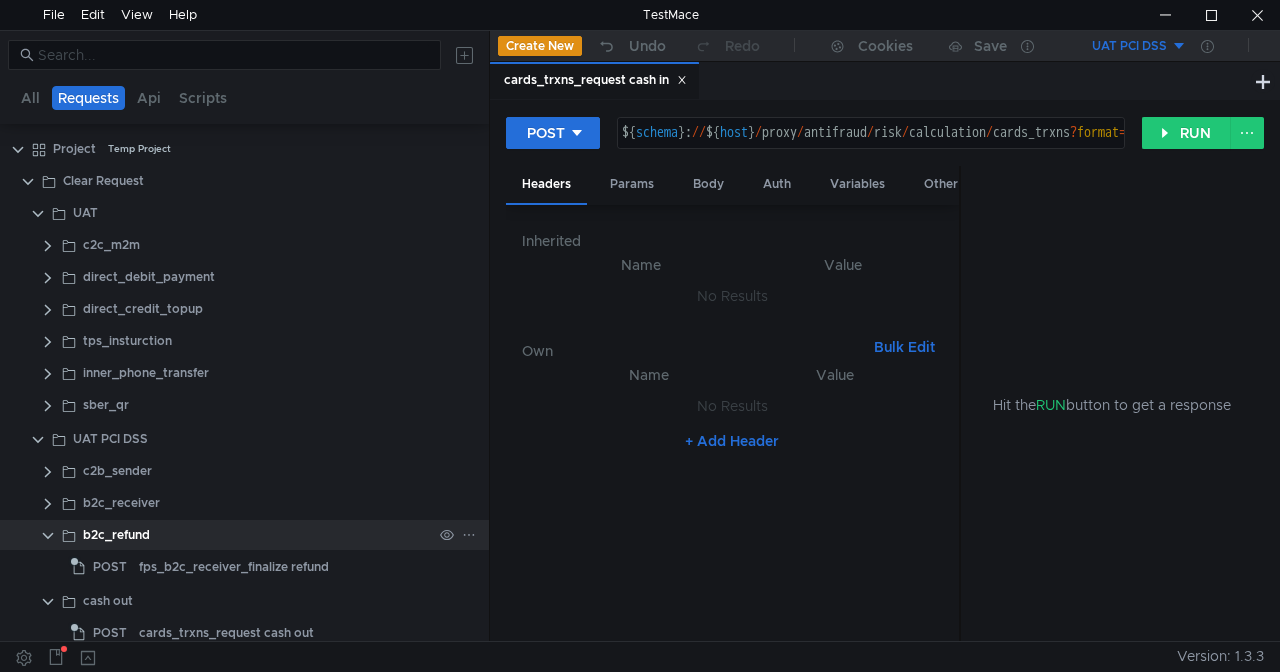 click 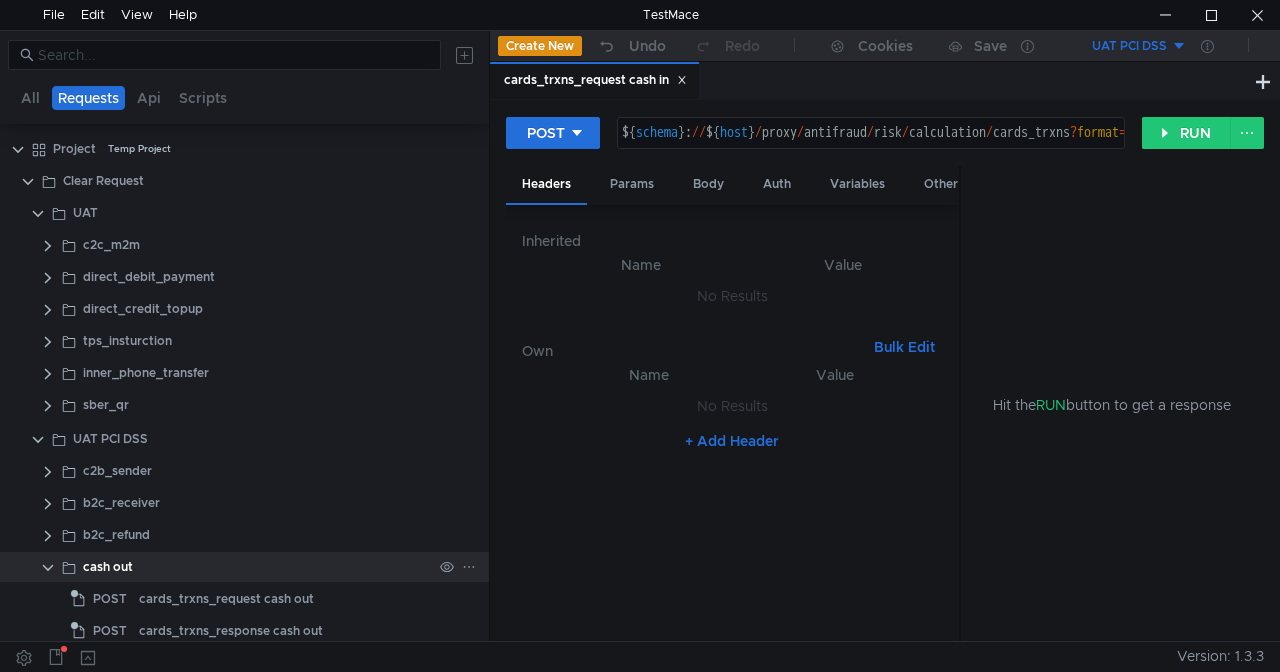 click 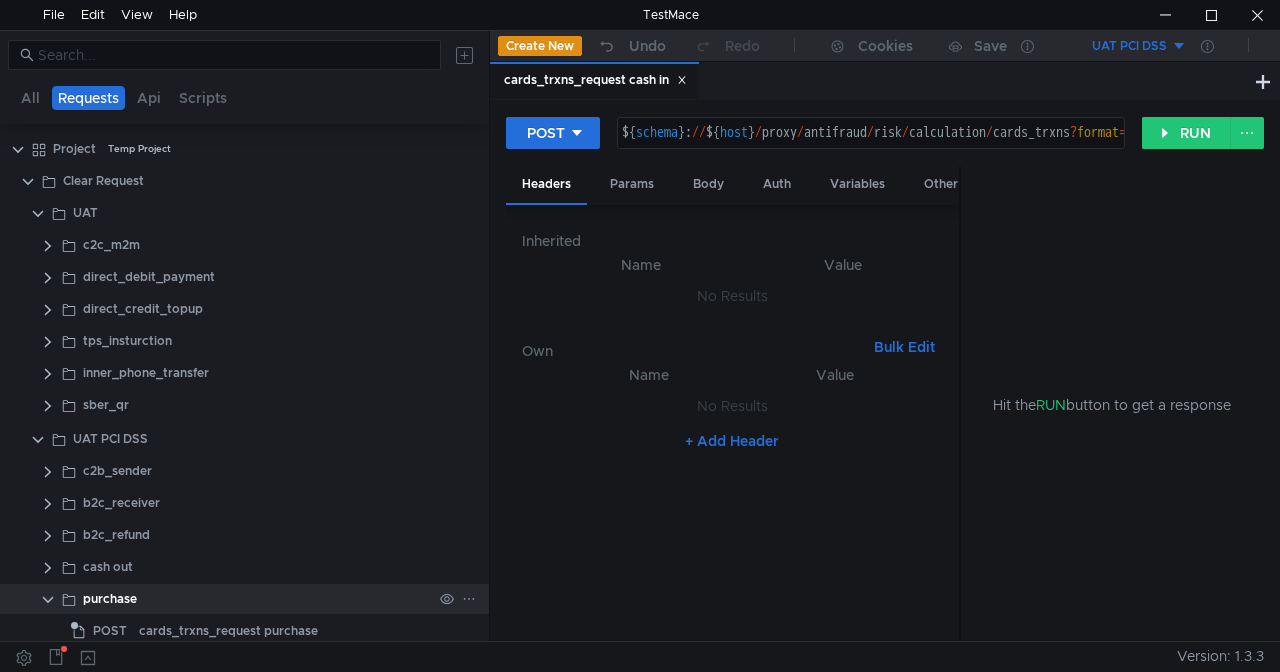 click 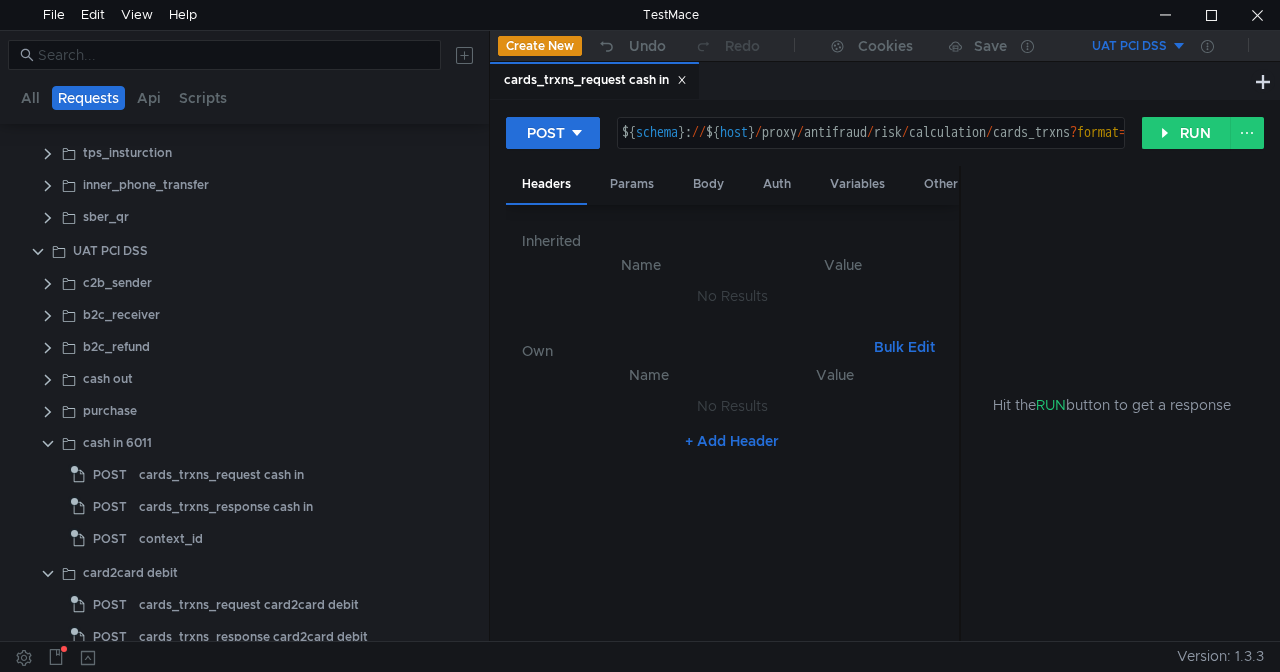 scroll, scrollTop: 198, scrollLeft: 0, axis: vertical 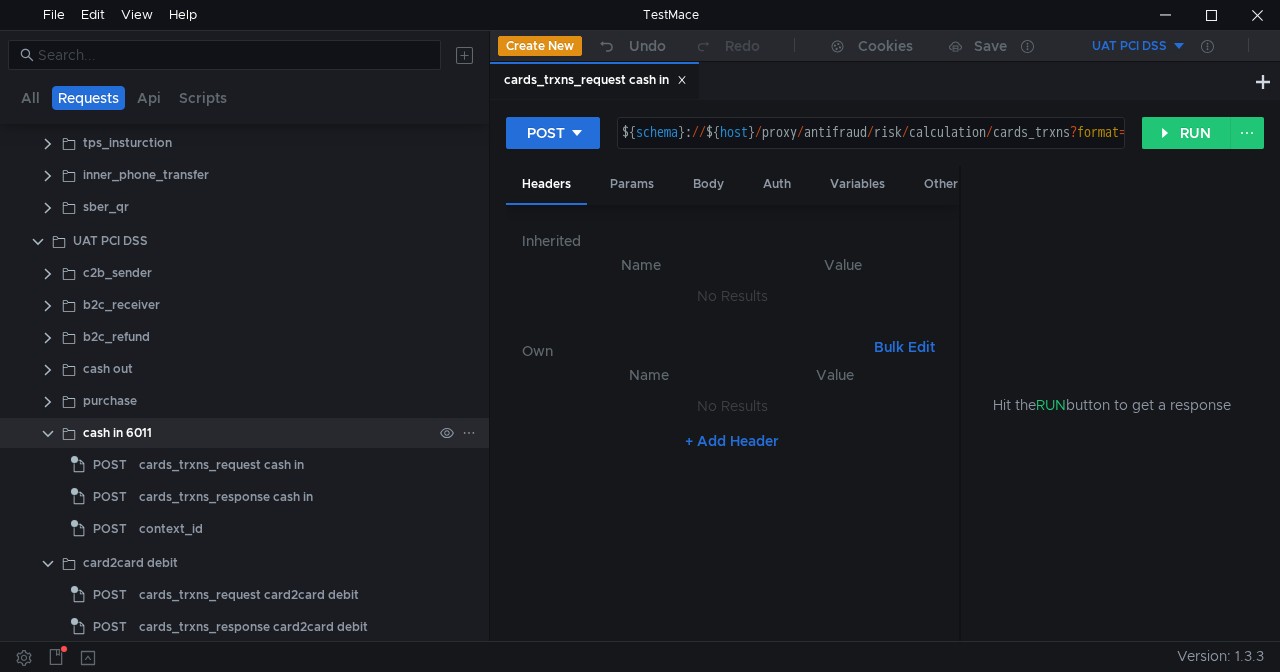 click 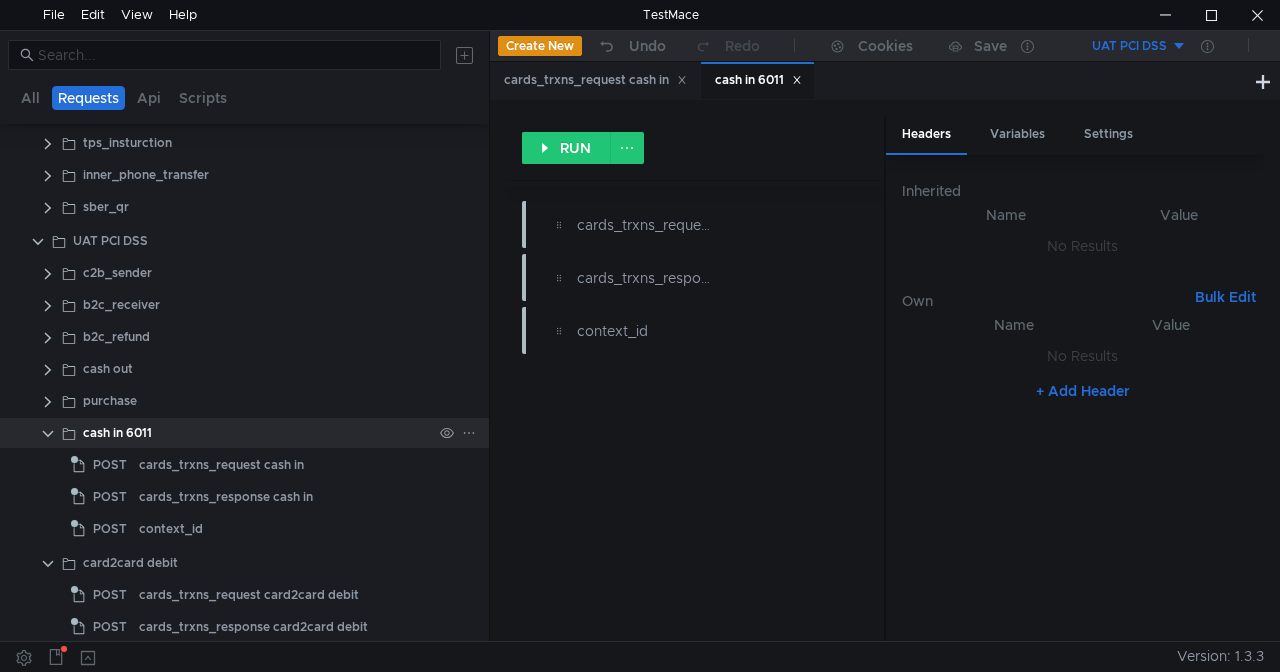 click on "cash in 6011" 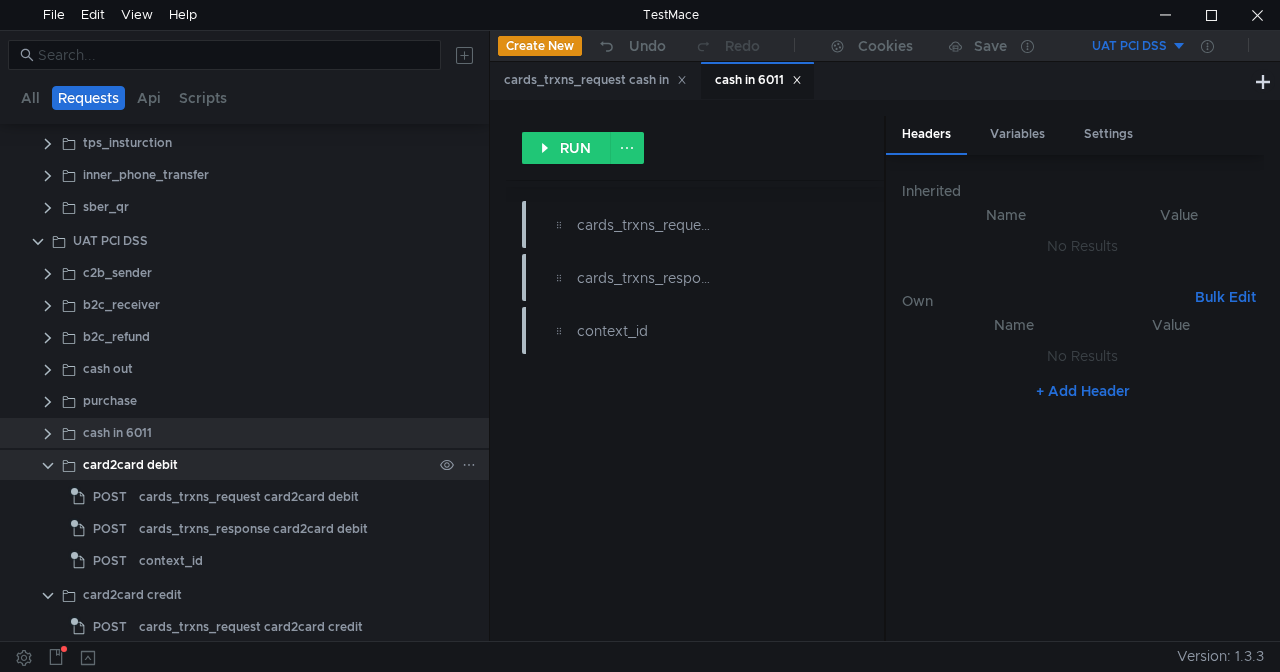 click 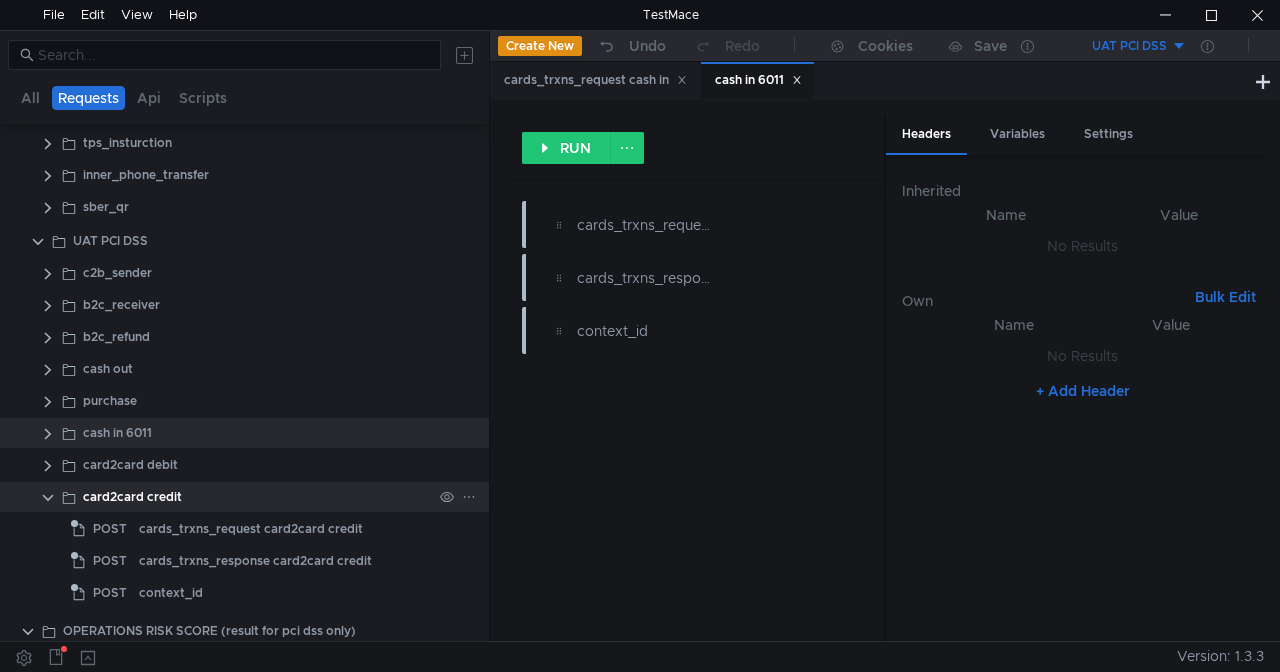 click 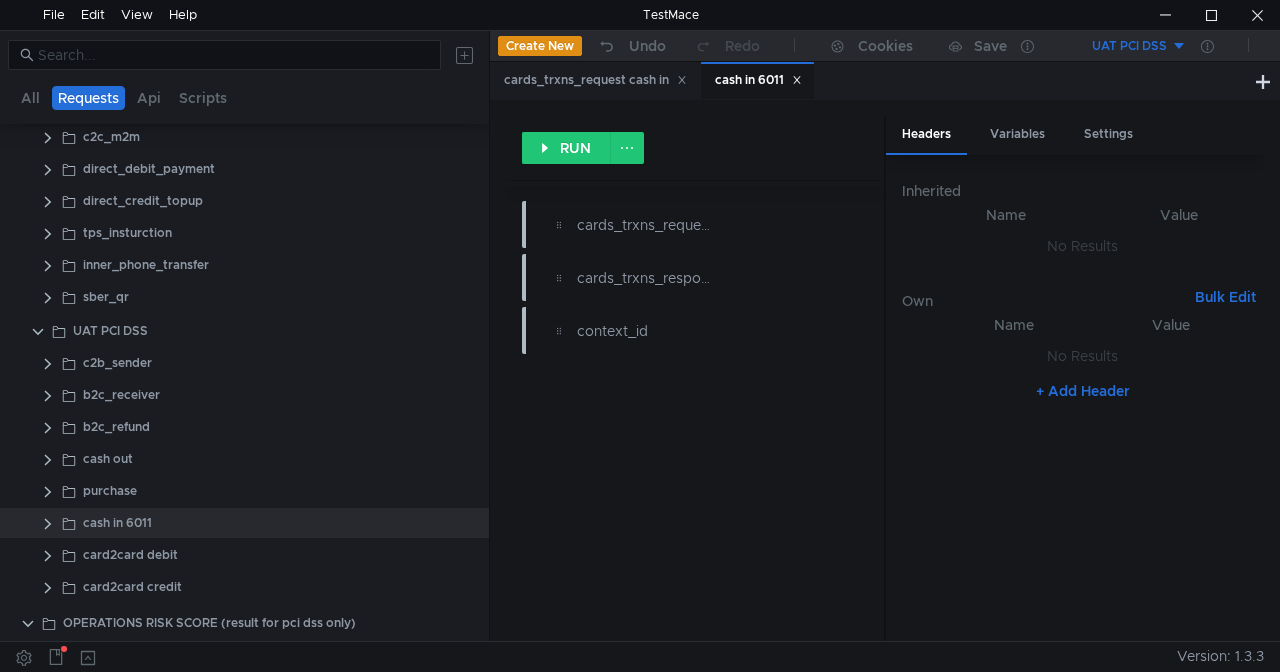 scroll, scrollTop: 107, scrollLeft: 0, axis: vertical 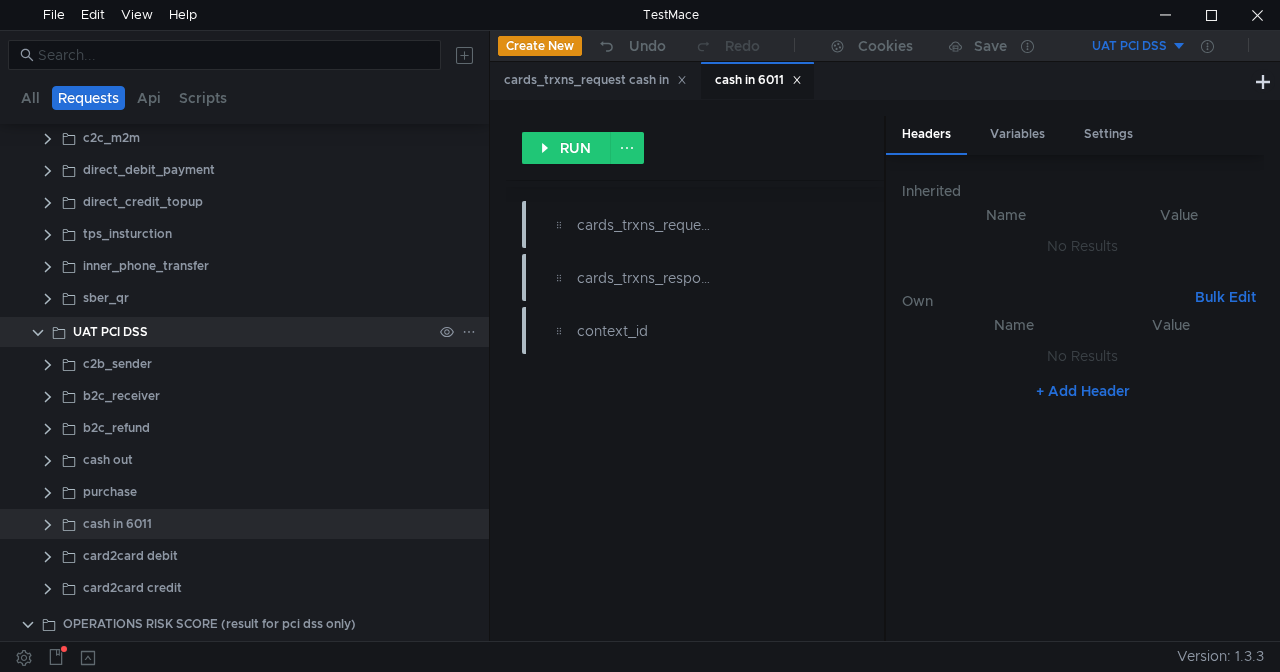 click 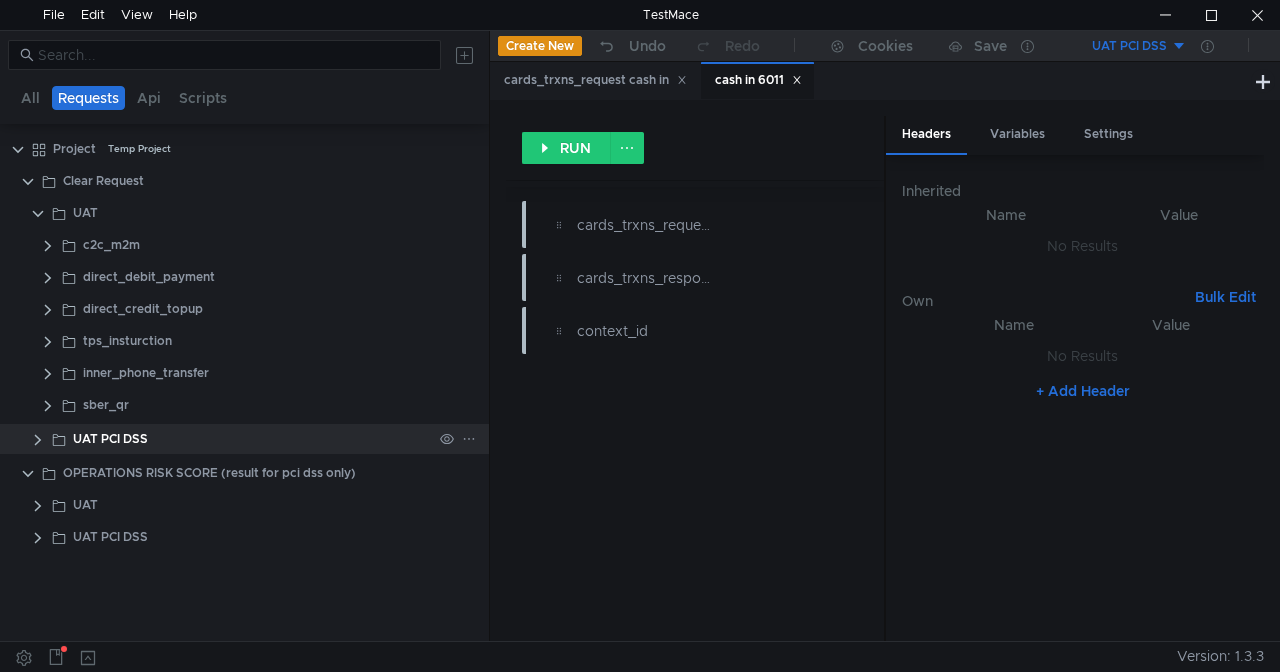 scroll, scrollTop: 0, scrollLeft: 0, axis: both 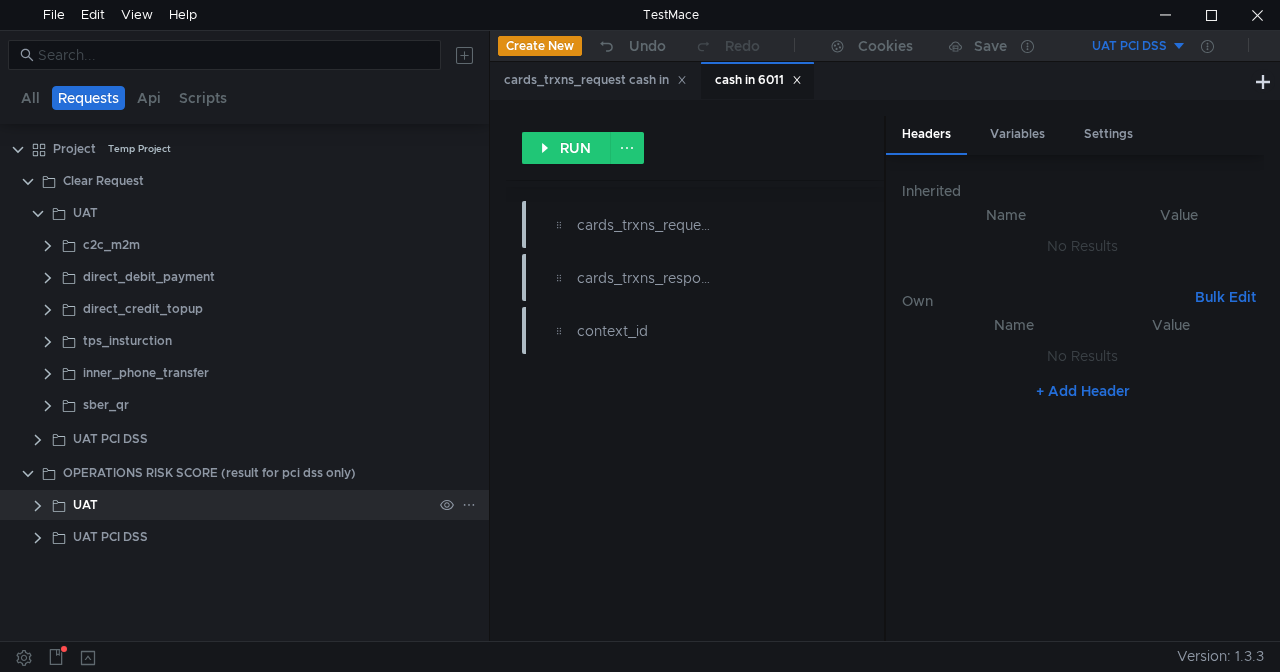 click 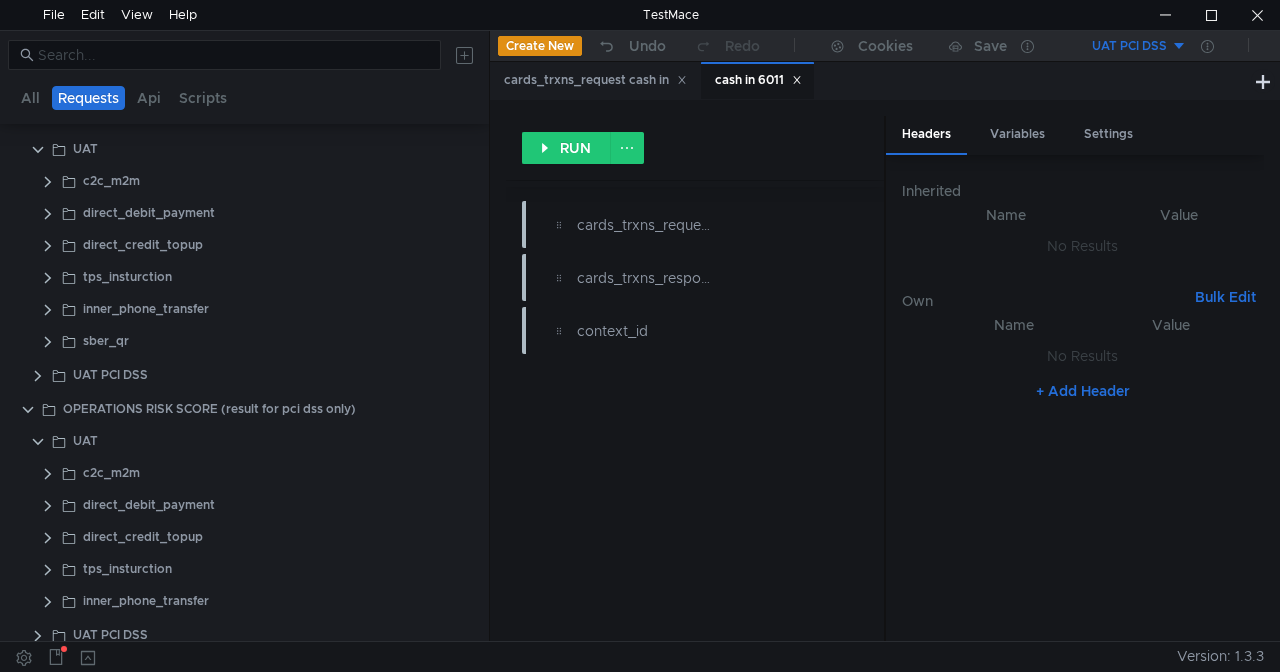 scroll, scrollTop: 79, scrollLeft: 0, axis: vertical 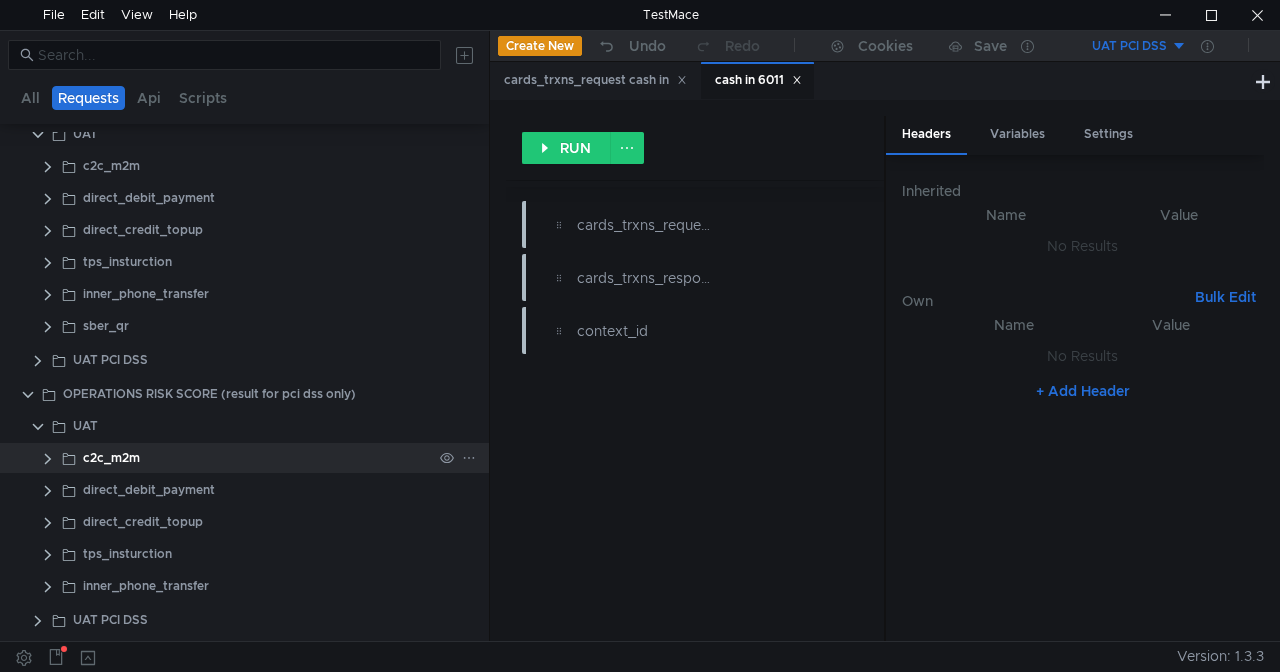 click on "c2c_m2m" 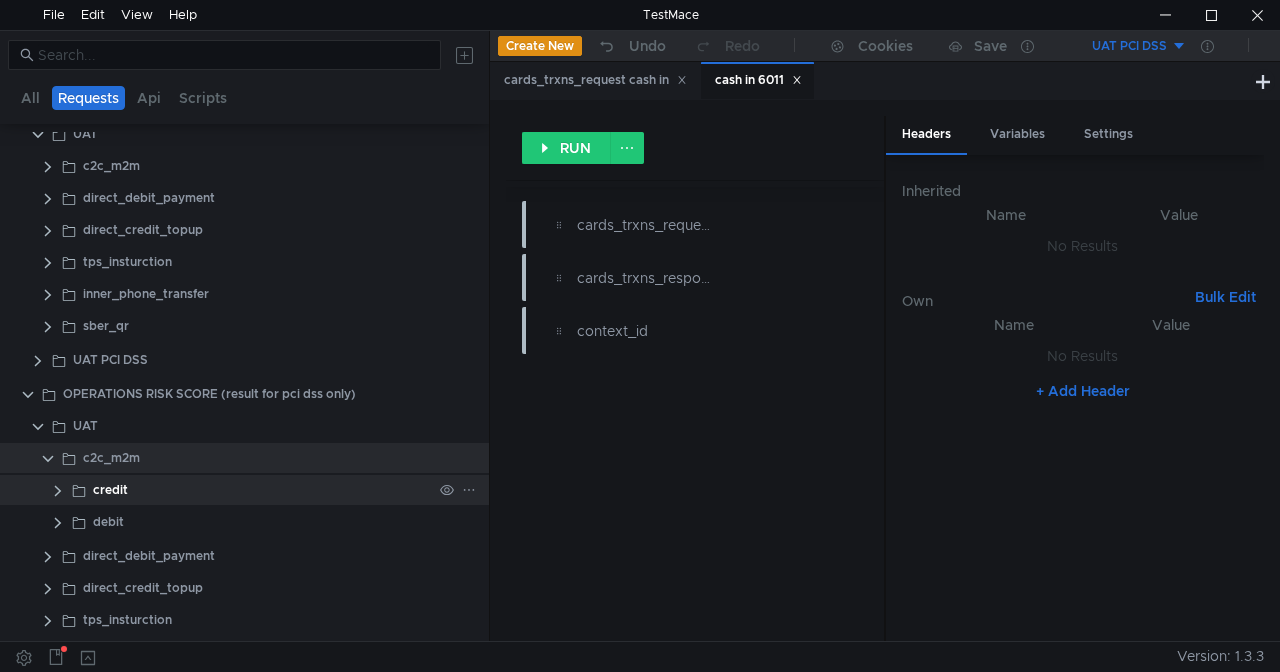 click on "credit" 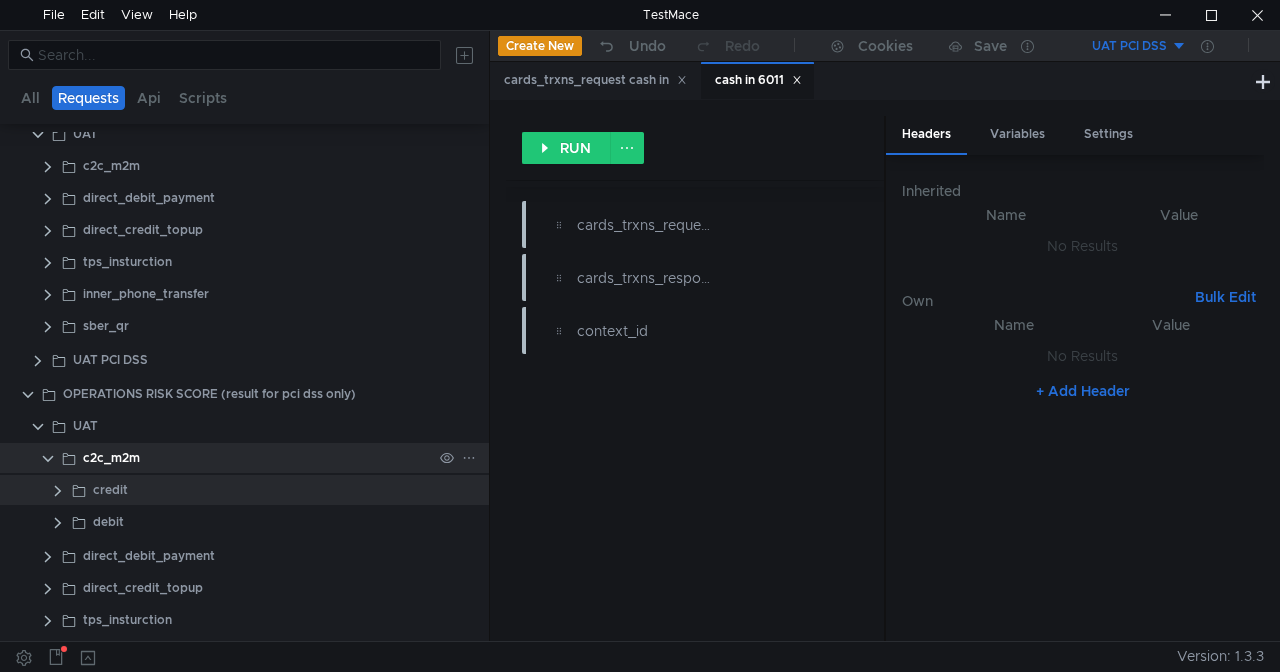 click 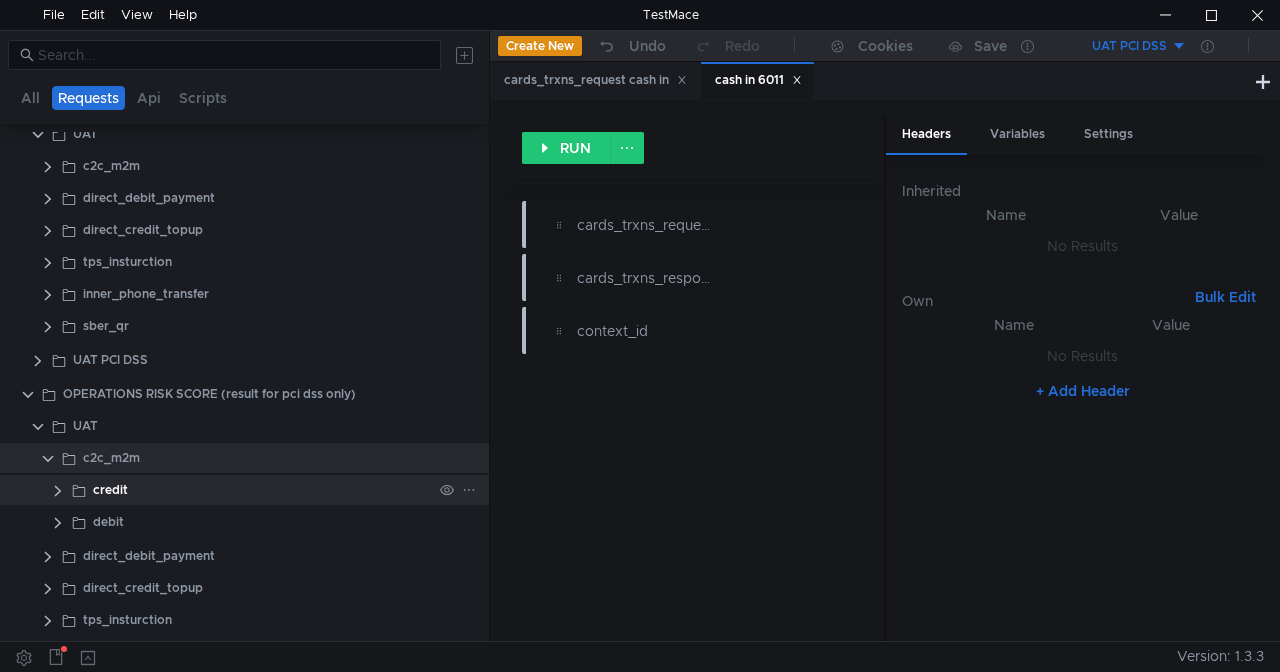 click on "credit" 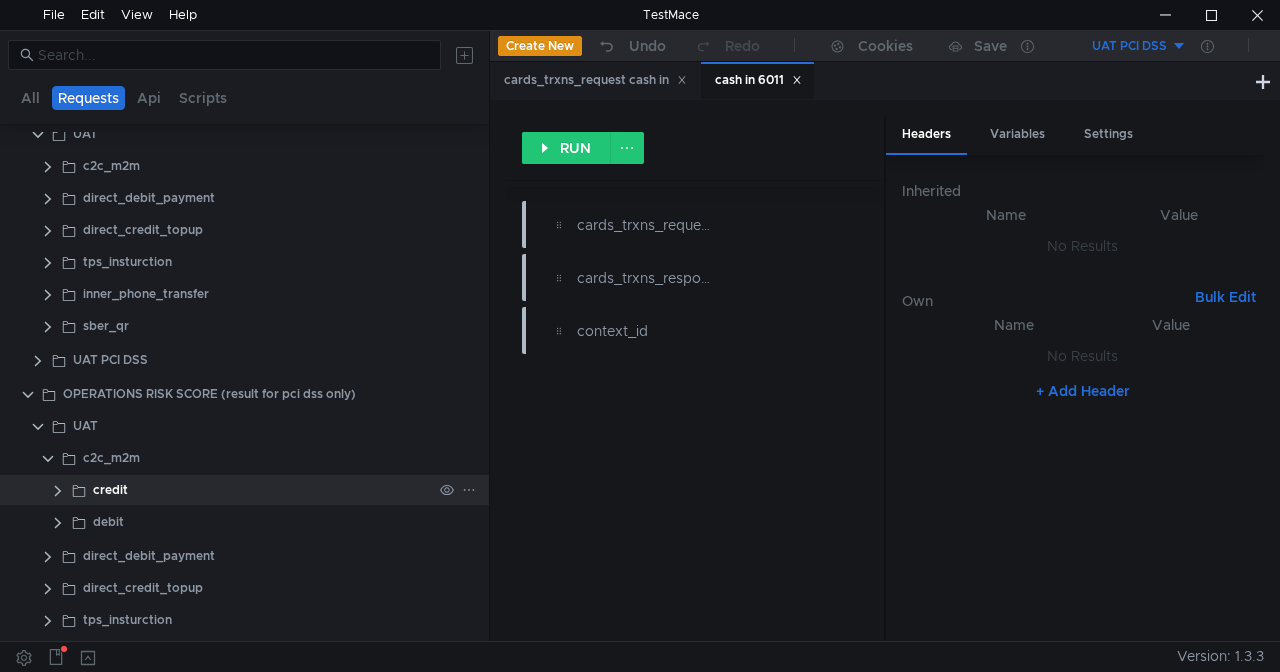 click 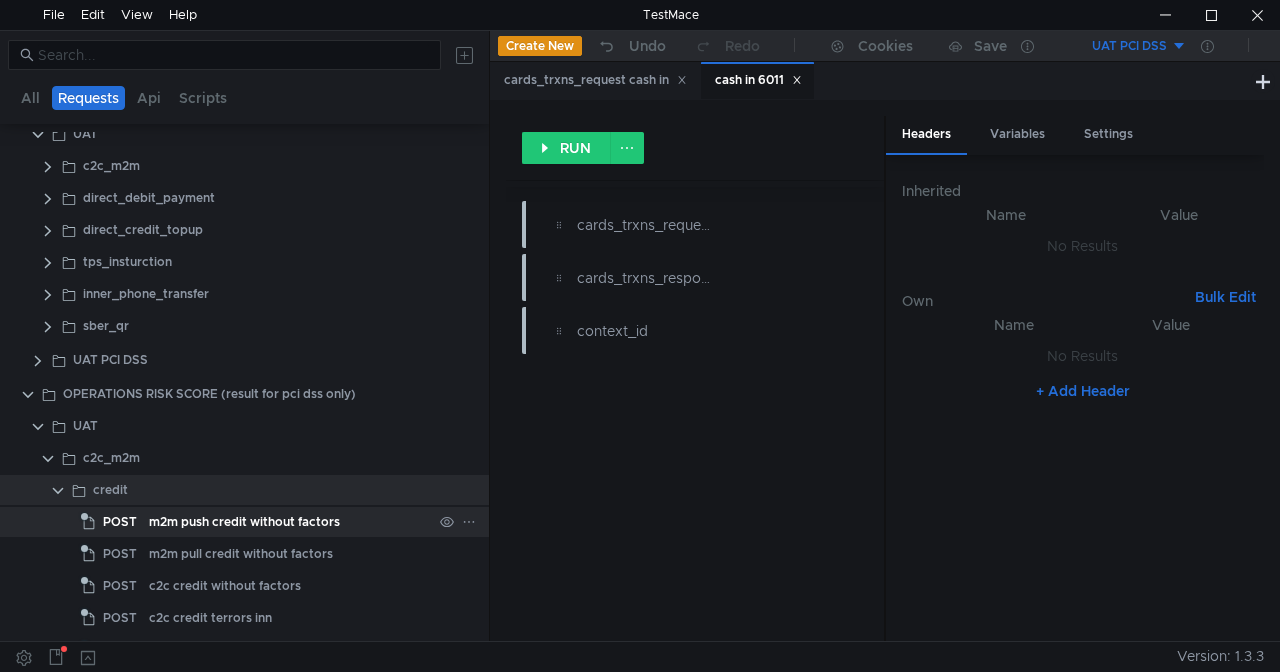 click on "m2m push credit without factors" 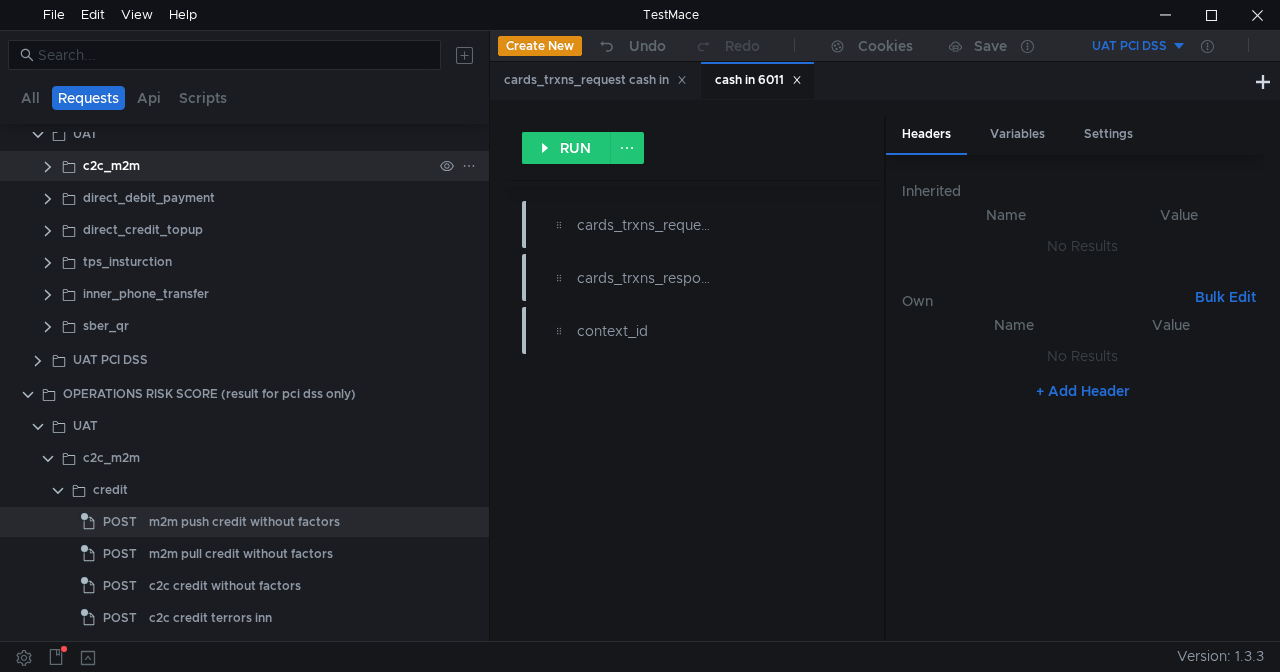 click 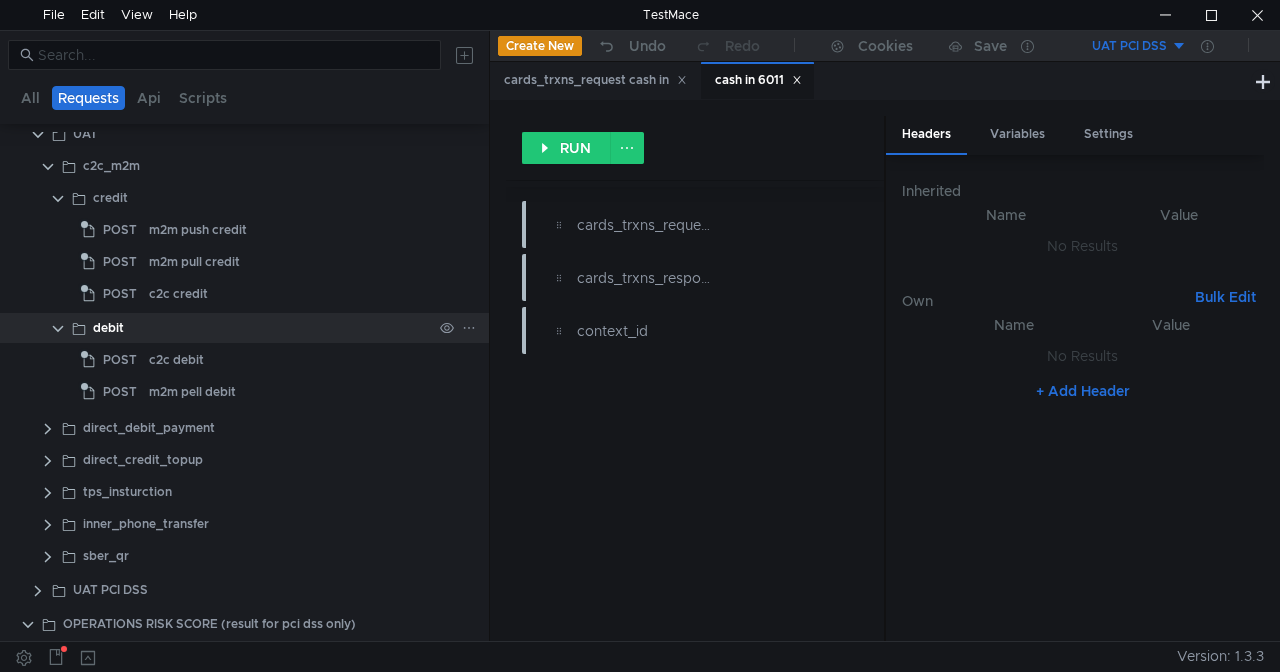 click 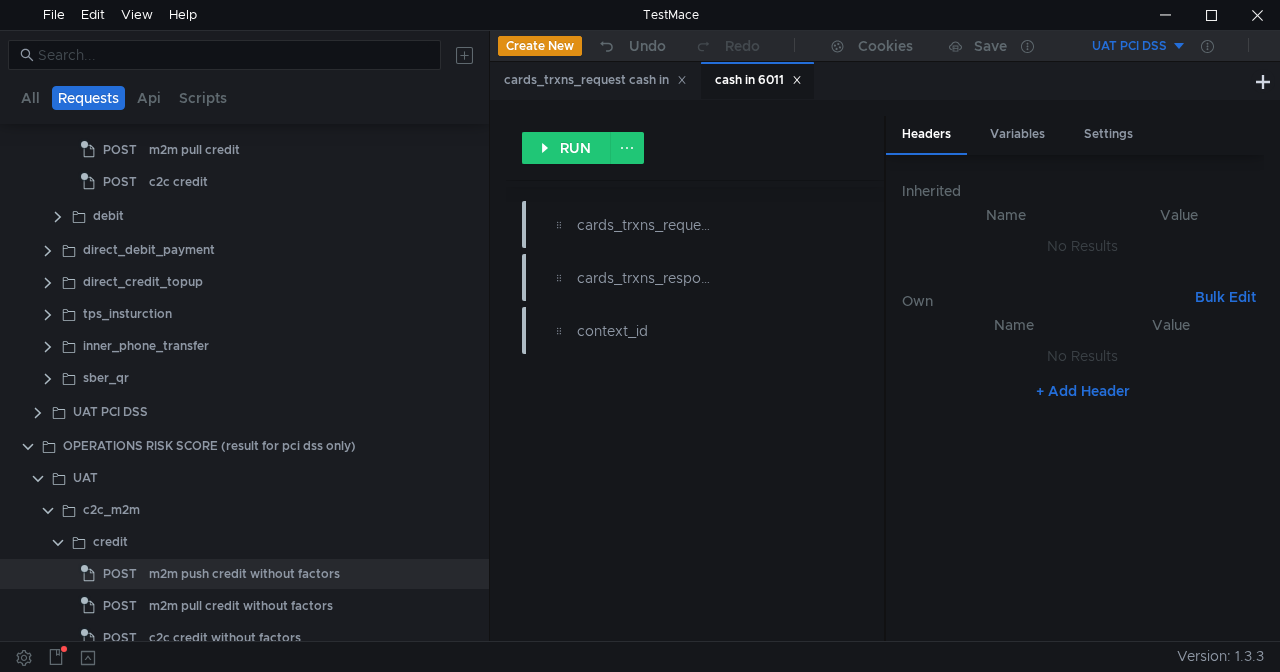 scroll, scrollTop: 187, scrollLeft: 0, axis: vertical 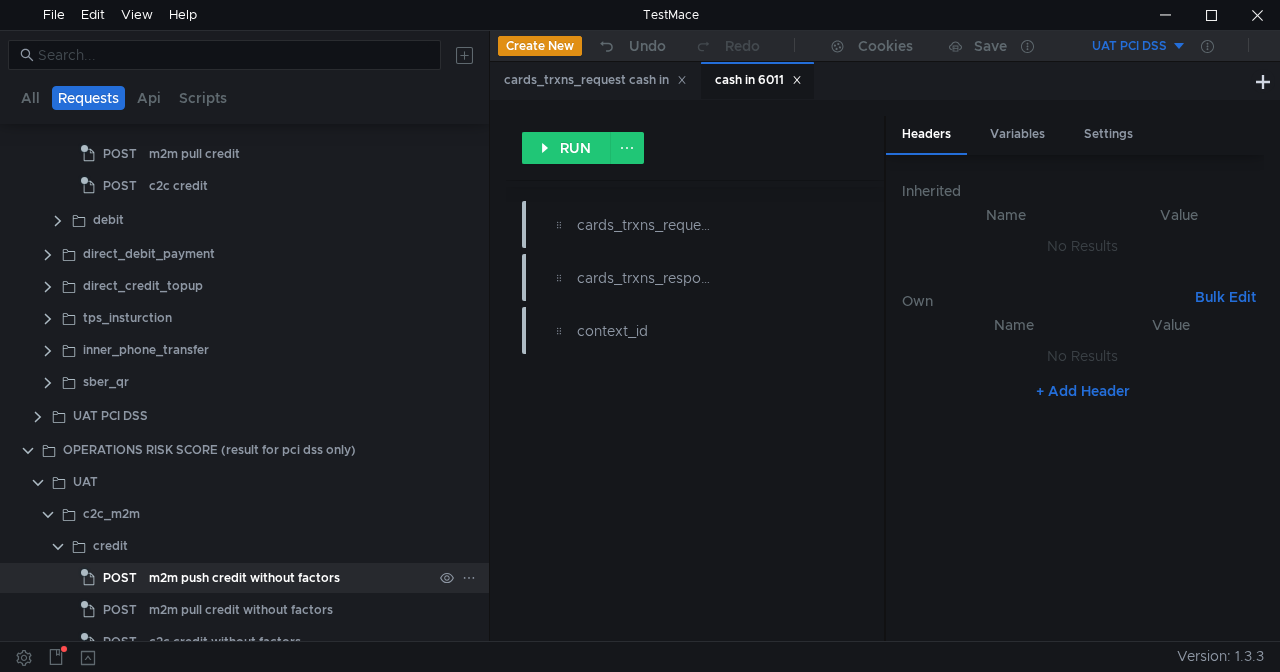 click on "m2m push credit without factors" 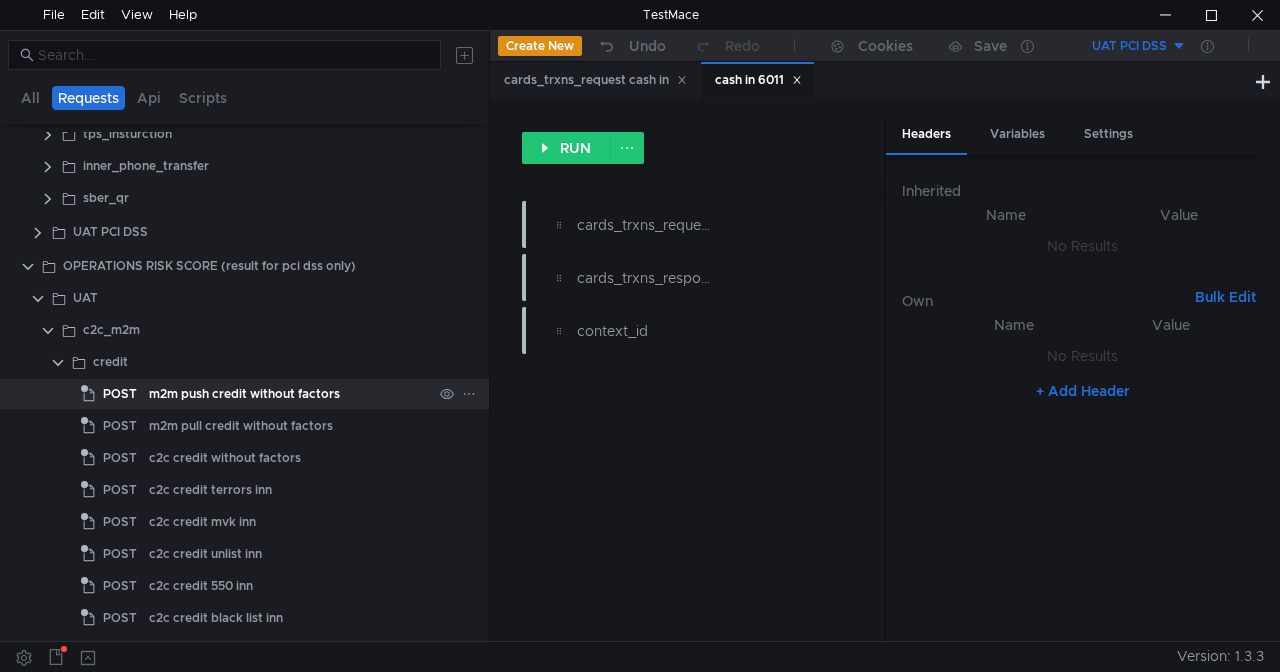 click on "c2c credit 550 inn" 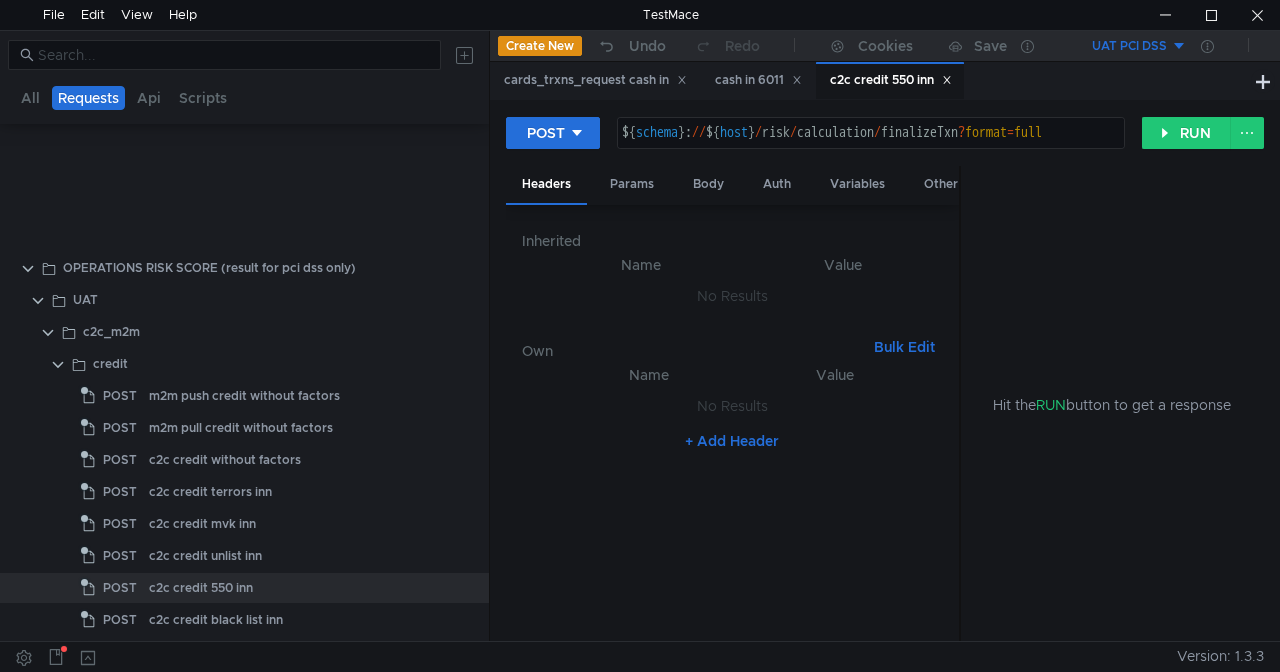 scroll, scrollTop: 565, scrollLeft: 0, axis: vertical 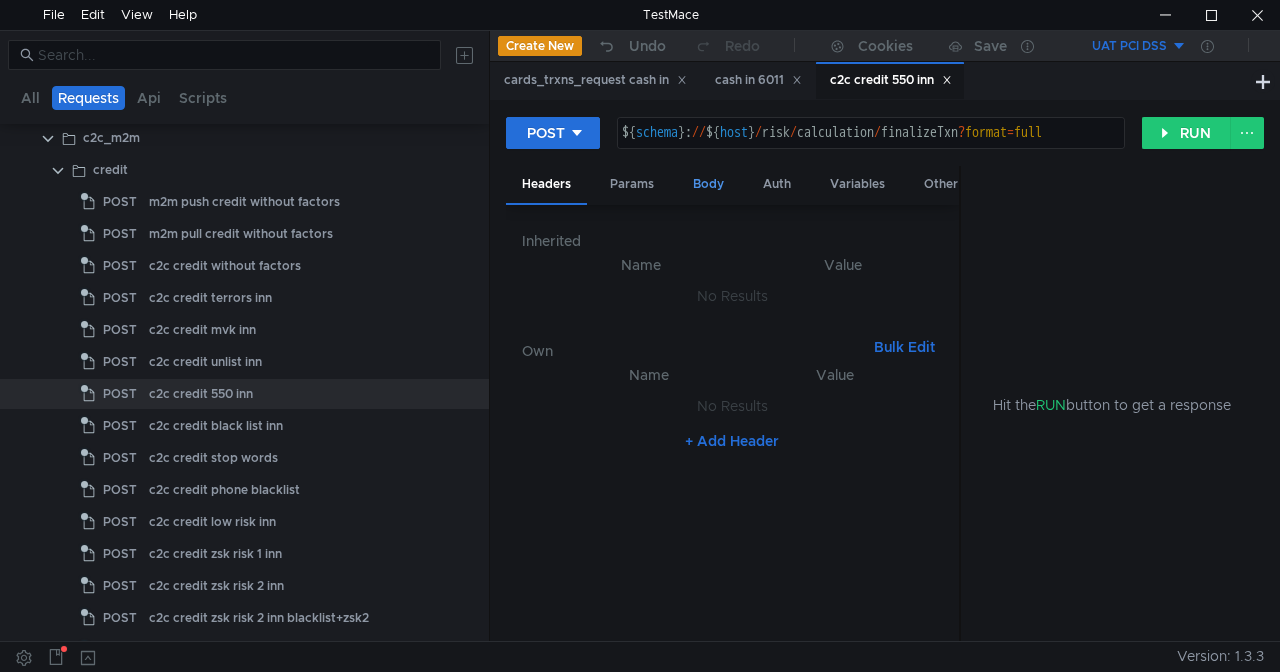 click on "Body" at bounding box center [708, 184] 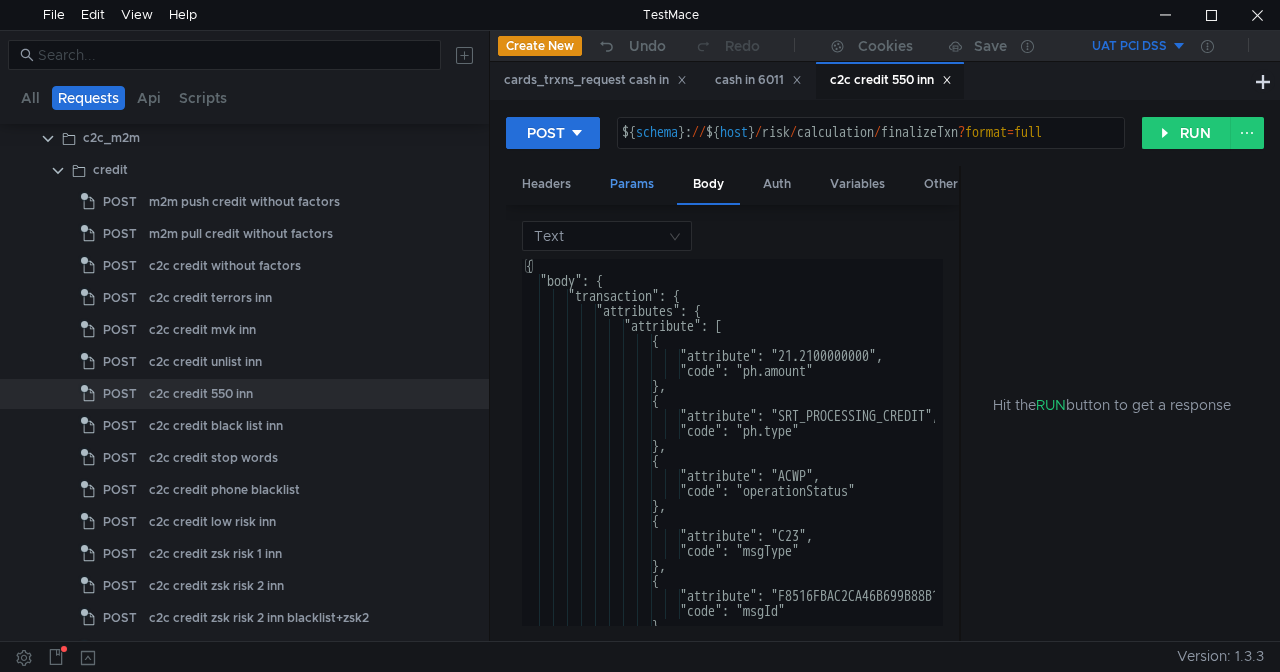 click on "Params" at bounding box center (632, 184) 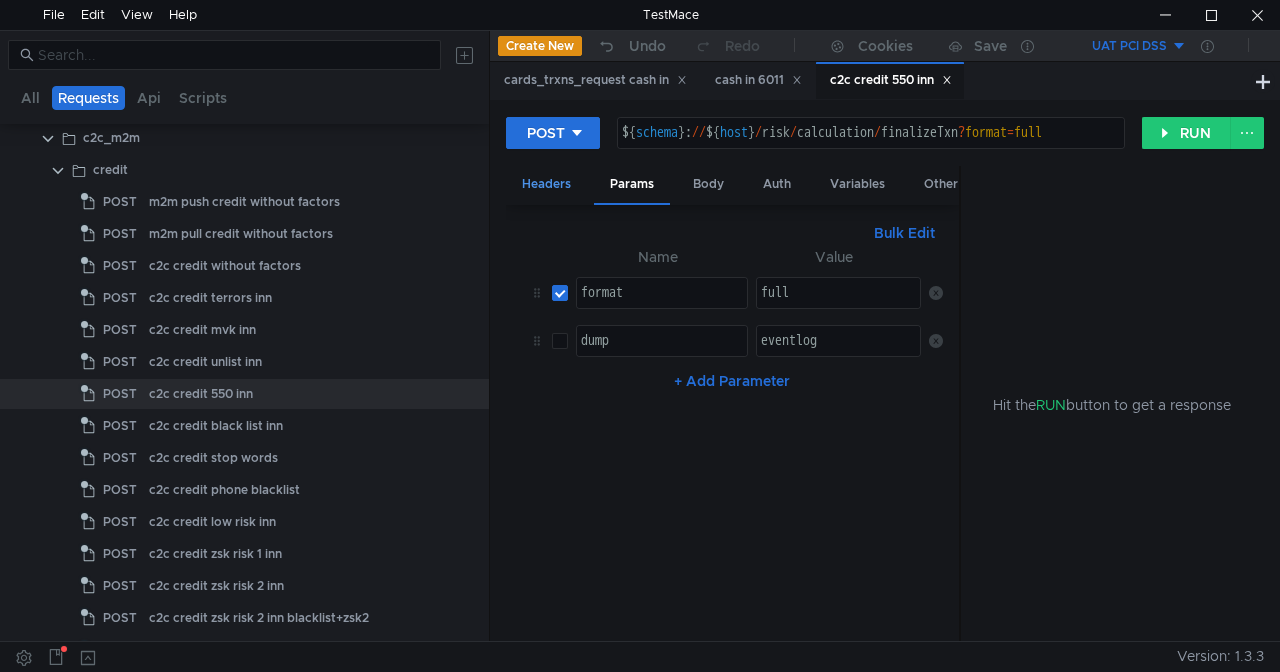 click on "Headers" at bounding box center [546, 184] 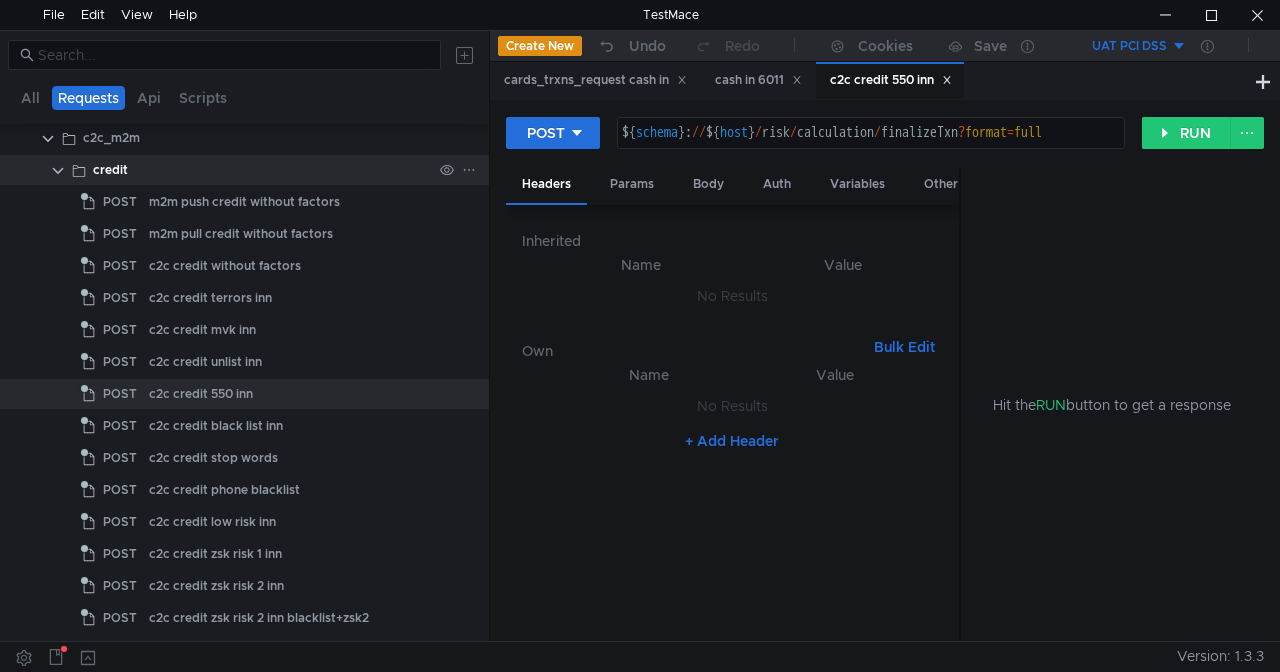 click 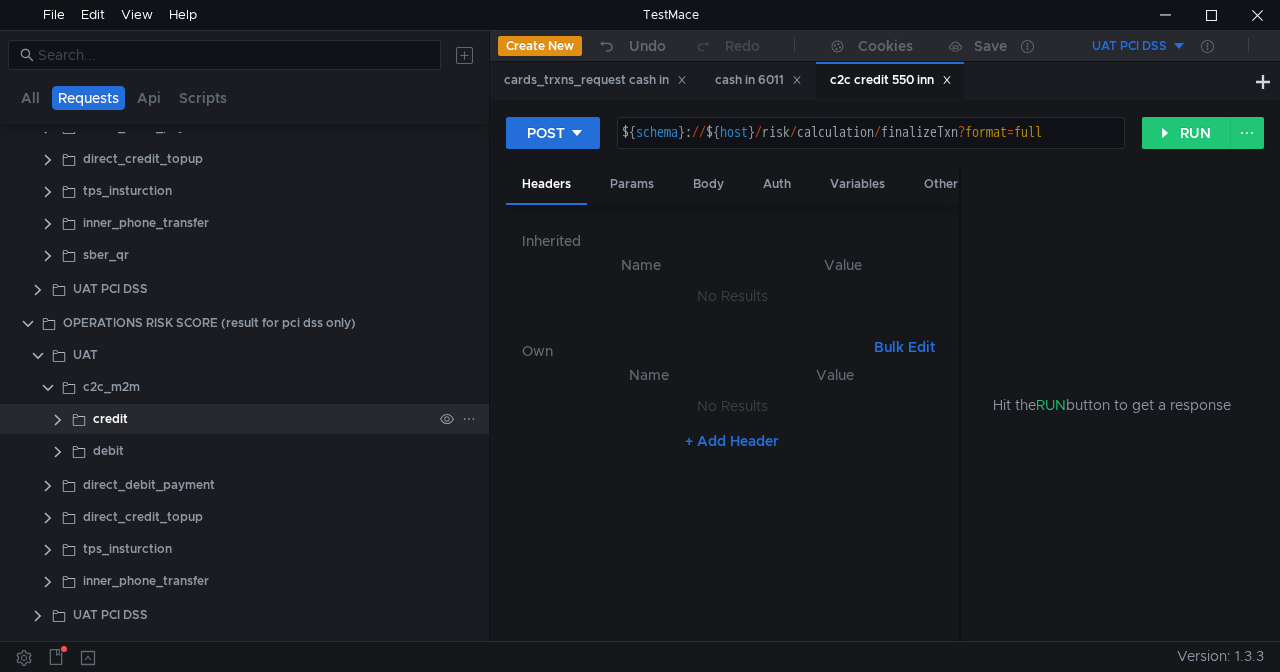 scroll, scrollTop: 309, scrollLeft: 0, axis: vertical 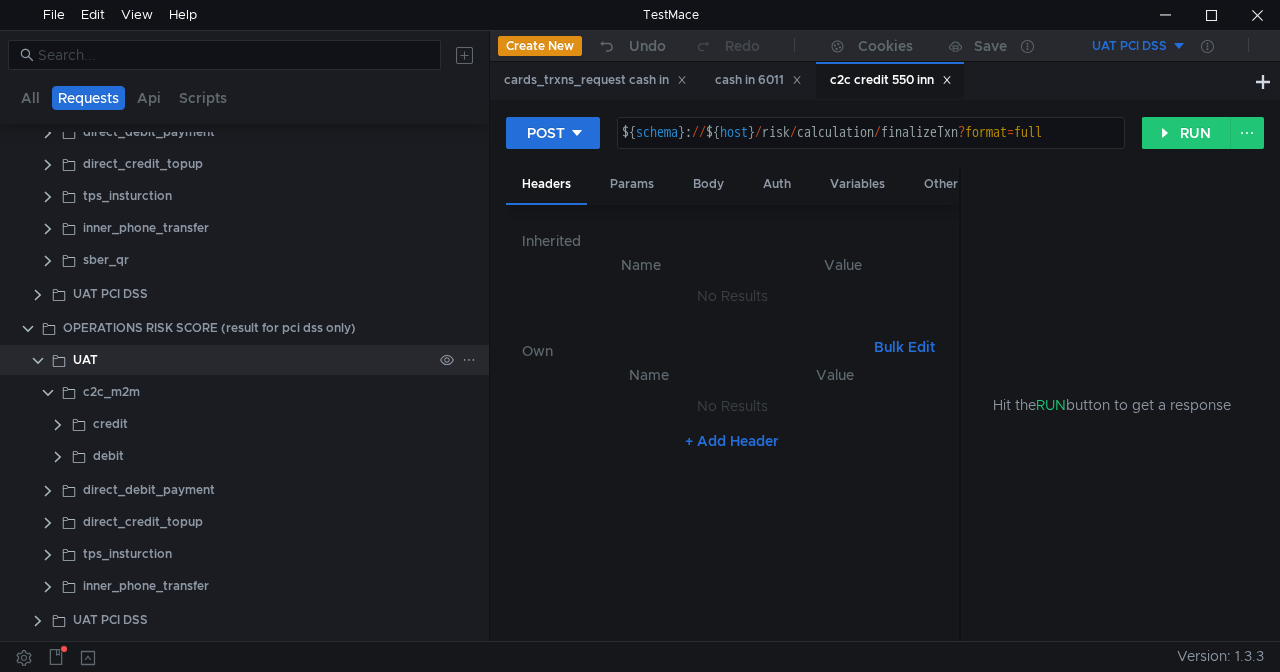 click 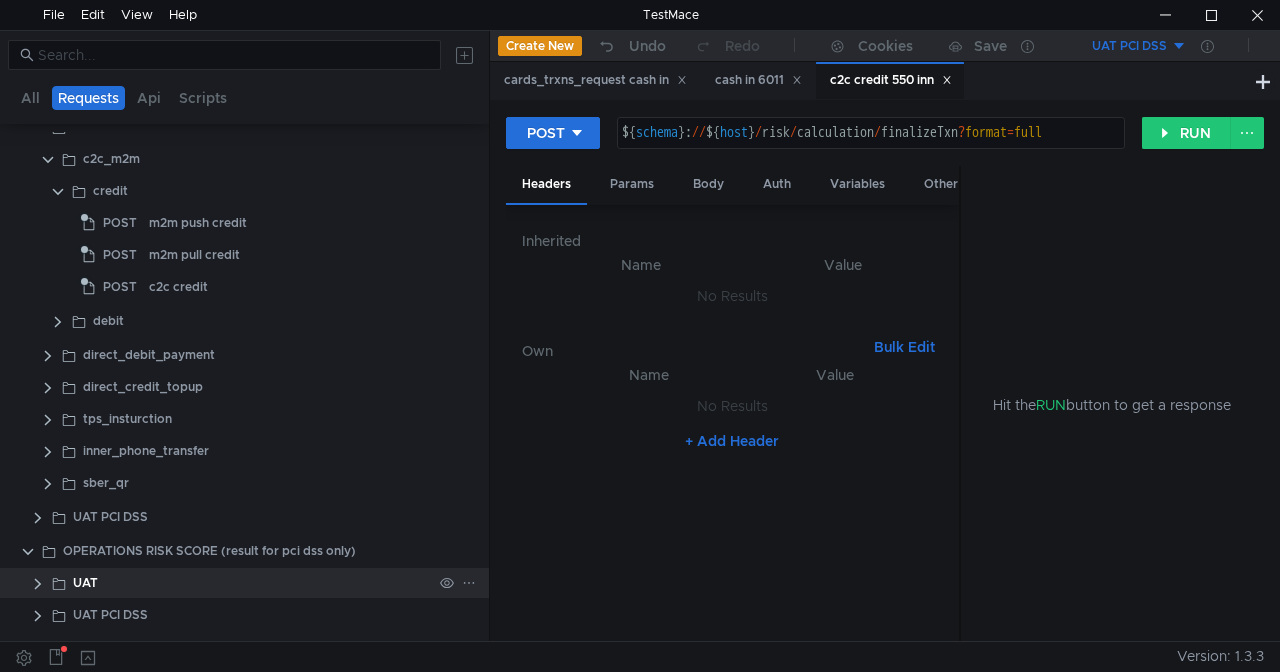 scroll, scrollTop: 81, scrollLeft: 0, axis: vertical 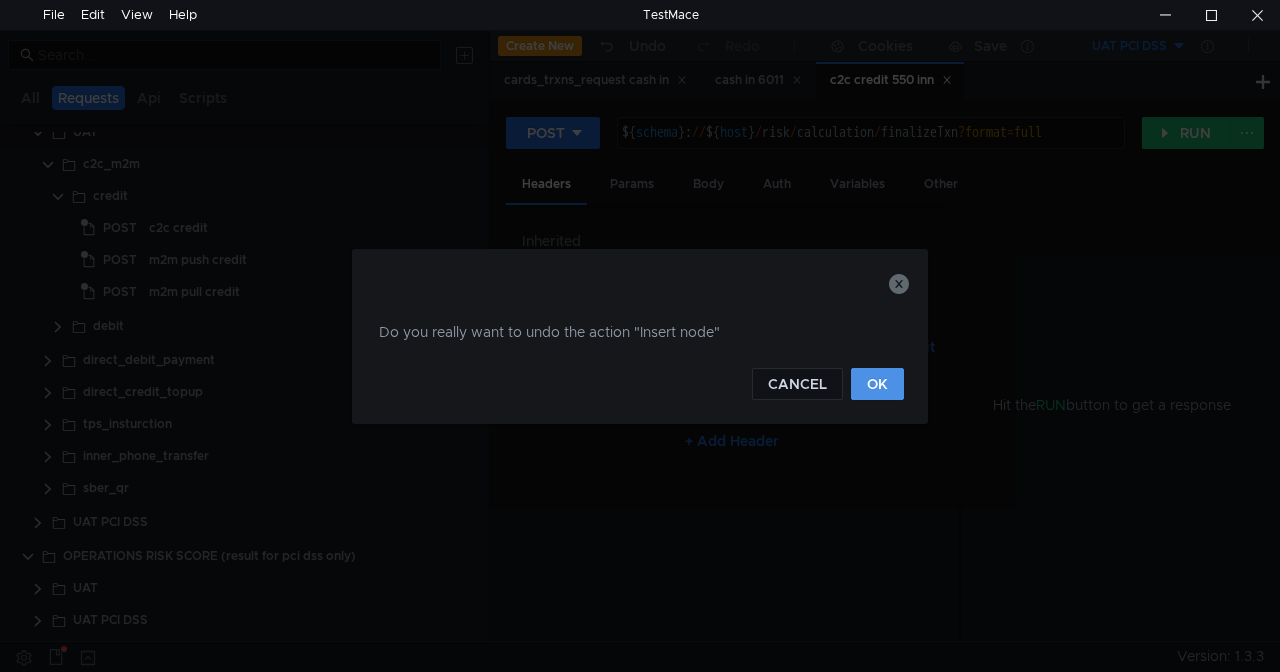 click on "OK" 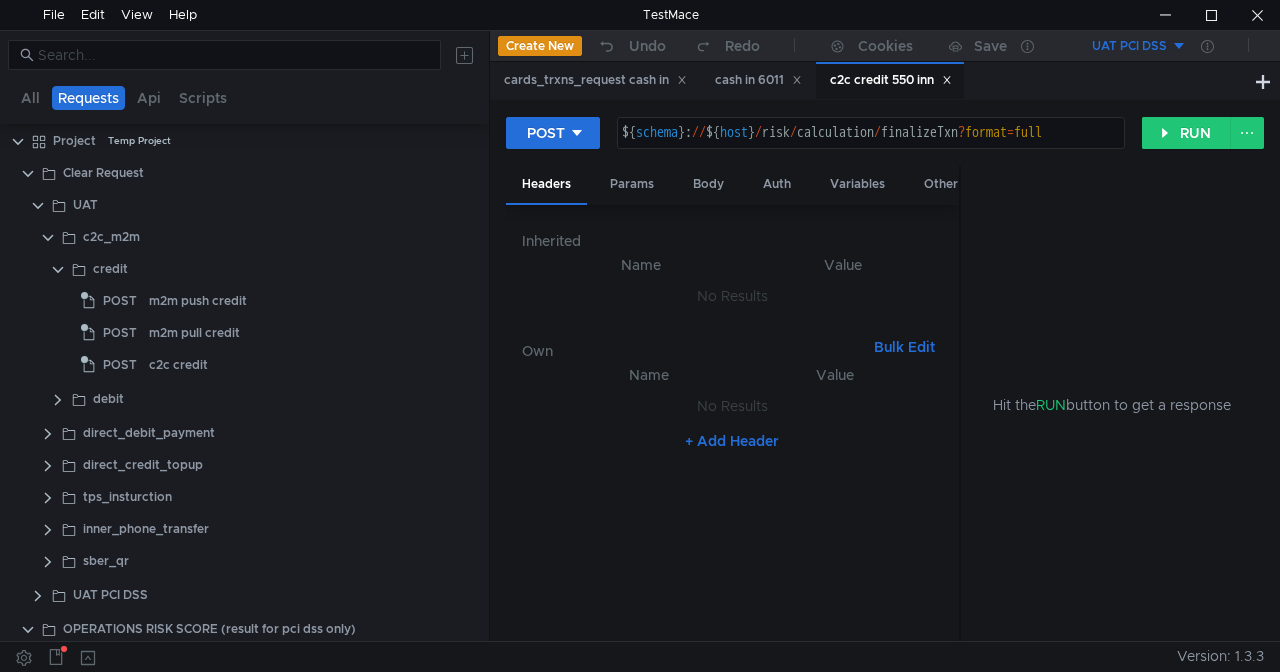 scroll, scrollTop: 0, scrollLeft: 0, axis: both 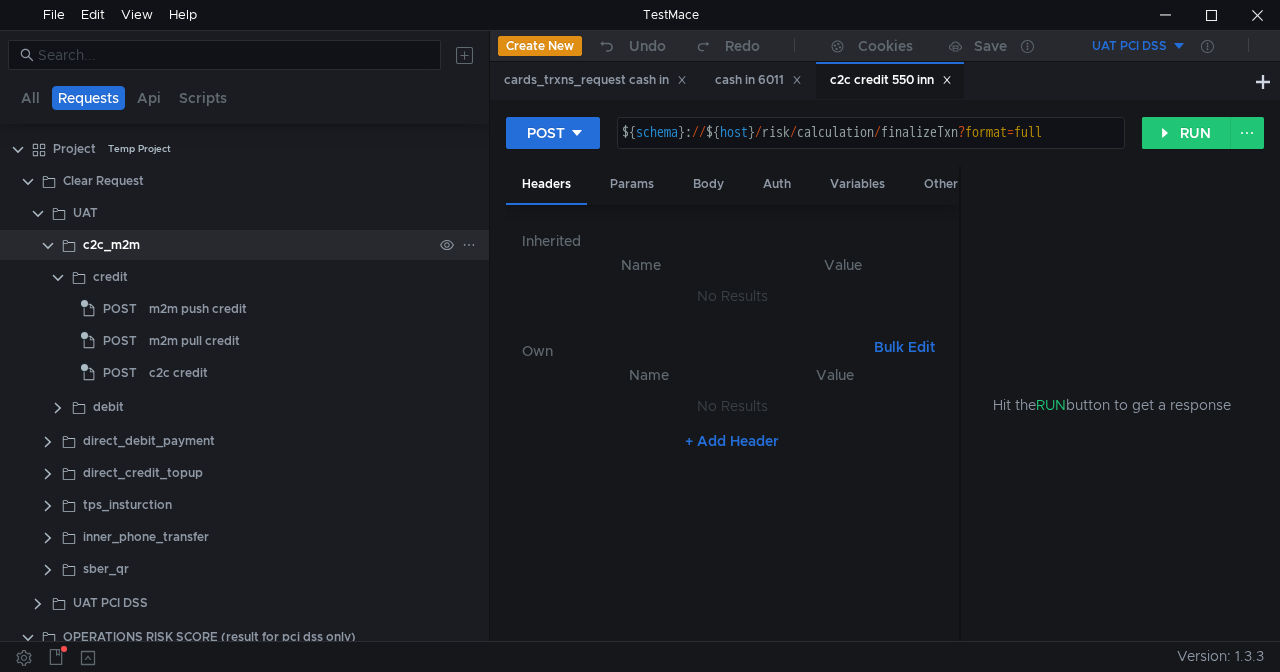 click 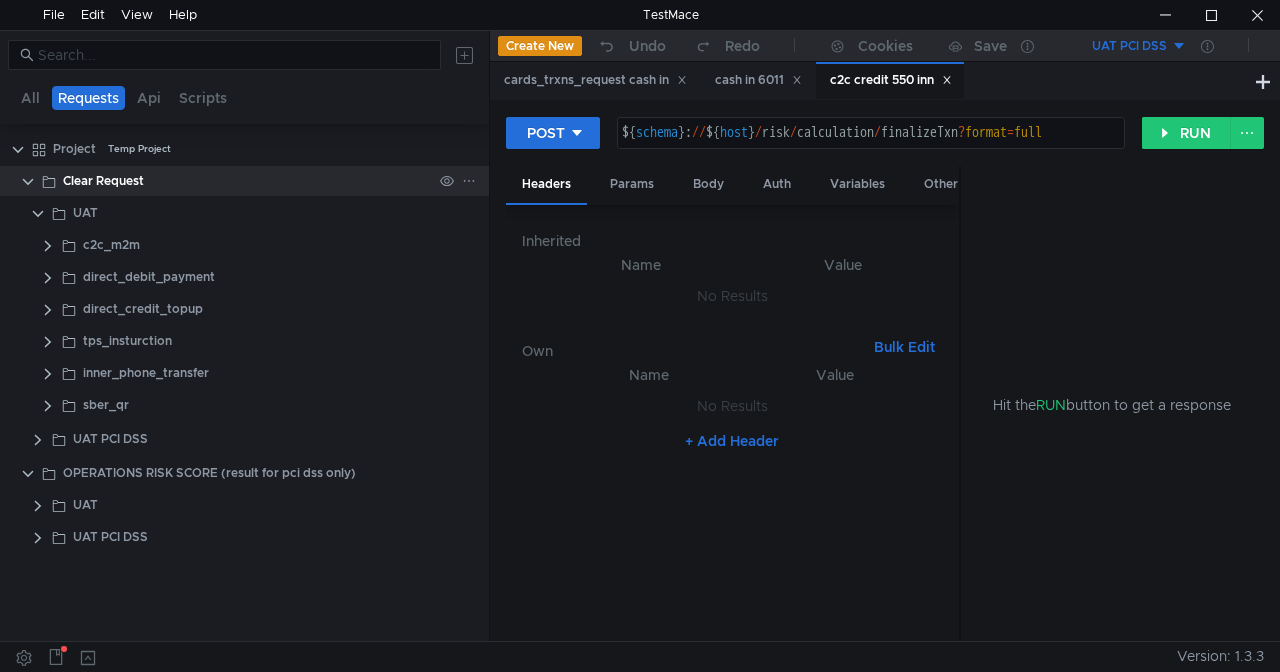click 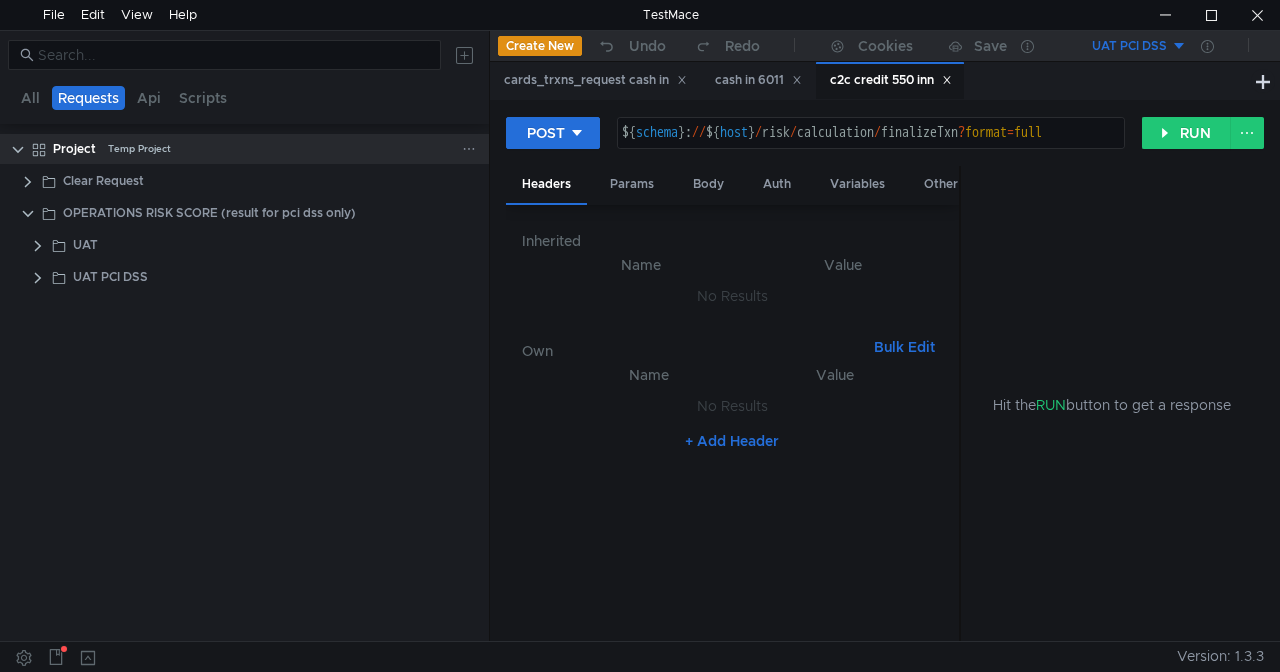click 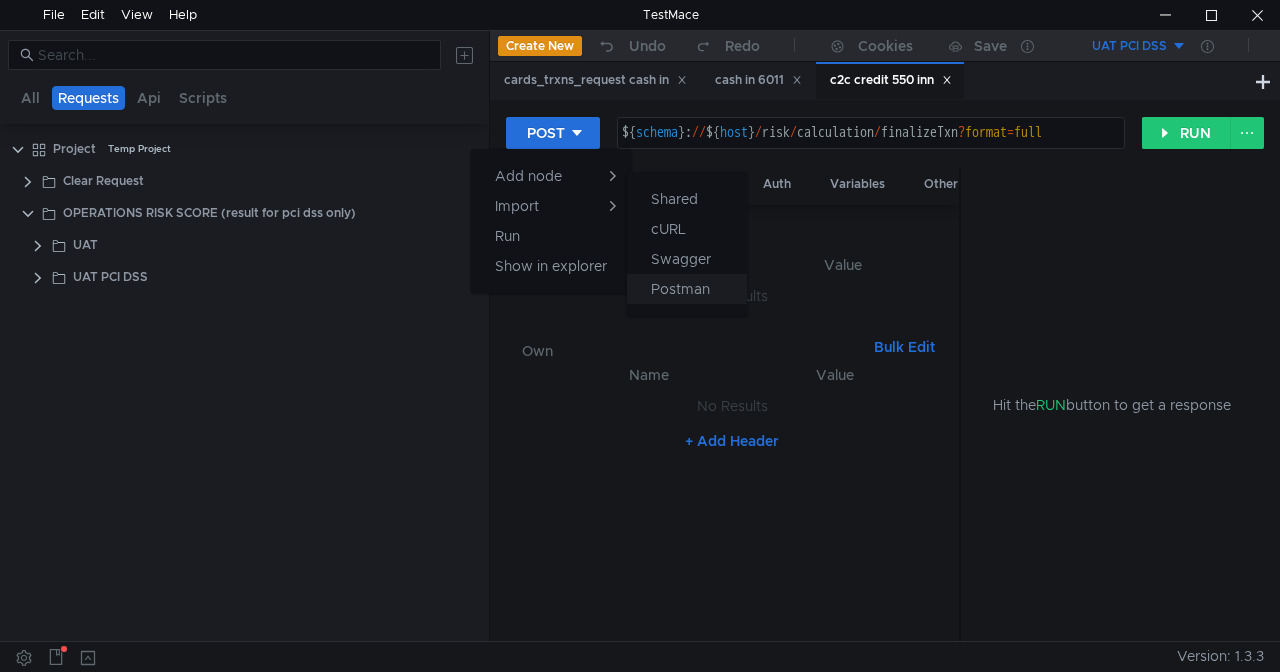 click on "Postman" at bounding box center (680, 289) 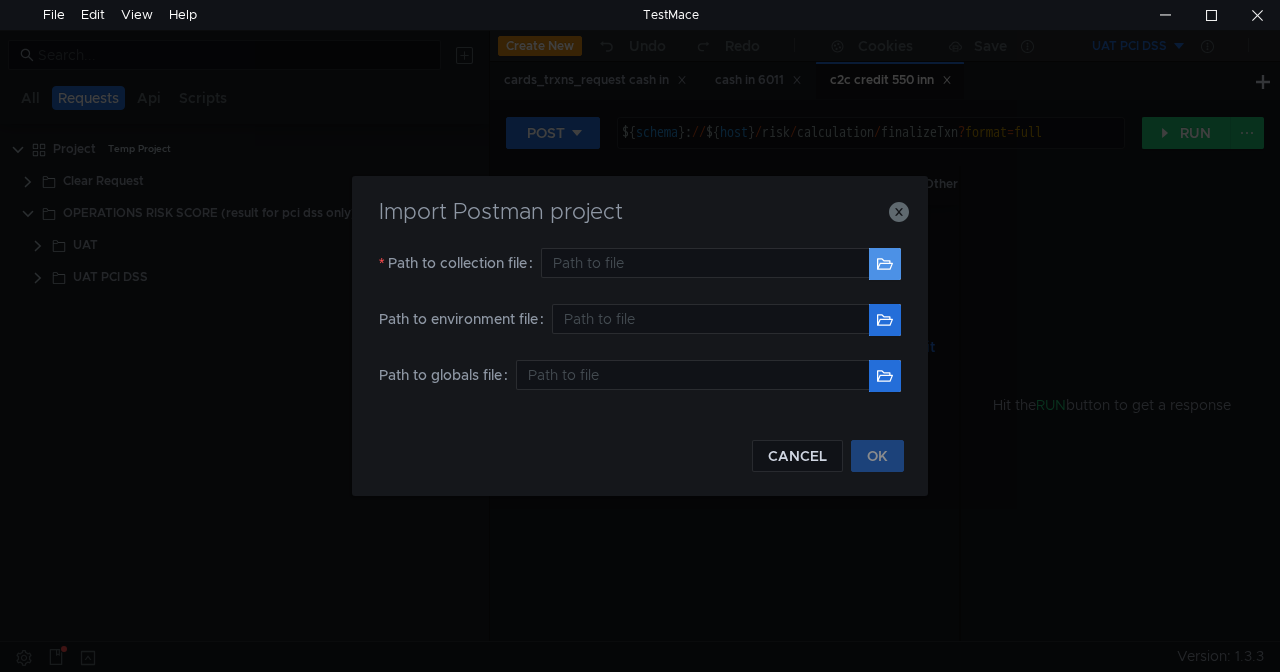 click 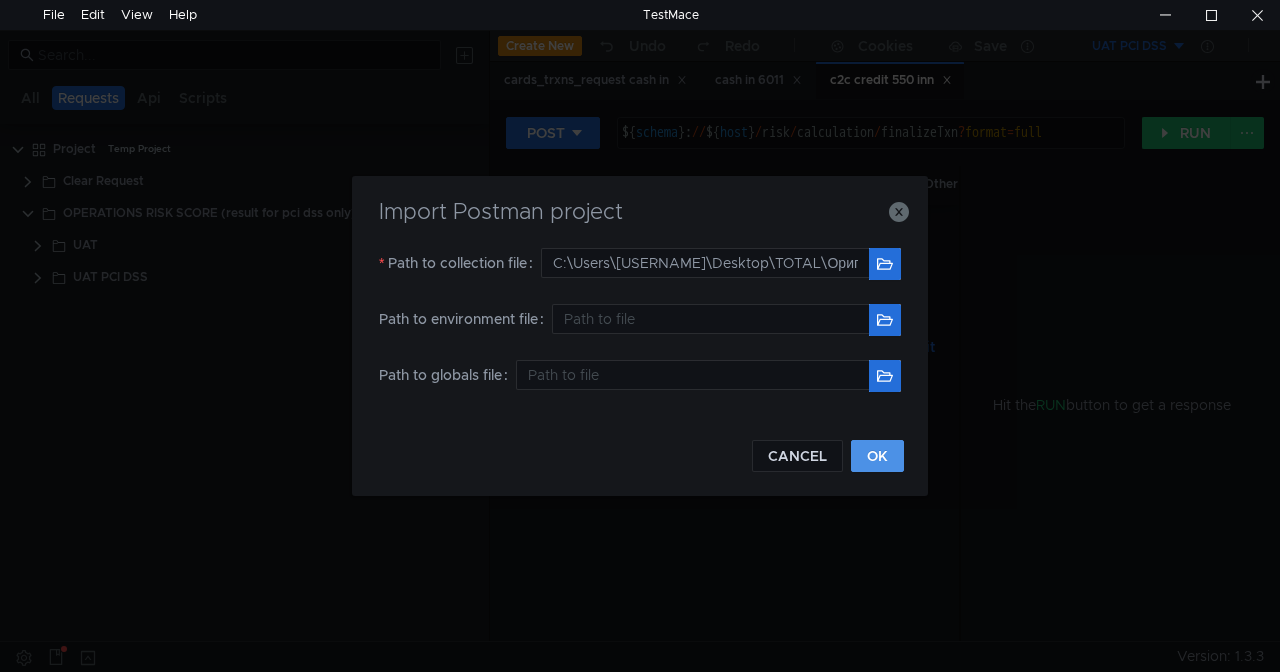 click on "OK" 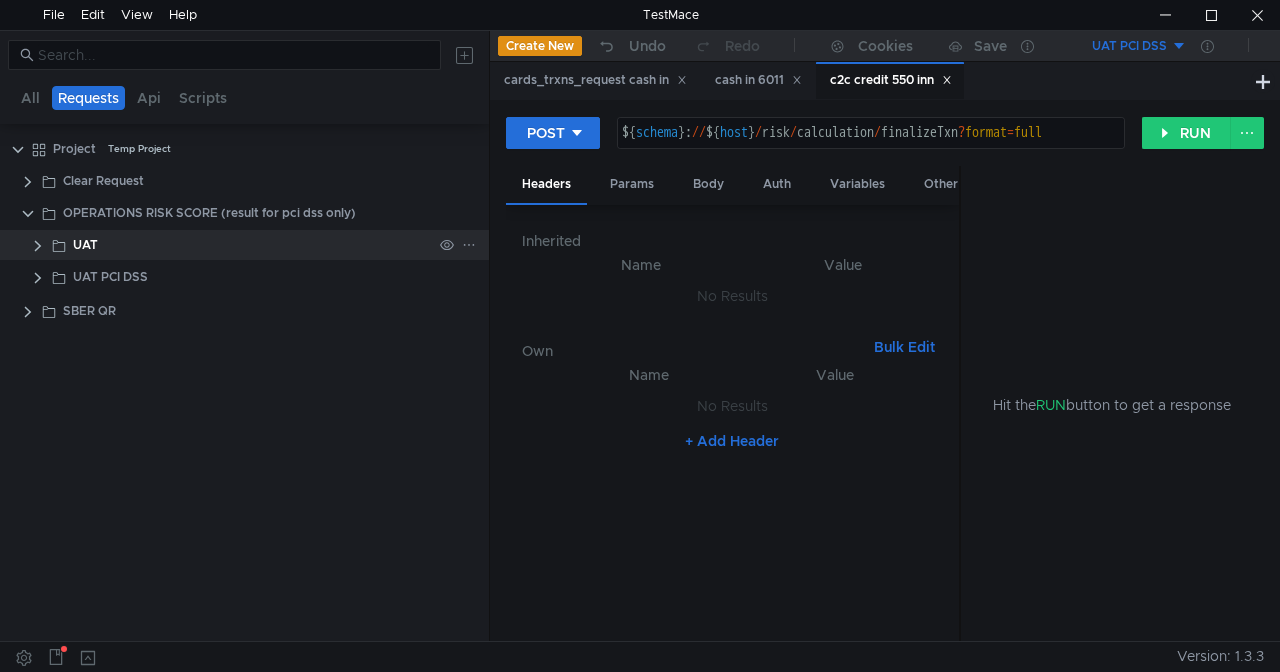 scroll, scrollTop: 0, scrollLeft: 0, axis: both 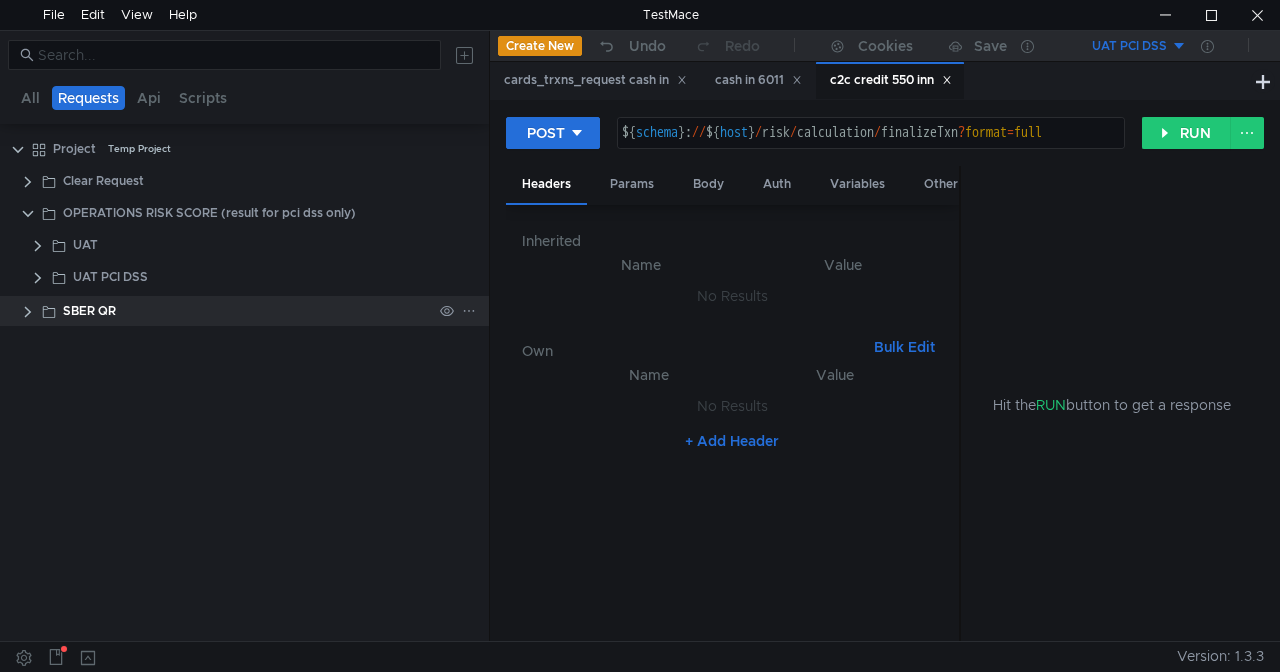 click 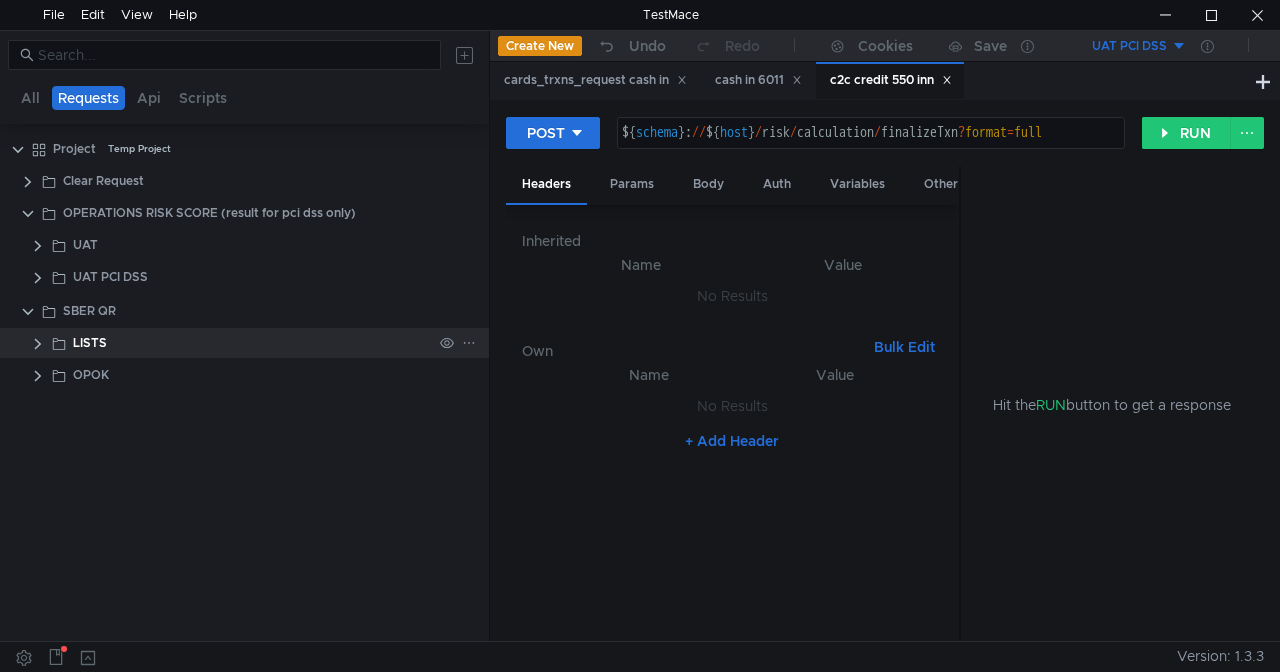 click 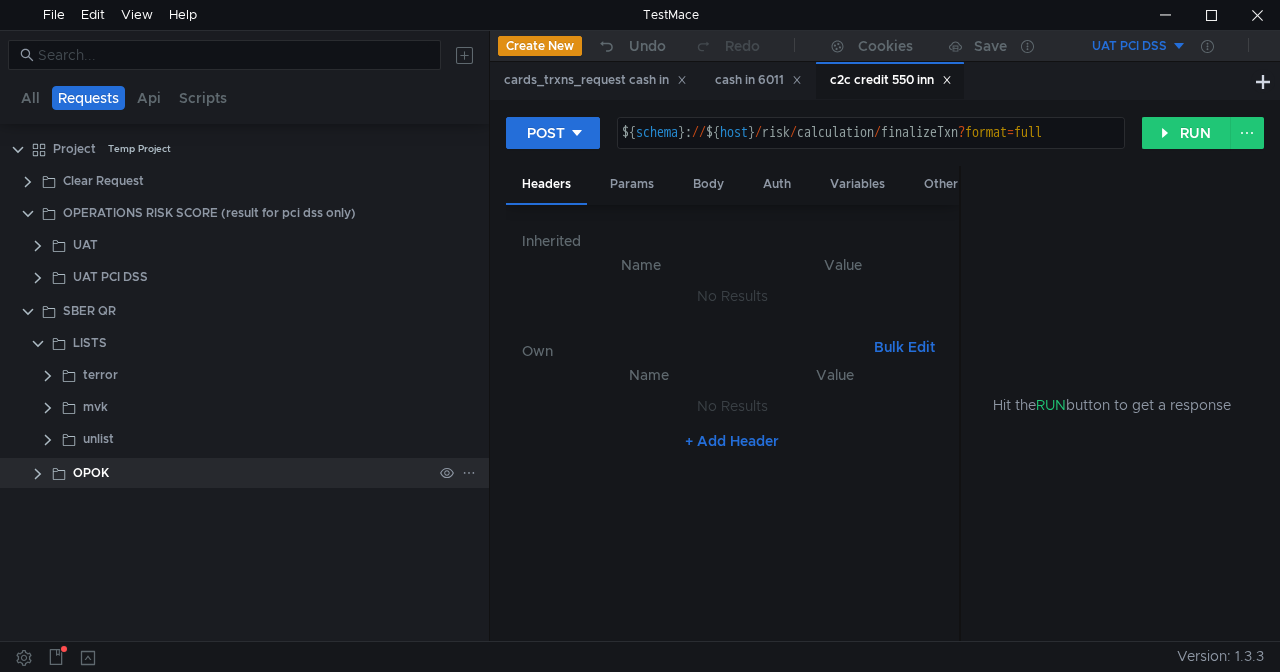 click 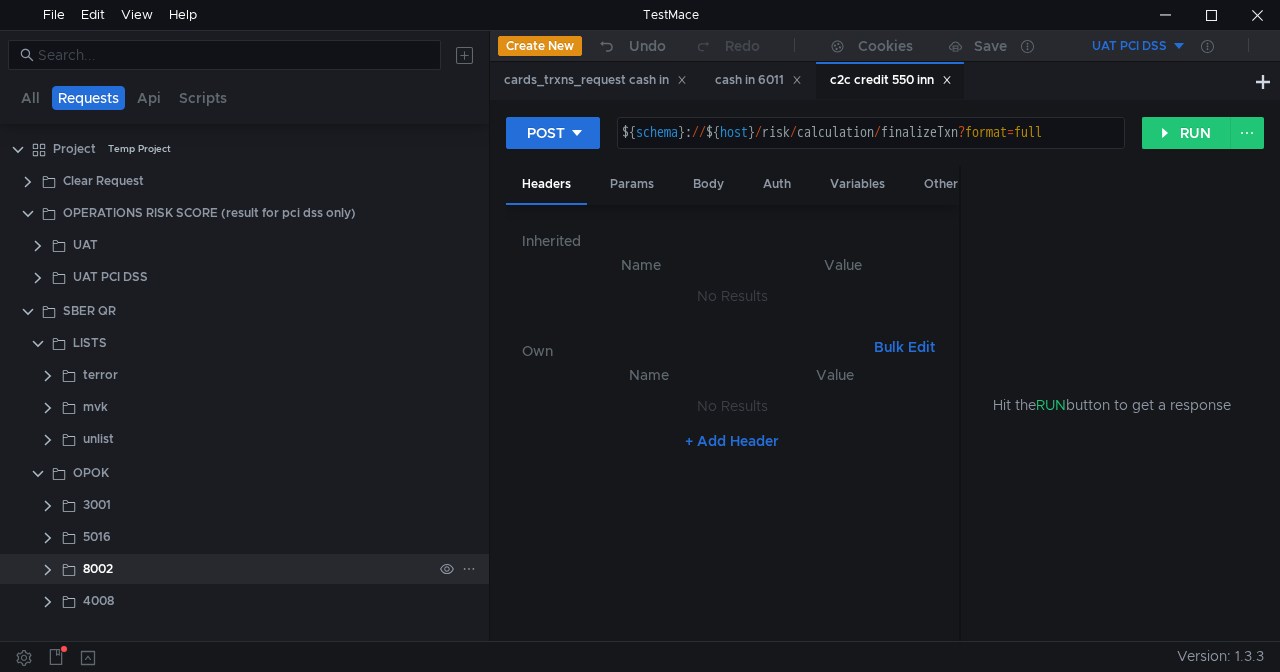 click 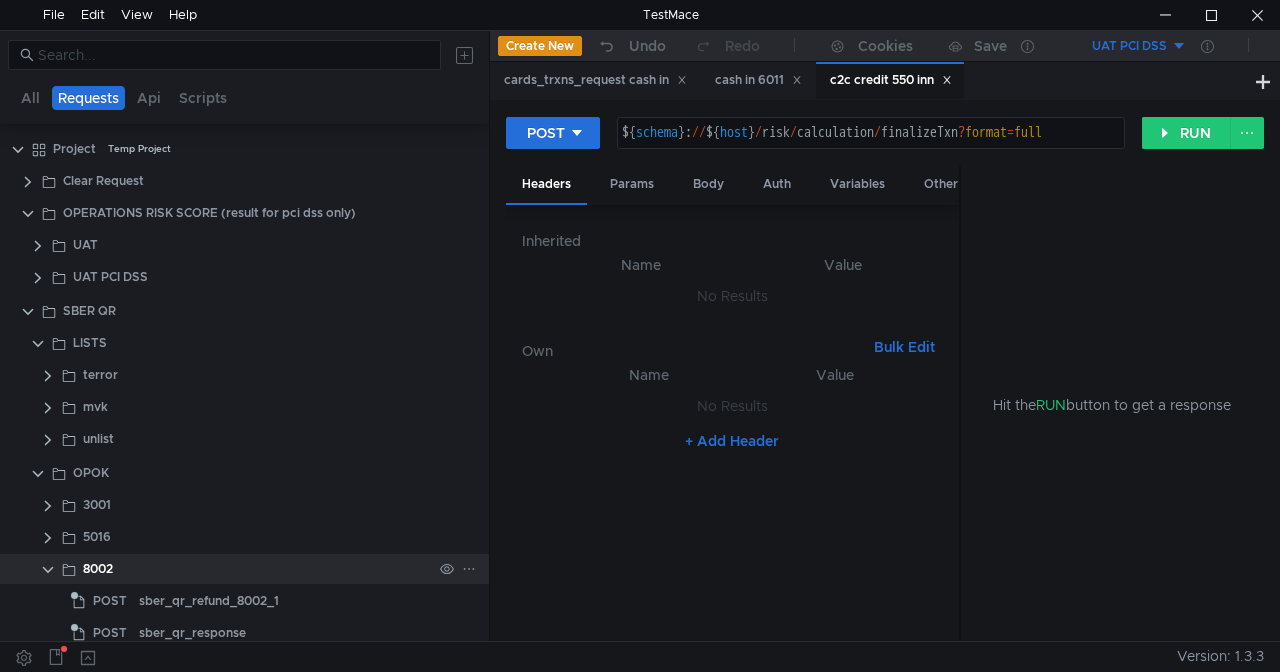 click 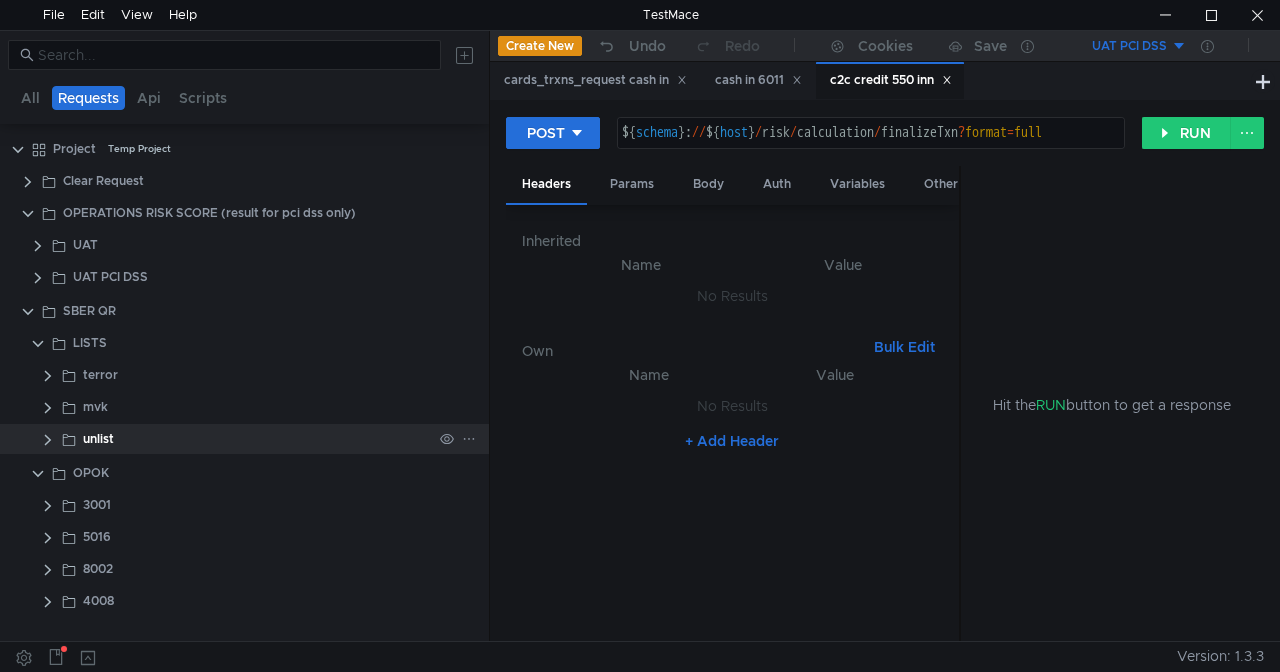 click 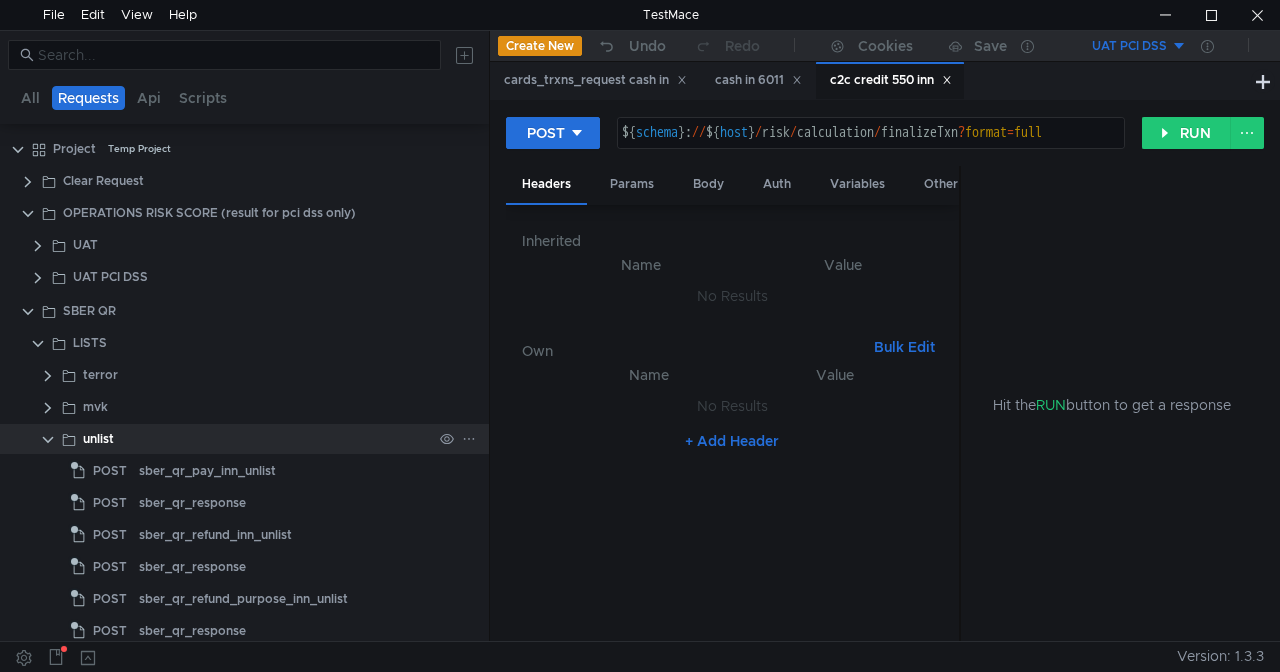 click 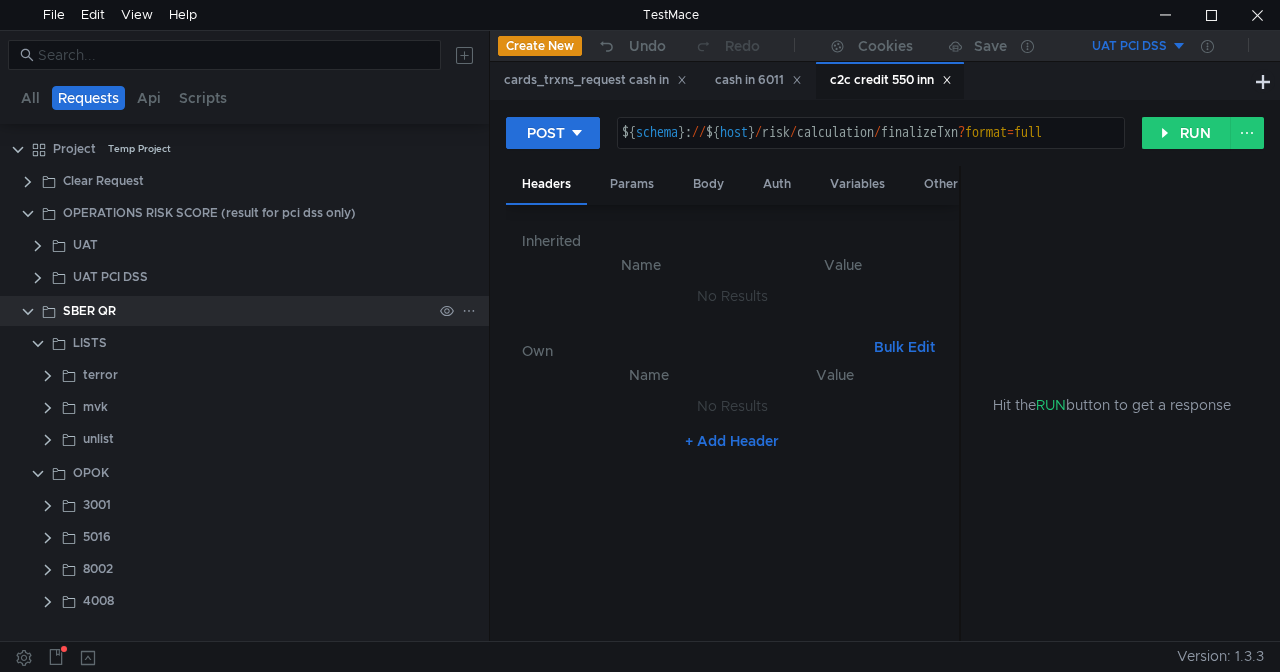 click 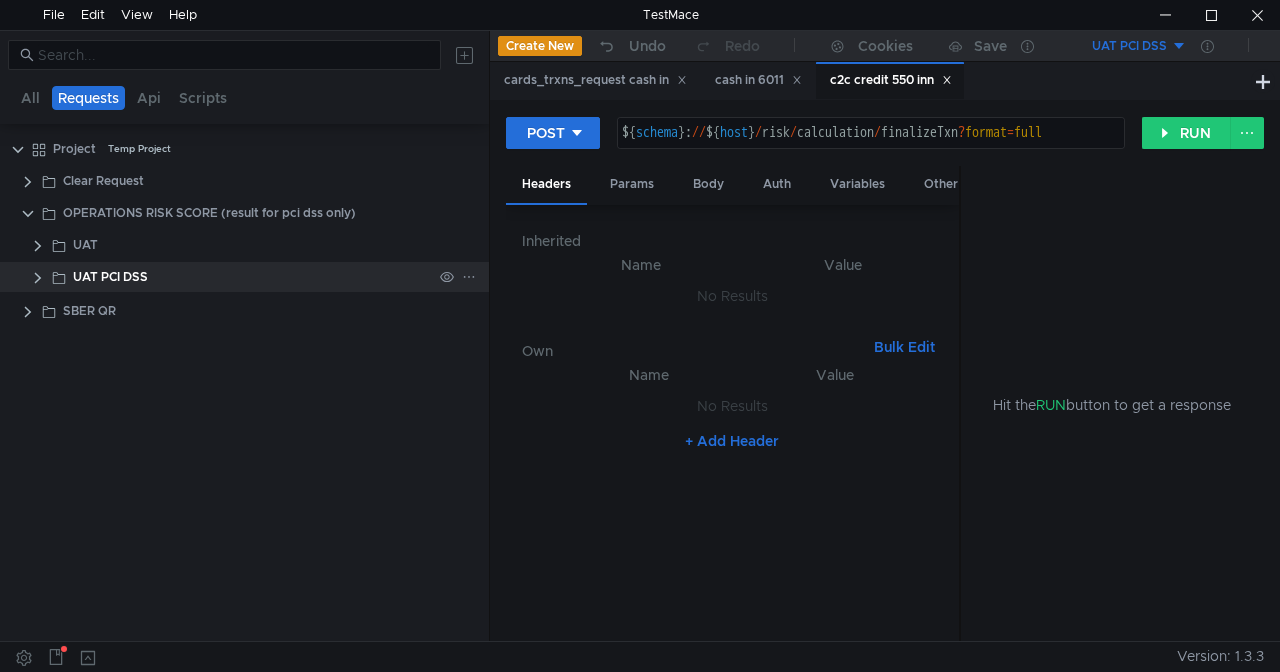 click on "UAT PCI DSS" 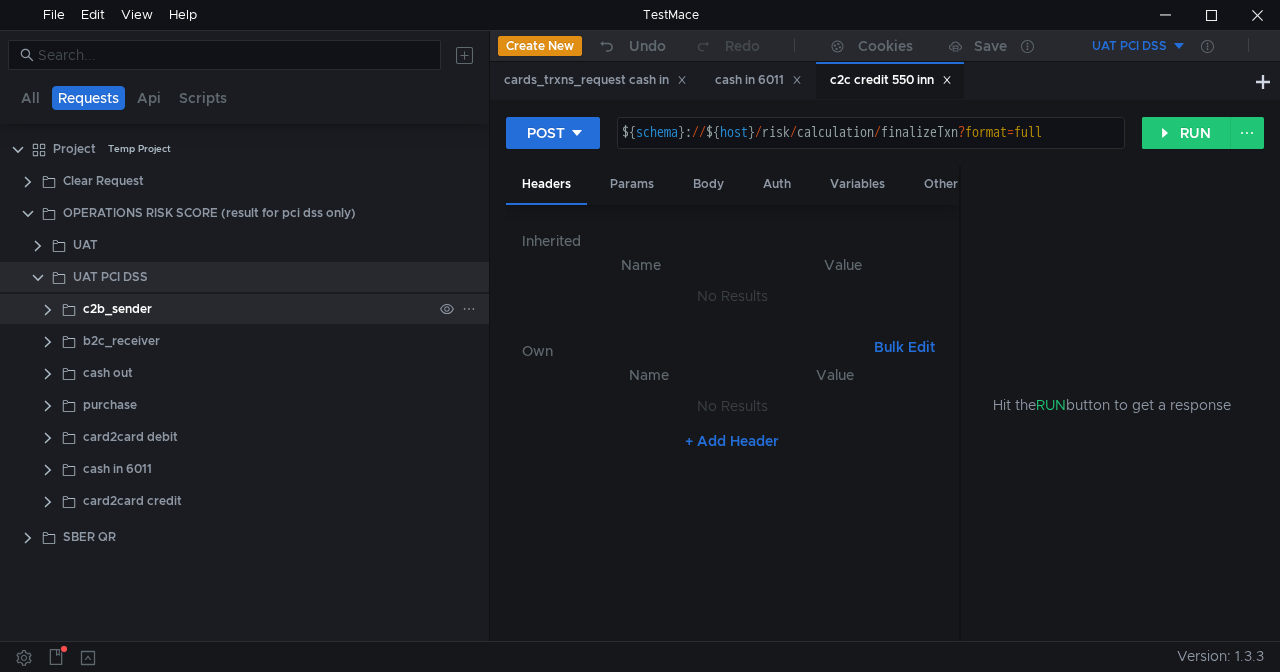click 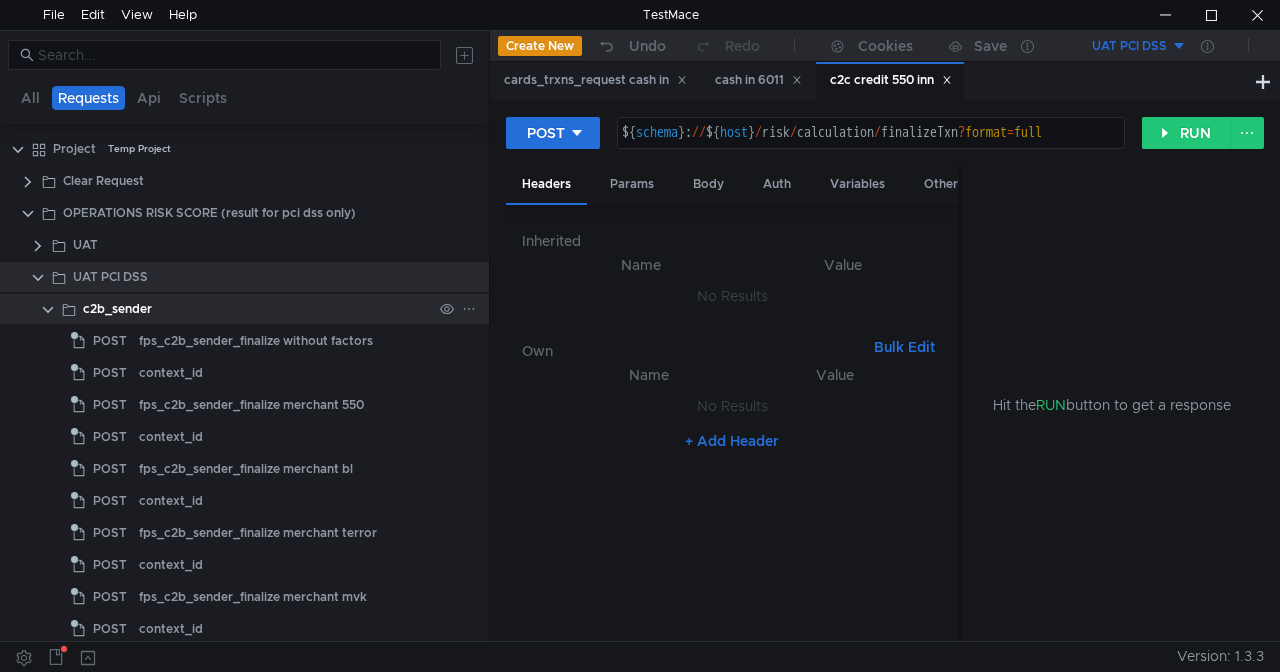 click 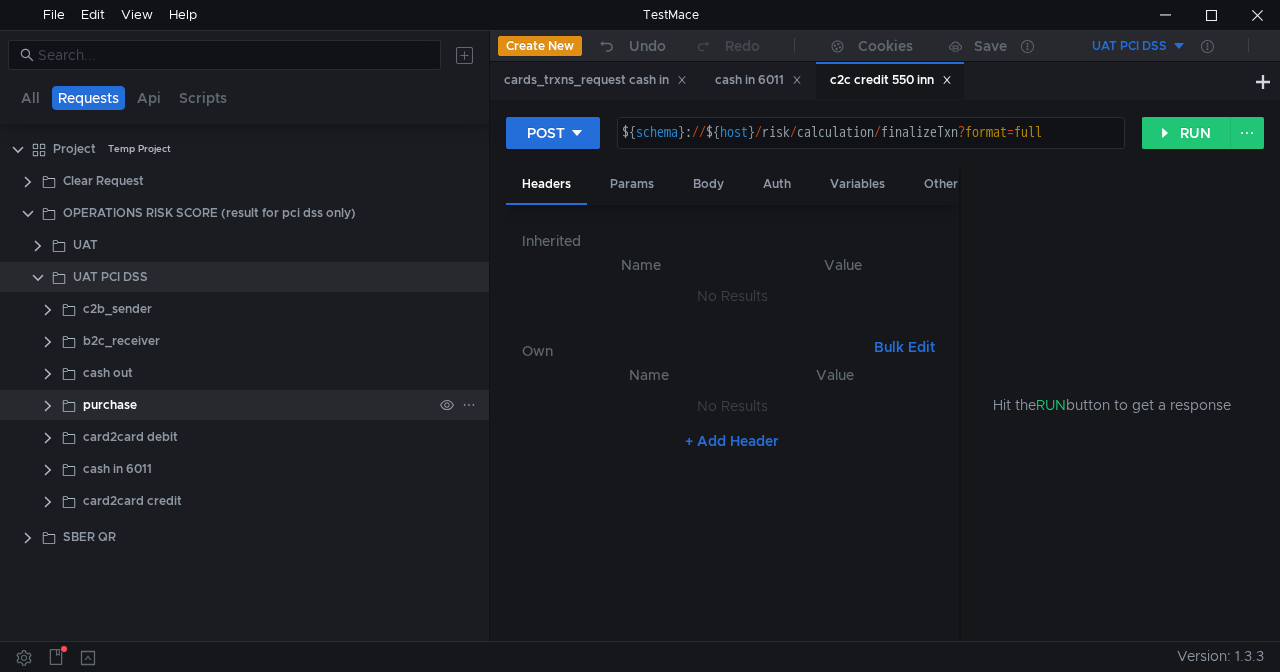 click 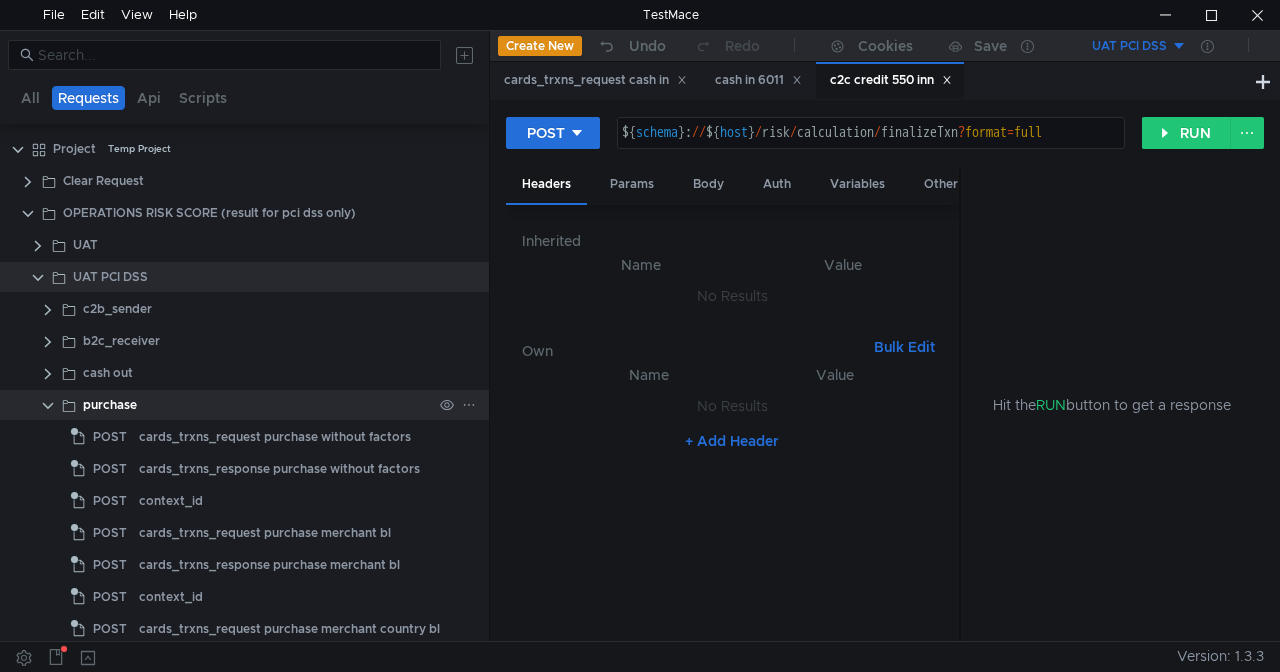 click 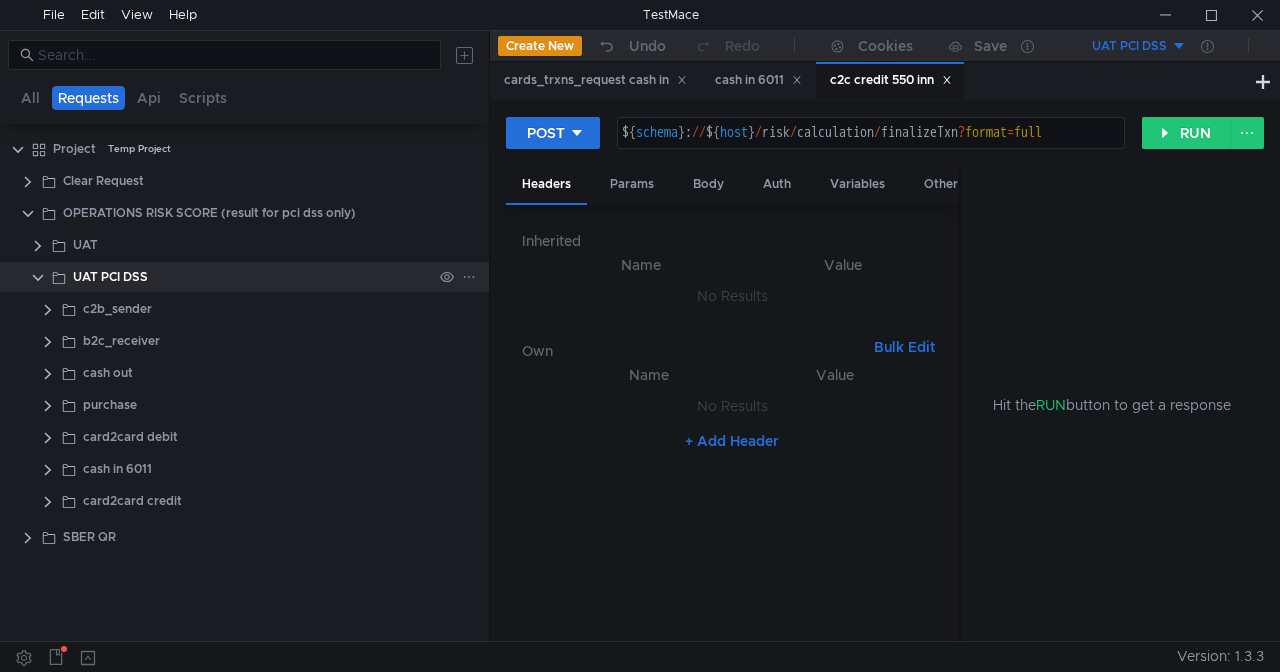 click 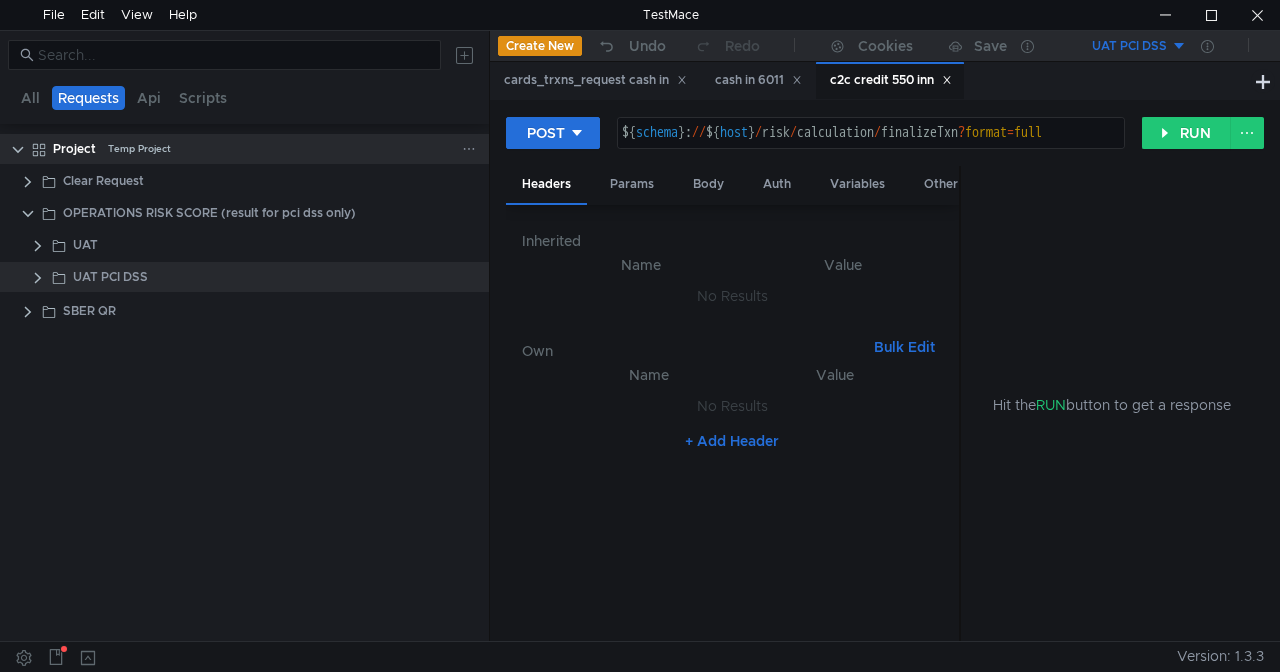 click 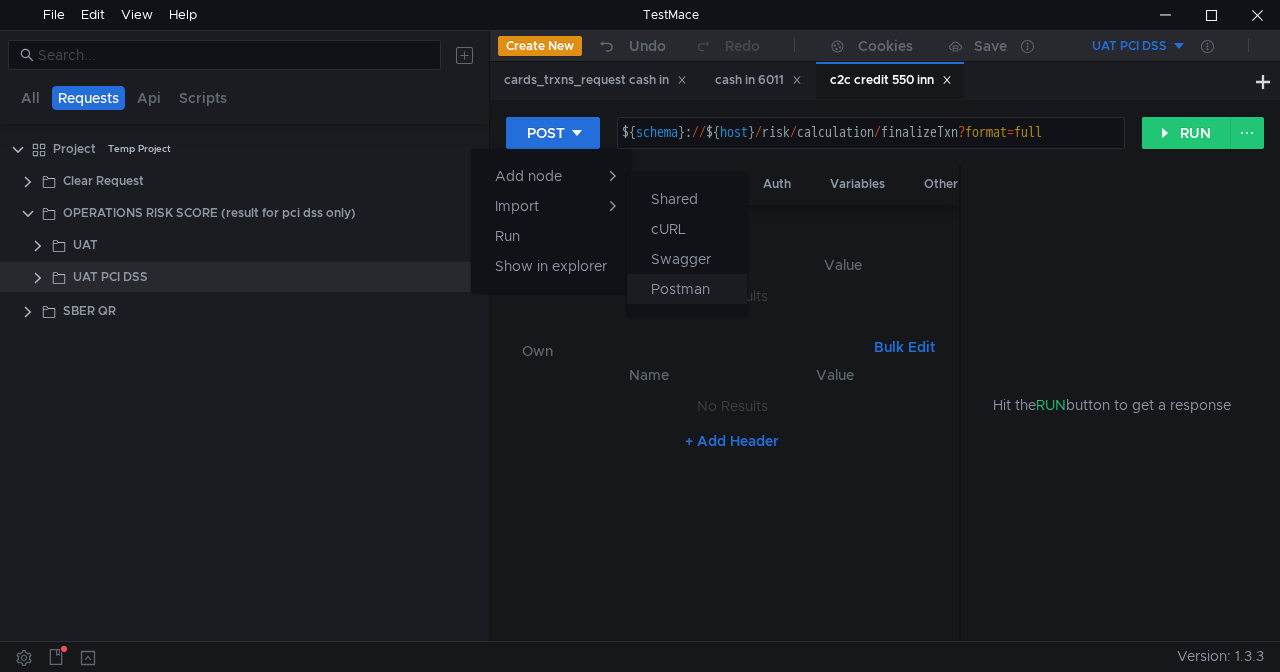 click on "Postman" at bounding box center [680, 289] 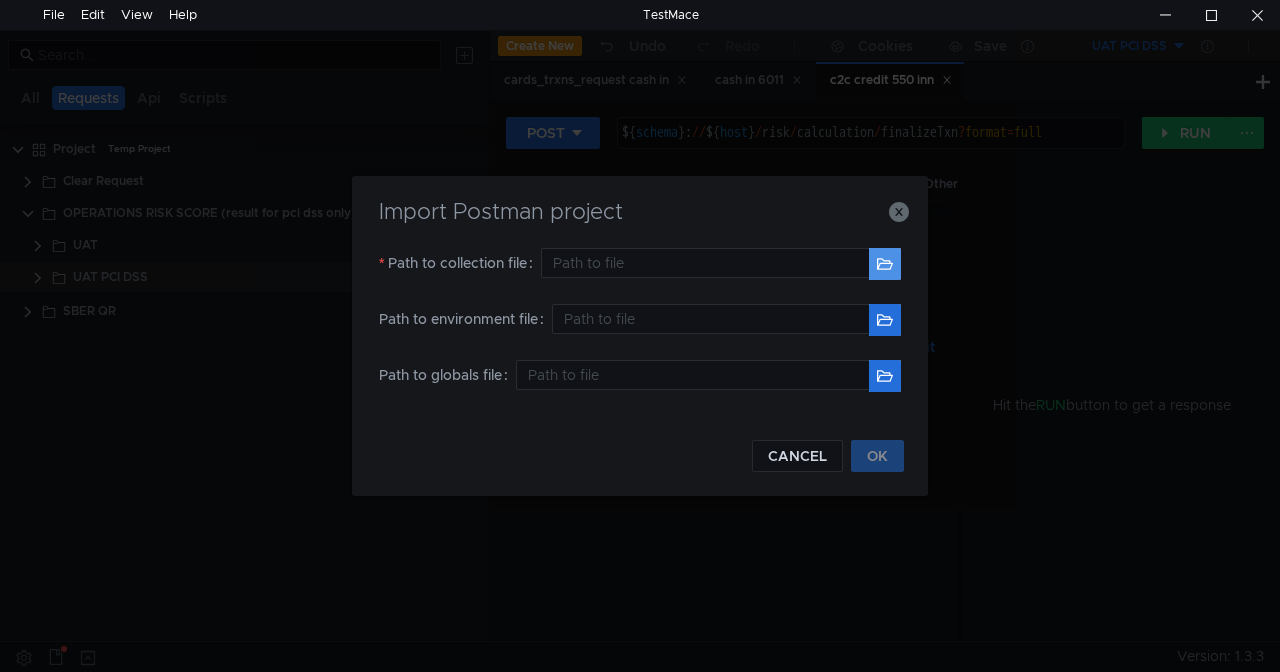 click 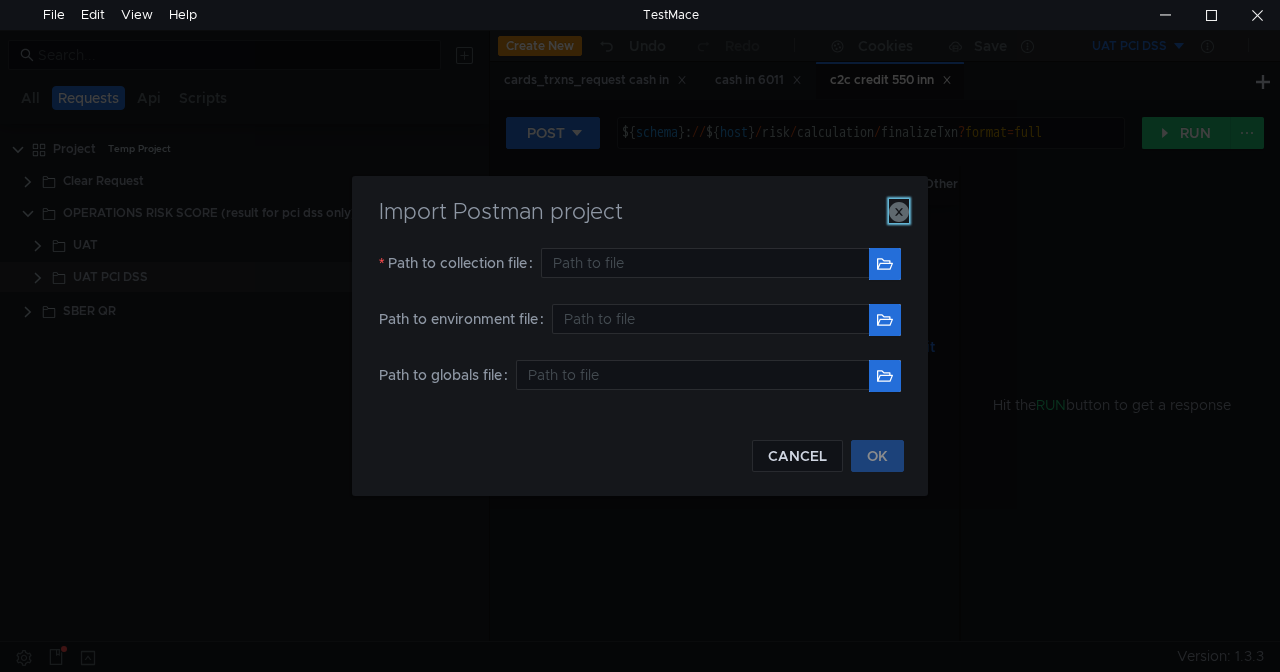 click 